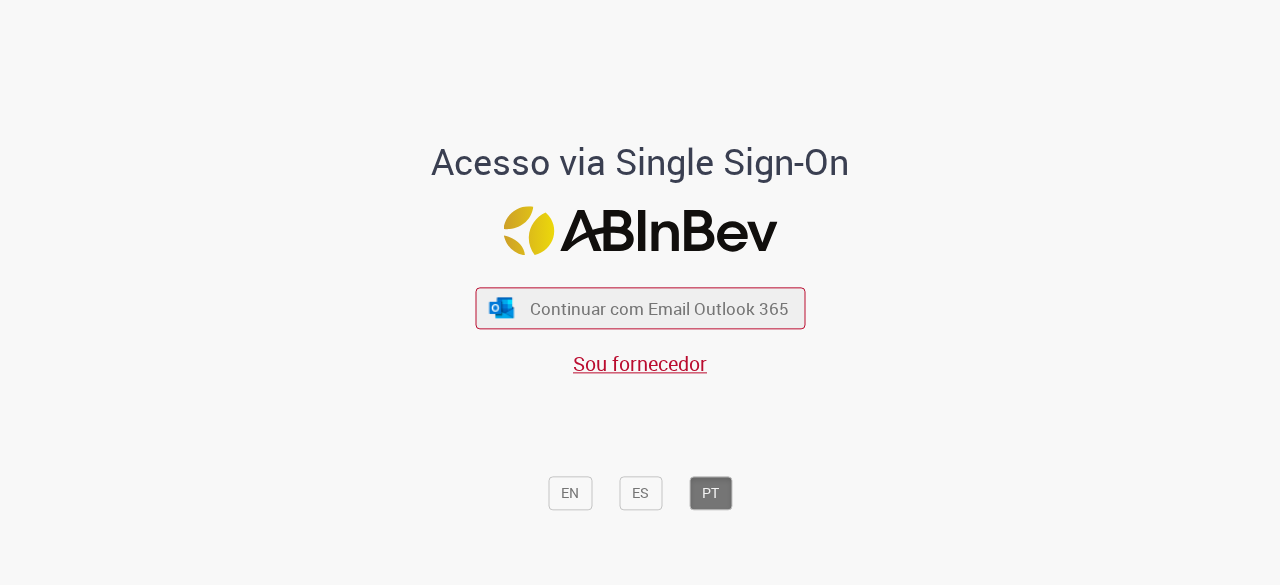 scroll, scrollTop: 0, scrollLeft: 0, axis: both 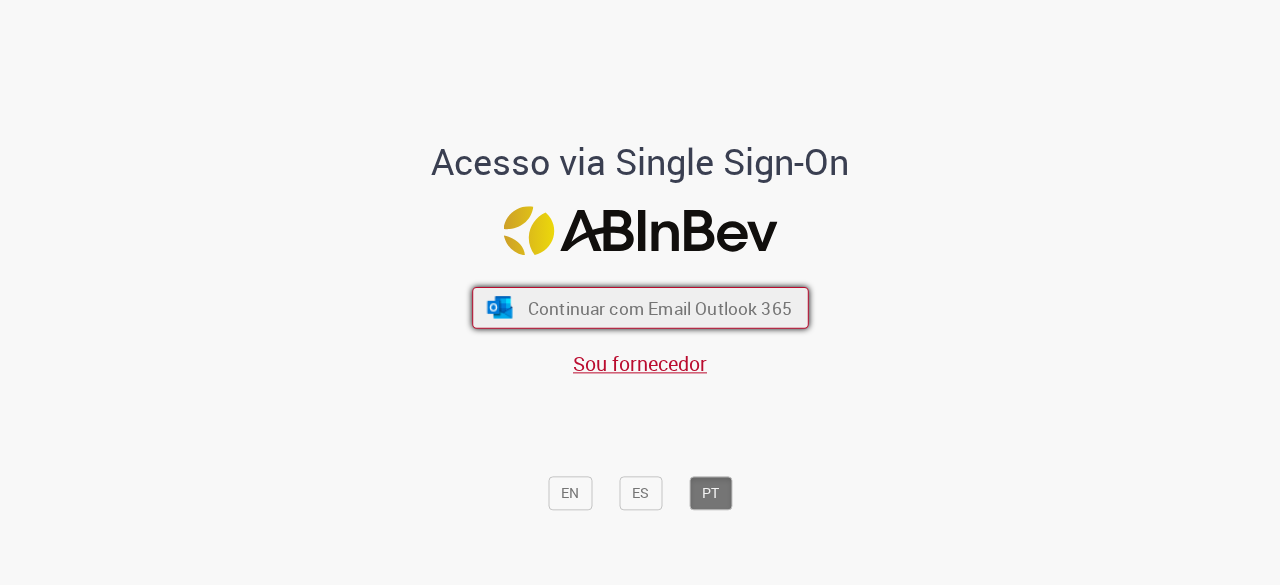click on "Continuar com Email Outlook 365" at bounding box center [659, 308] 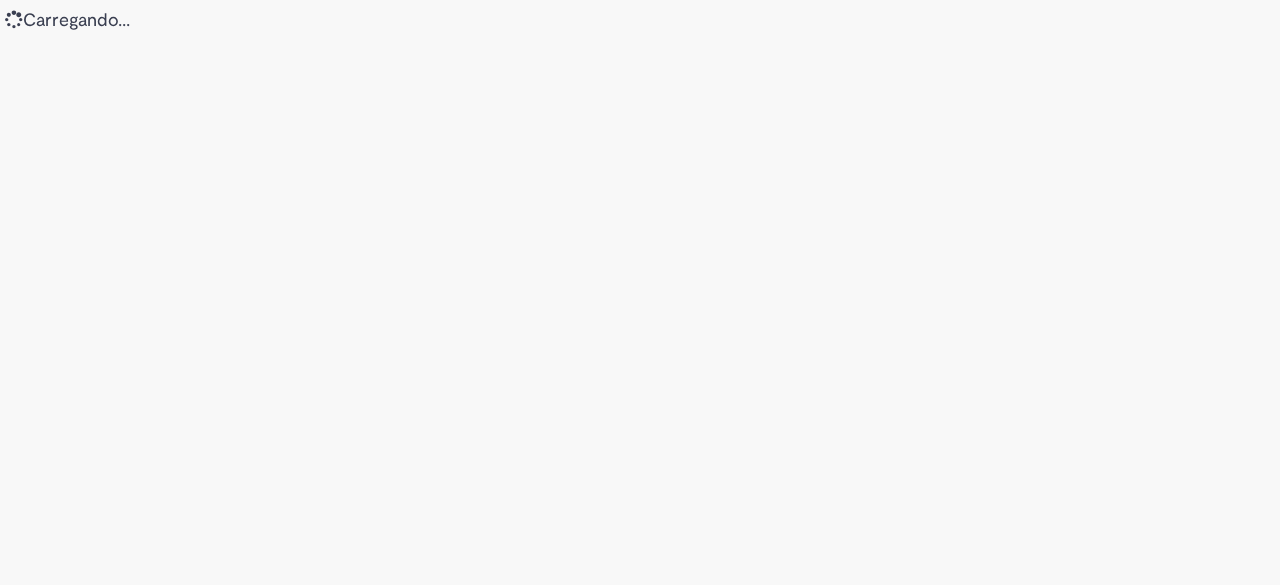 scroll, scrollTop: 0, scrollLeft: 0, axis: both 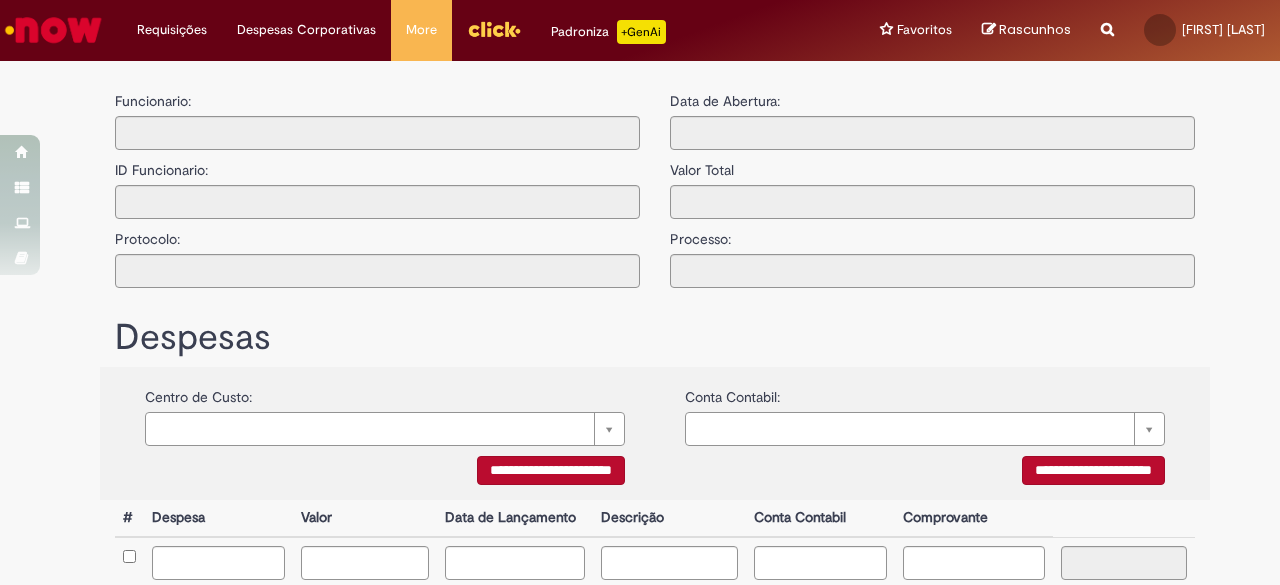 type on "**********" 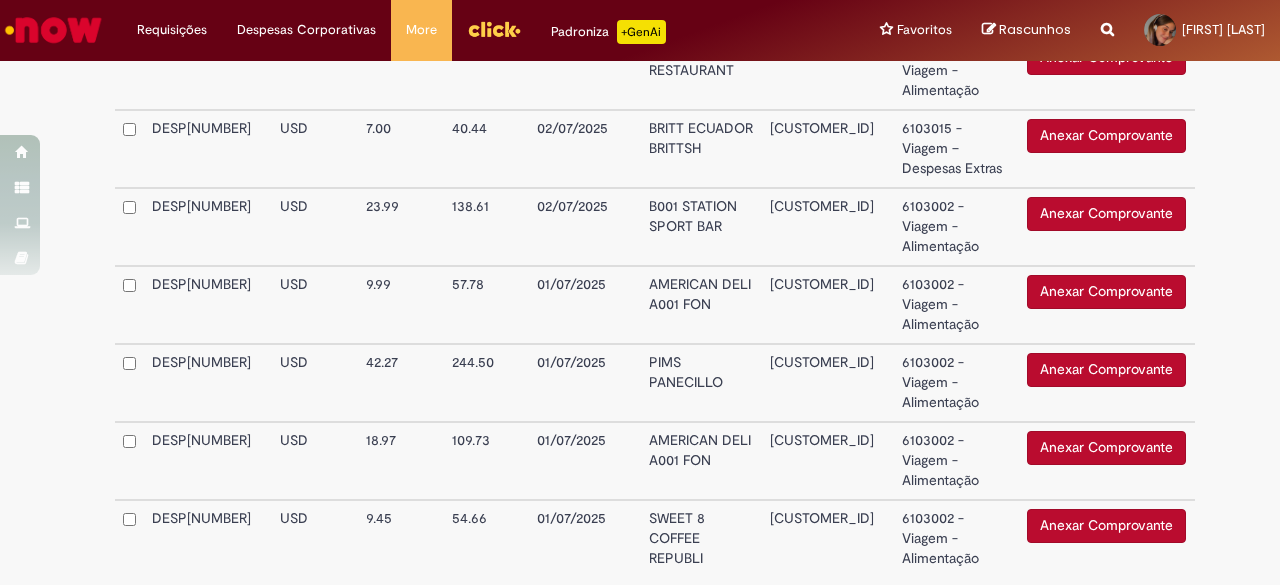 scroll, scrollTop: 1218, scrollLeft: 0, axis: vertical 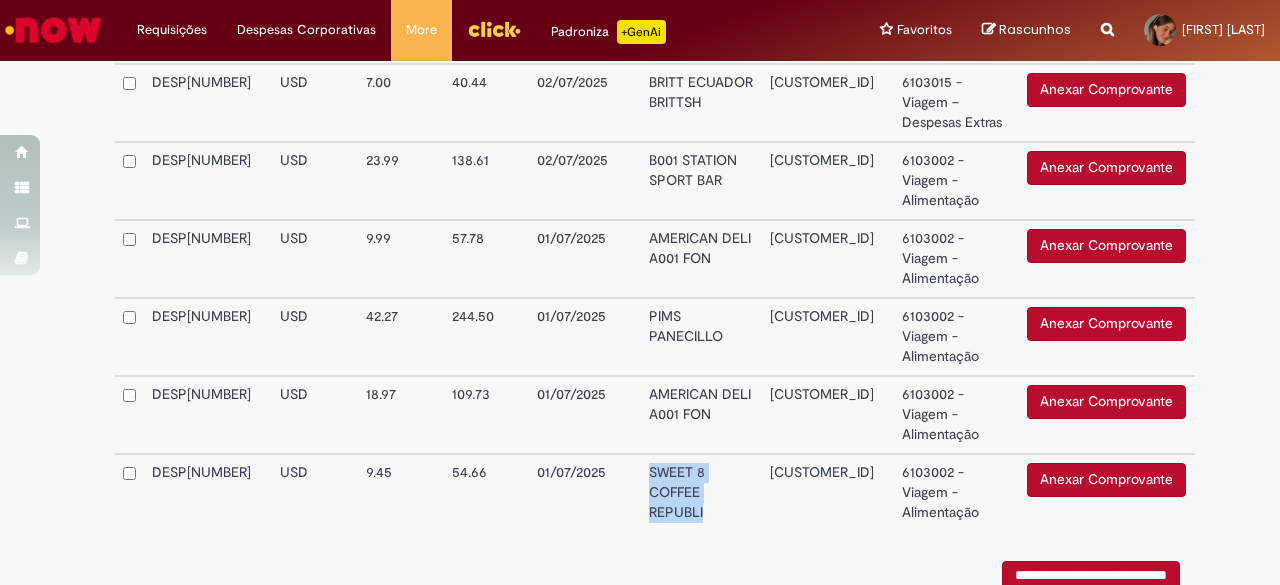 drag, startPoint x: 701, startPoint y: 519, endPoint x: 630, endPoint y: 477, distance: 82.492424 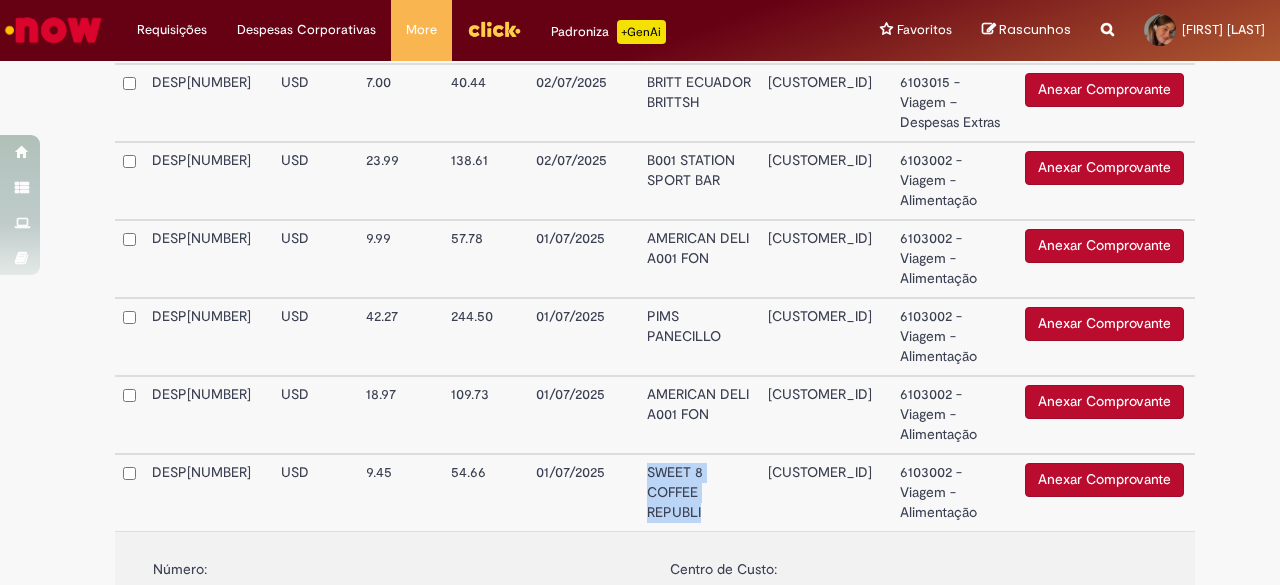 copy on "SWEET 8 COFFEE REPUBLI" 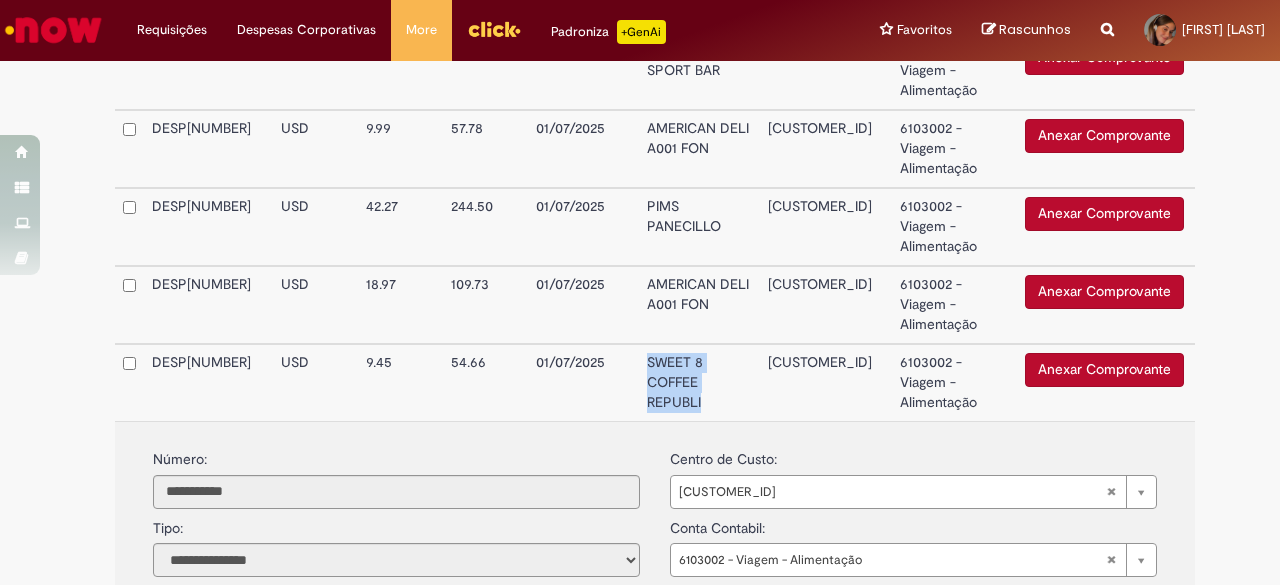scroll, scrollTop: 1300, scrollLeft: 0, axis: vertical 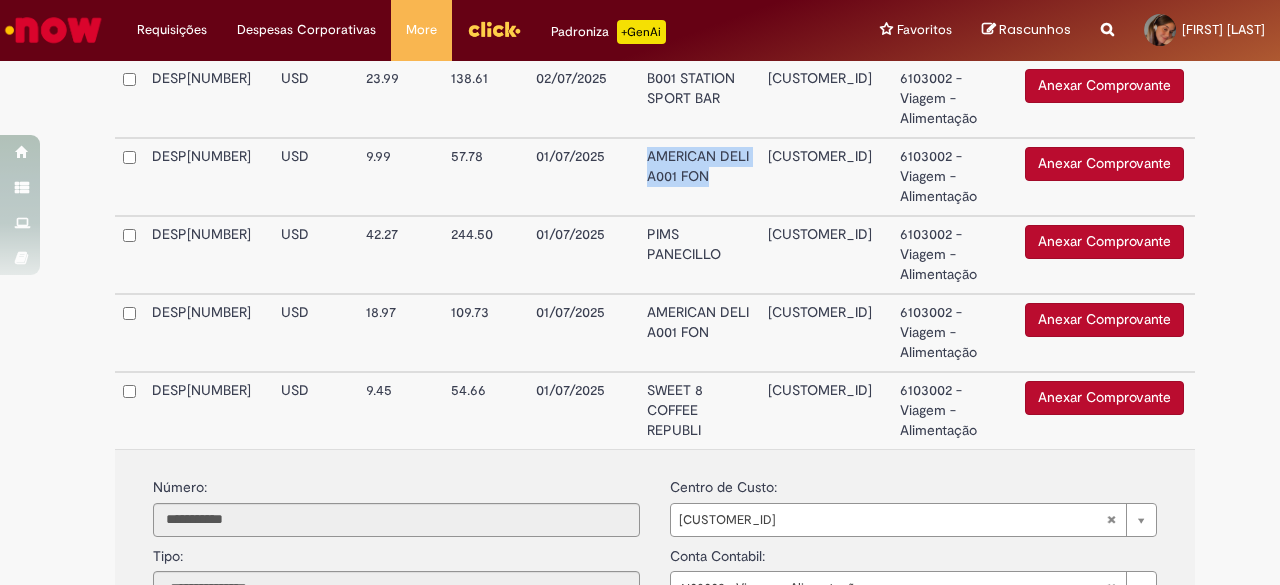 drag, startPoint x: 712, startPoint y: 181, endPoint x: 630, endPoint y: 163, distance: 83.95237 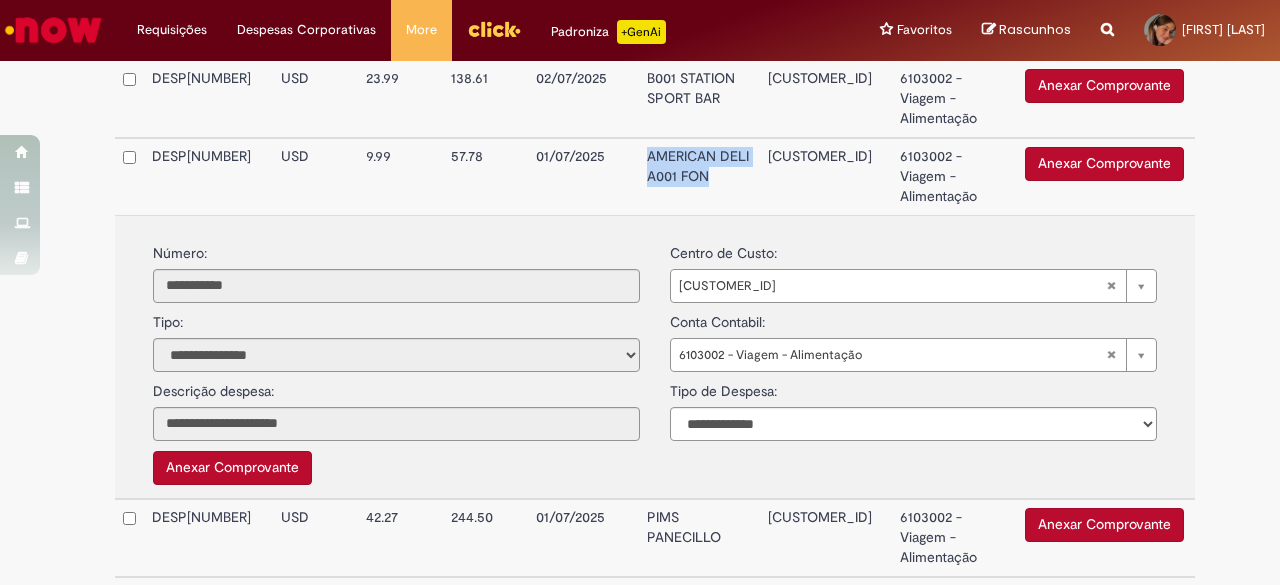 copy on "AMERICAN DELI A001 FON" 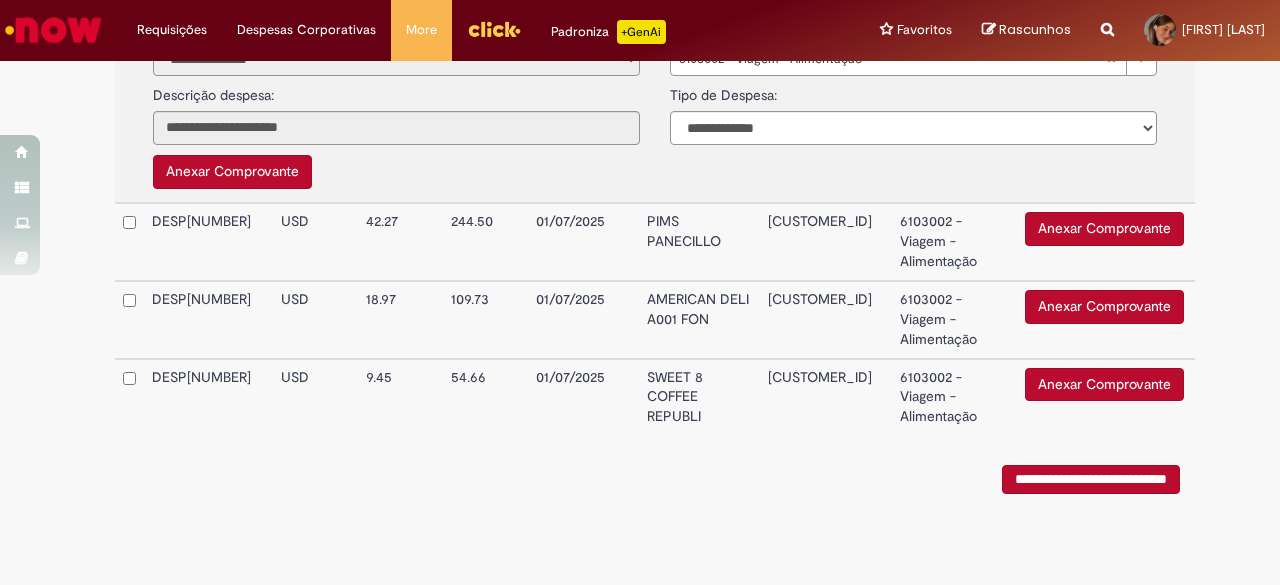scroll, scrollTop: 1600, scrollLeft: 0, axis: vertical 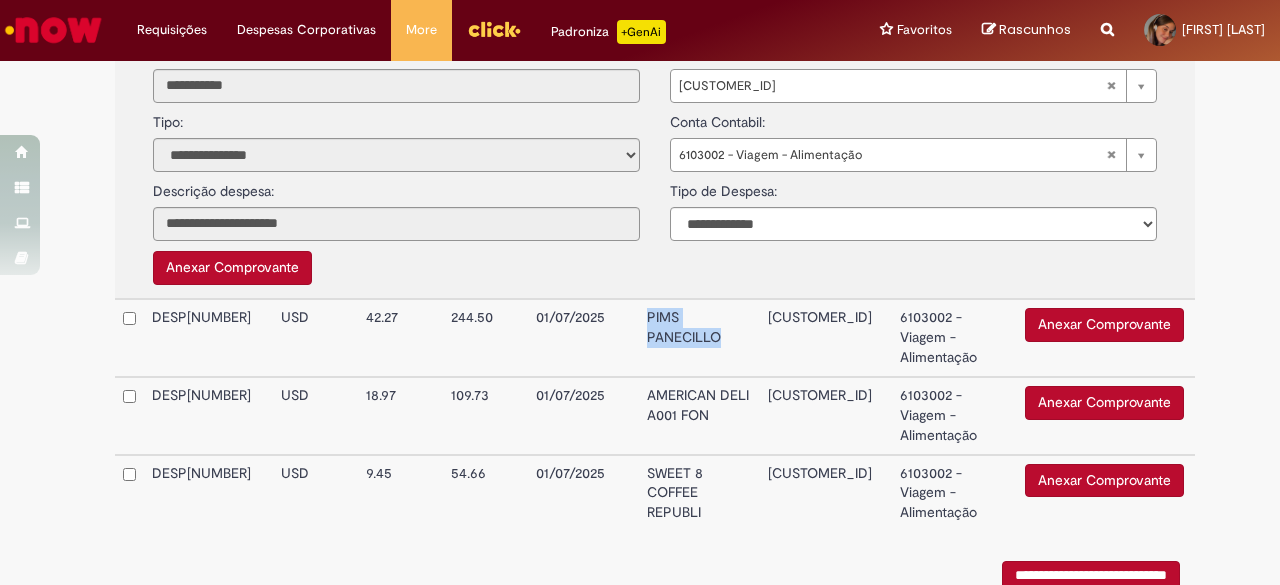 drag, startPoint x: 727, startPoint y: 338, endPoint x: 638, endPoint y: 323, distance: 90.255196 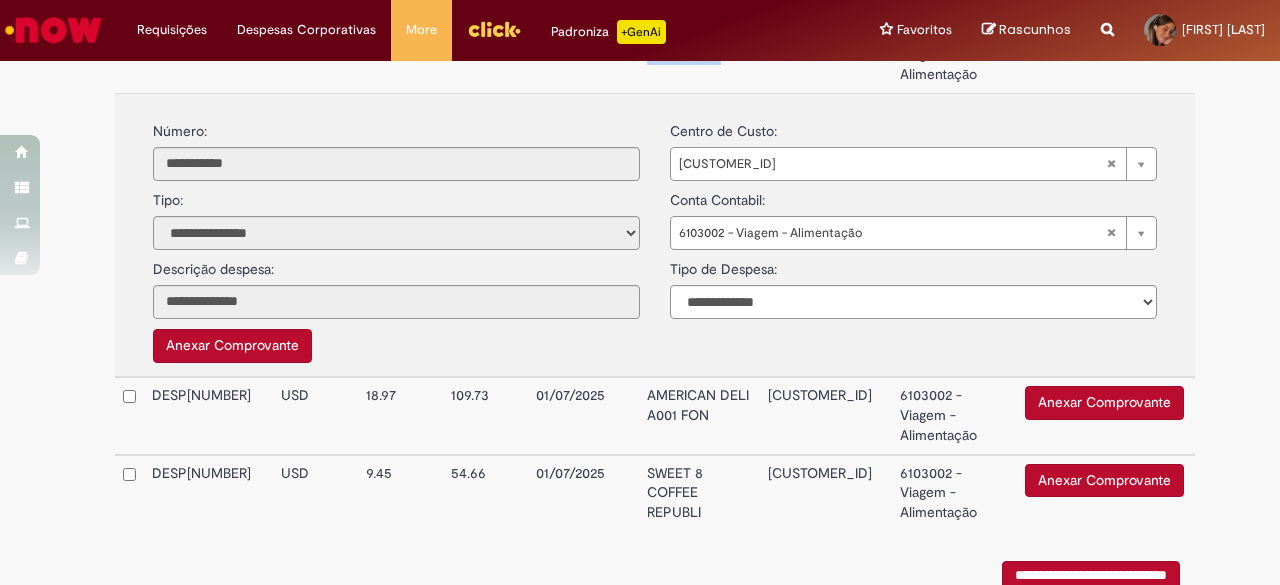 copy on "PIMS PANECILLO" 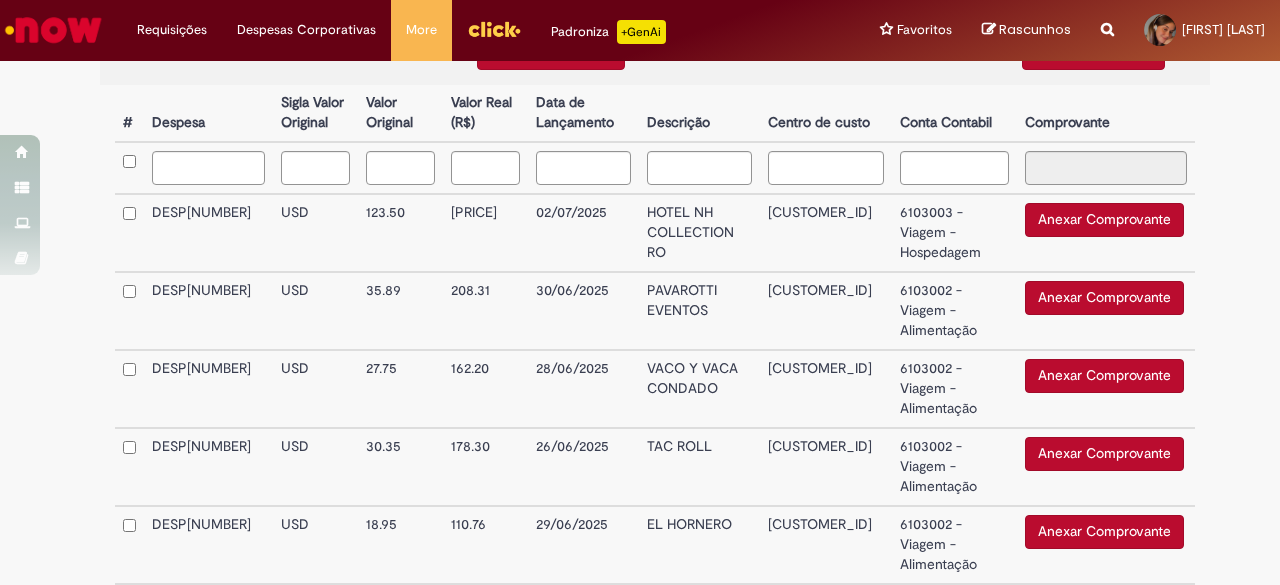 scroll, scrollTop: 500, scrollLeft: 0, axis: vertical 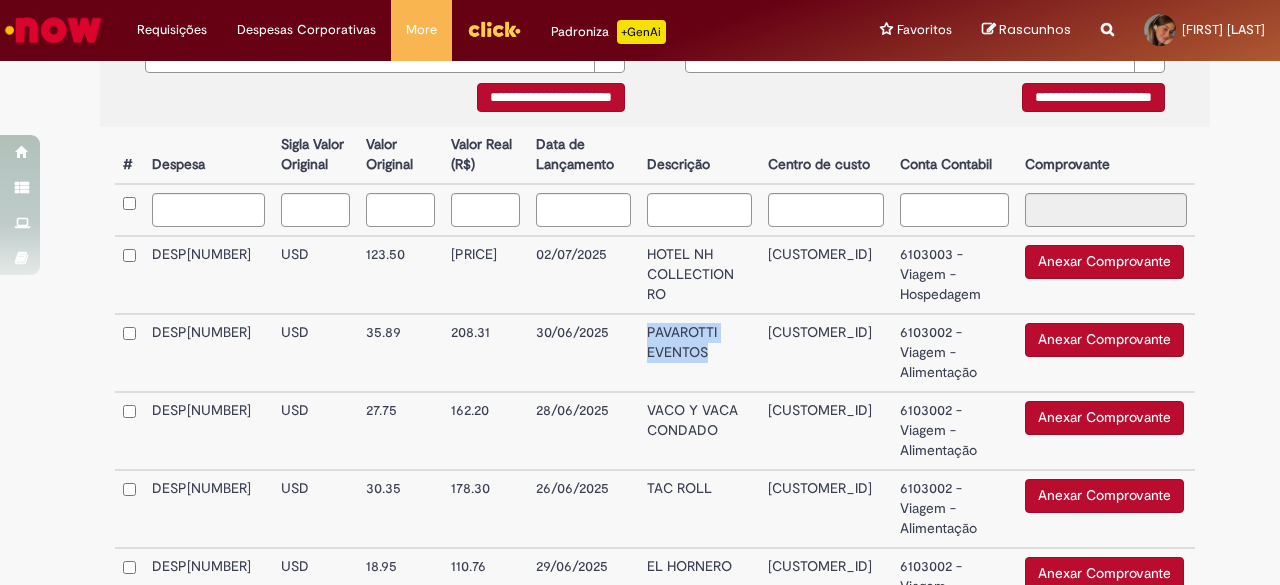 drag, startPoint x: 711, startPoint y: 353, endPoint x: 636, endPoint y: 332, distance: 77.88453 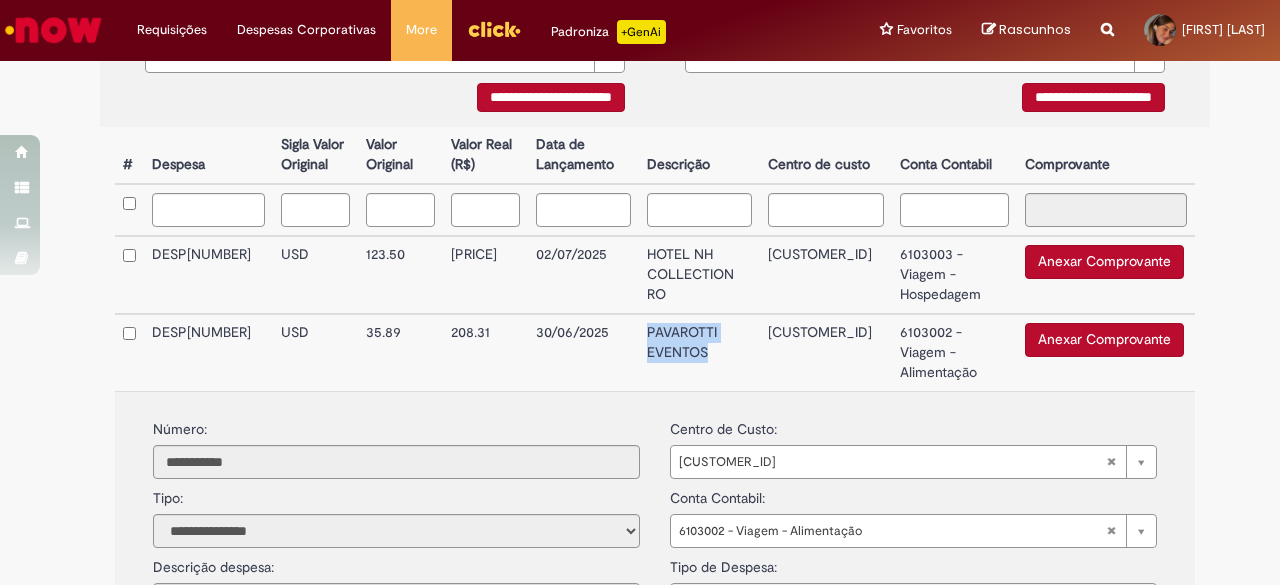 copy on "PAVAROTTI EVENTOS" 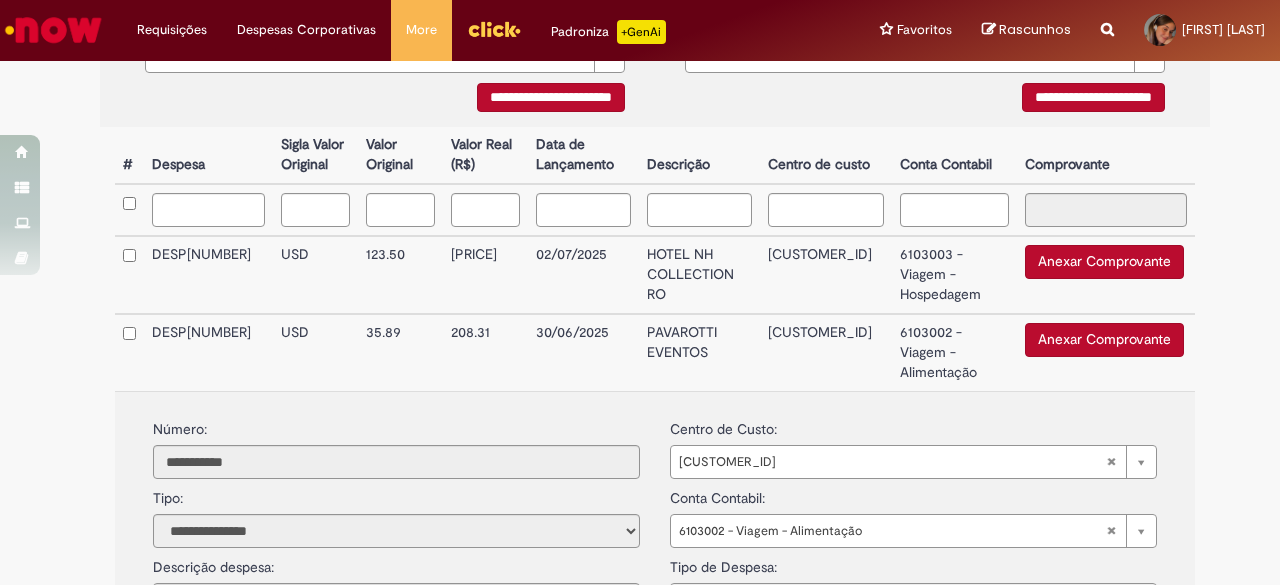 click on "30/06/2025" at bounding box center (583, 352) 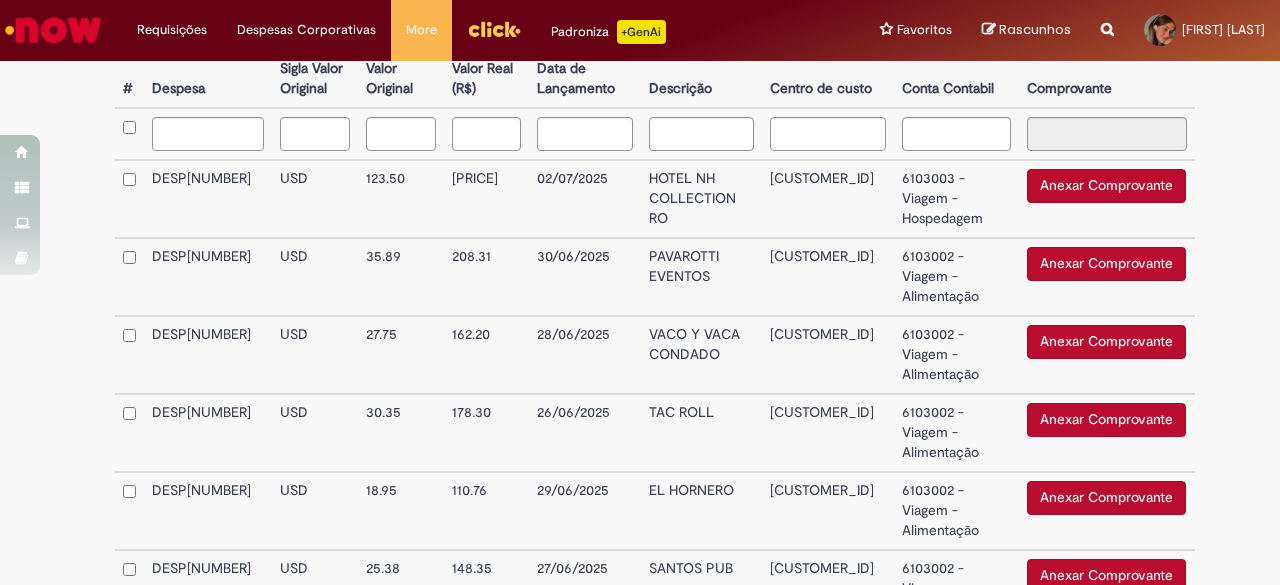 scroll, scrollTop: 600, scrollLeft: 0, axis: vertical 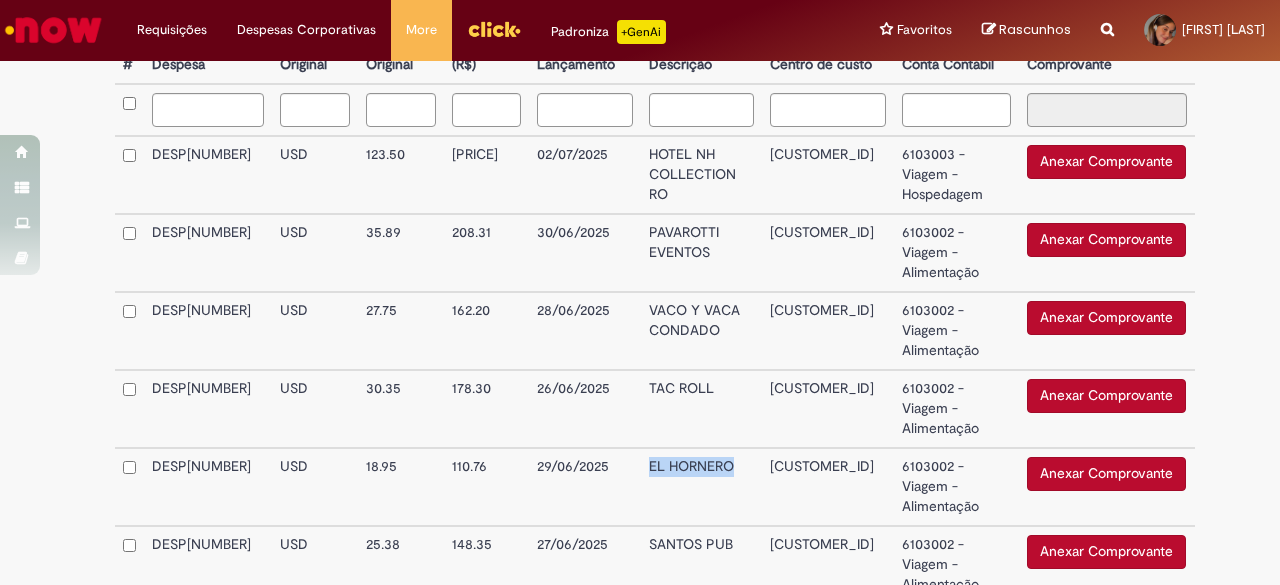drag, startPoint x: 729, startPoint y: 470, endPoint x: 638, endPoint y: 471, distance: 91.00549 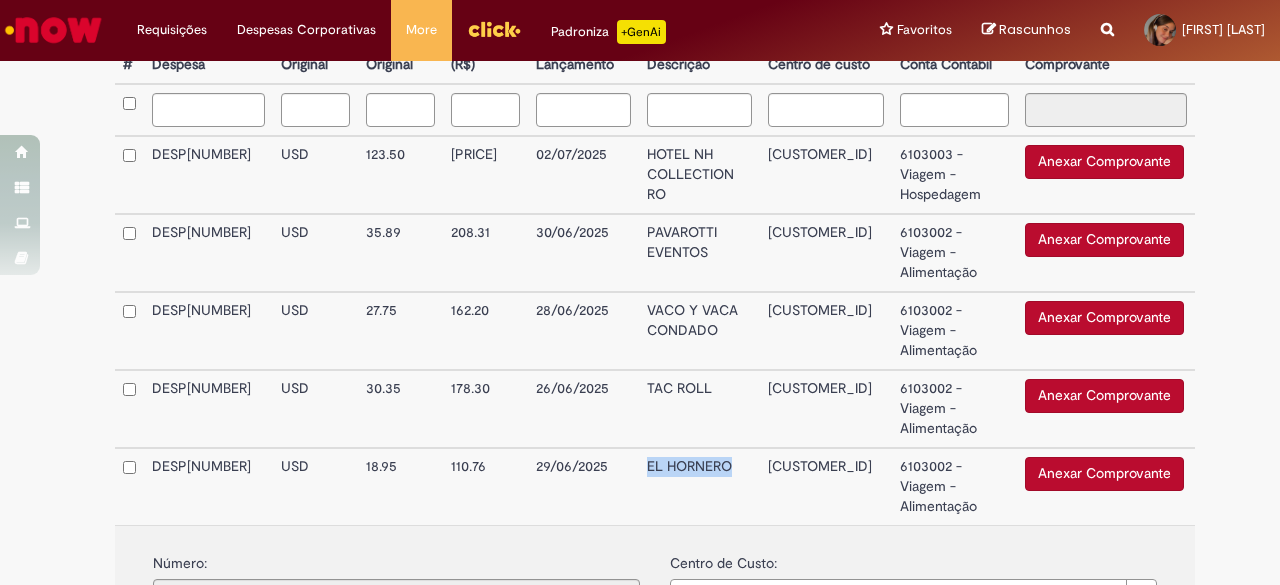copy on "EL HORNERO" 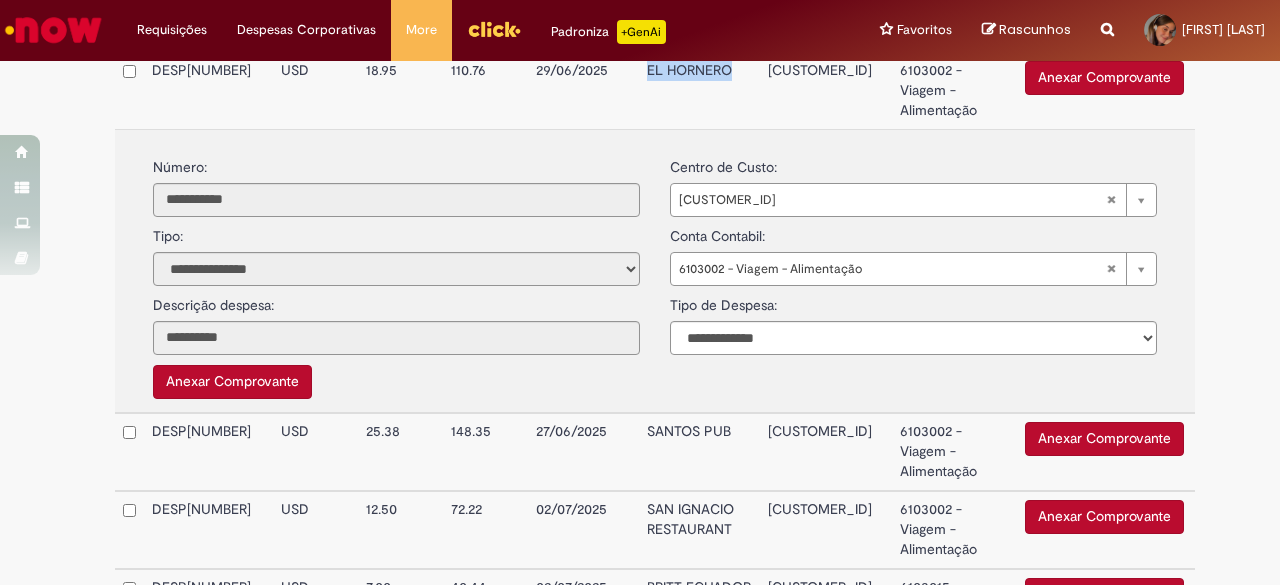 scroll, scrollTop: 1000, scrollLeft: 0, axis: vertical 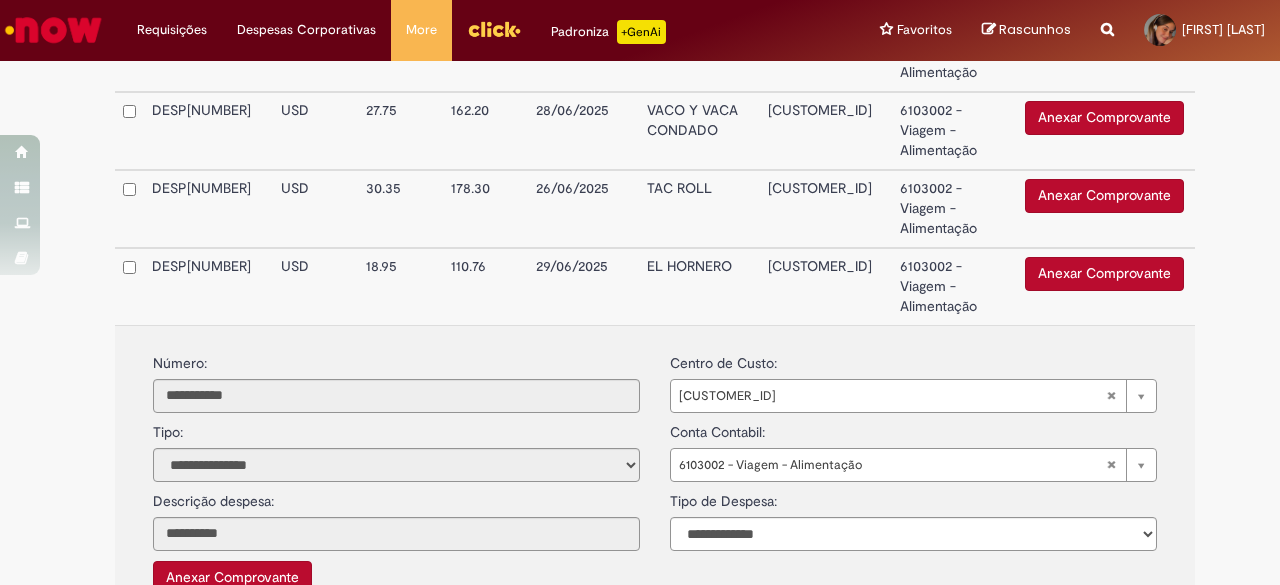 click on "110.76" at bounding box center (485, 286) 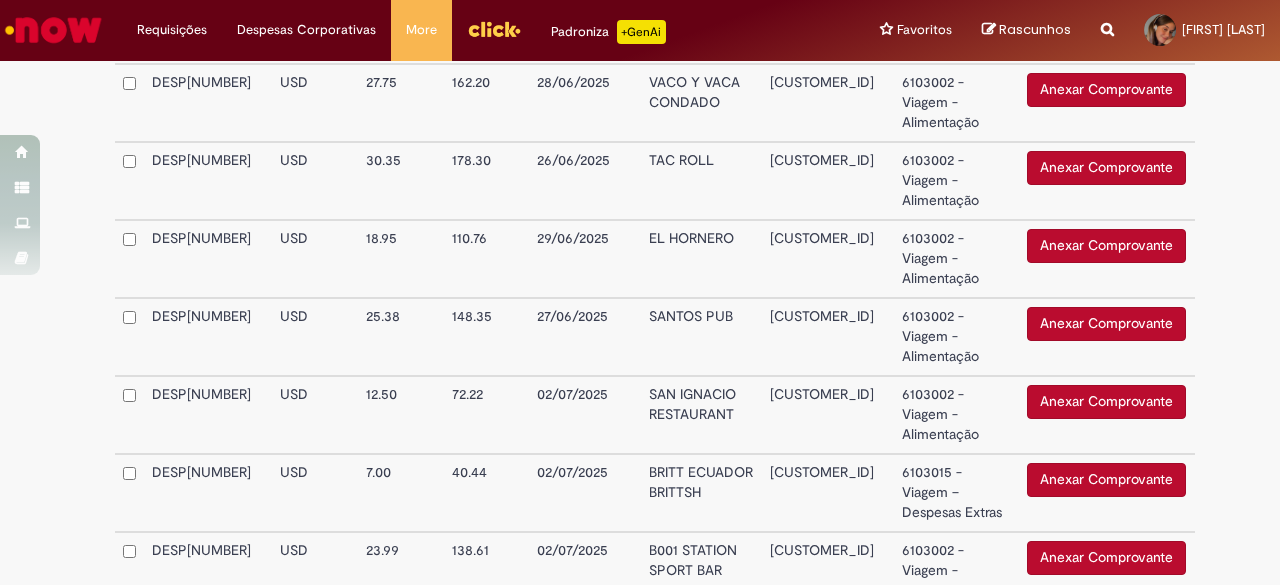 scroll, scrollTop: 800, scrollLeft: 0, axis: vertical 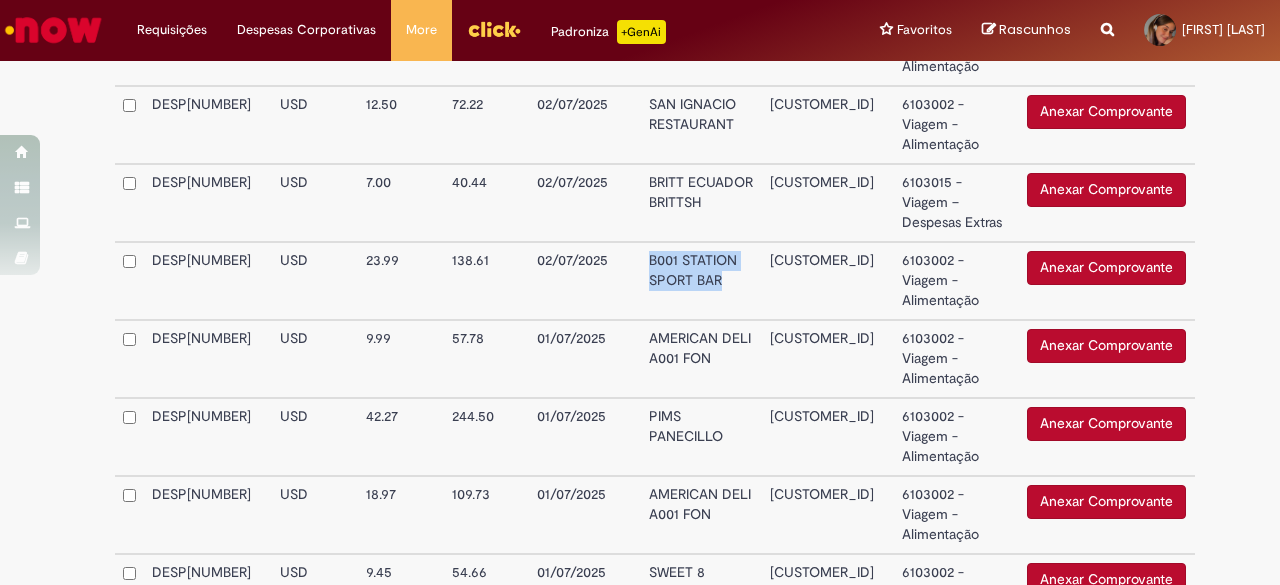 drag, startPoint x: 724, startPoint y: 287, endPoint x: 638, endPoint y: 265, distance: 88.76936 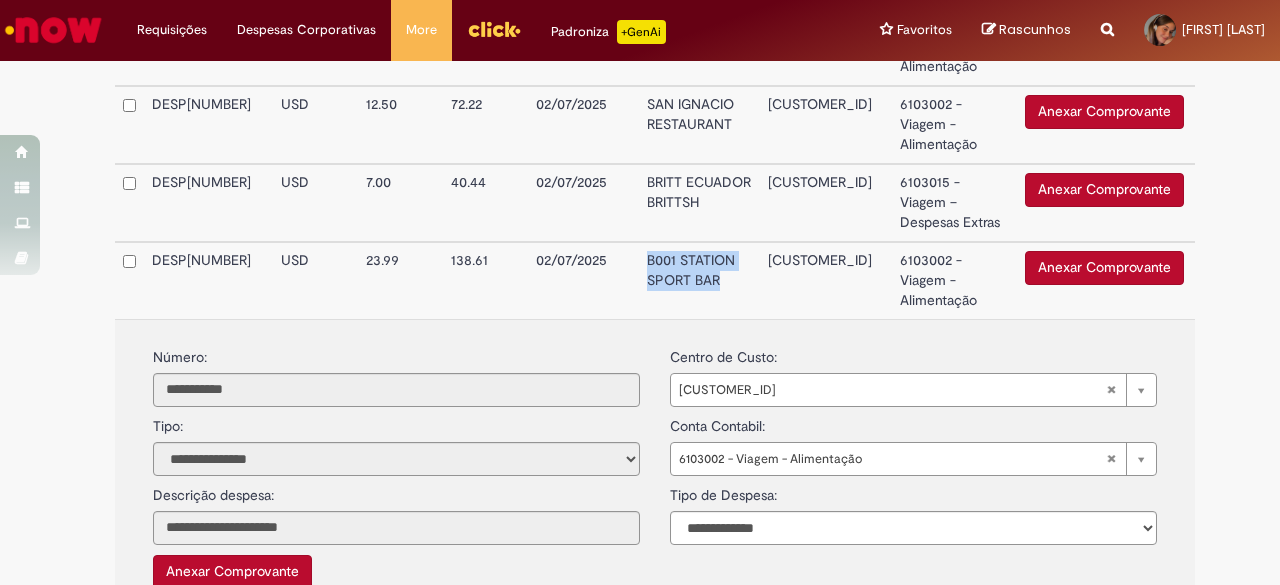 copy on "B001 STATION SPORT BAR" 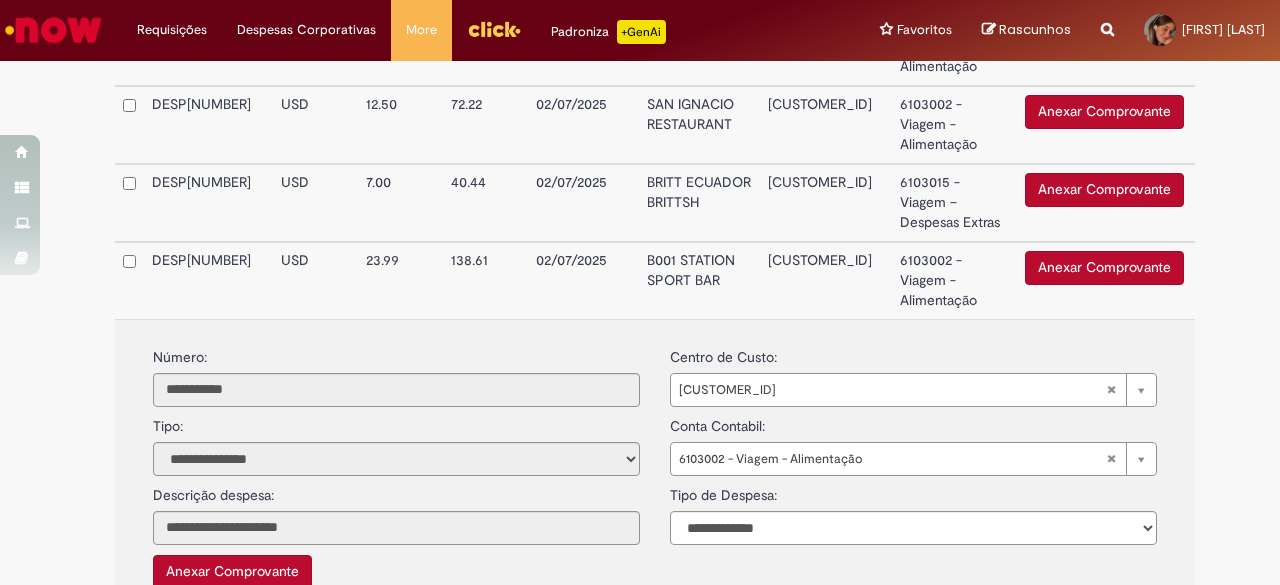 click on "138.61" at bounding box center (485, 280) 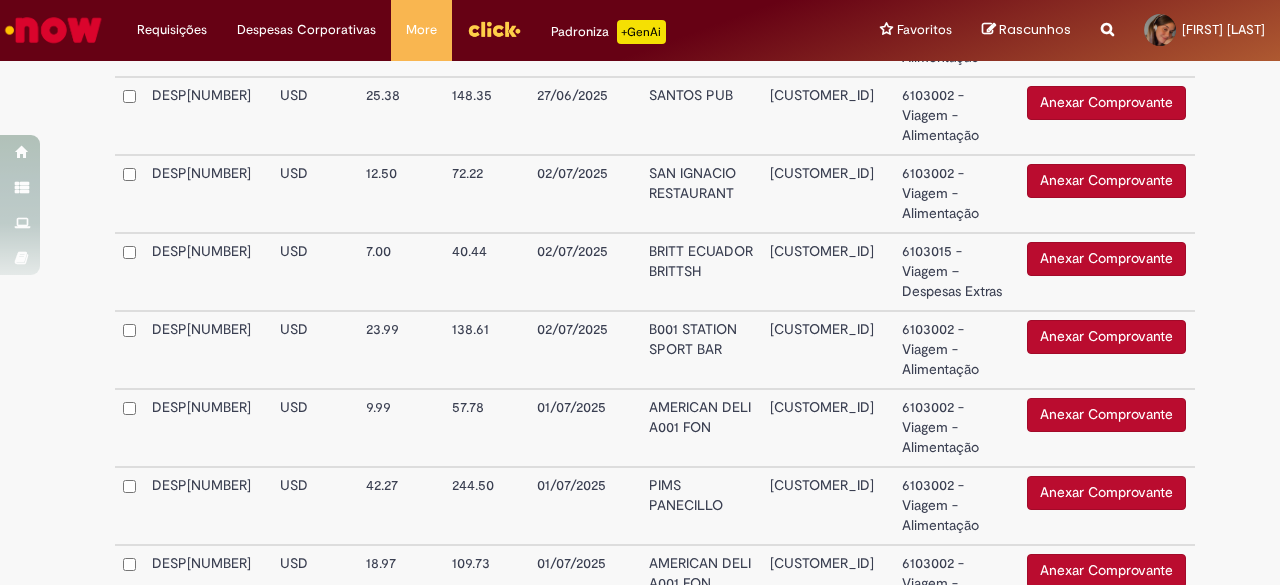 scroll, scrollTop: 1018, scrollLeft: 0, axis: vertical 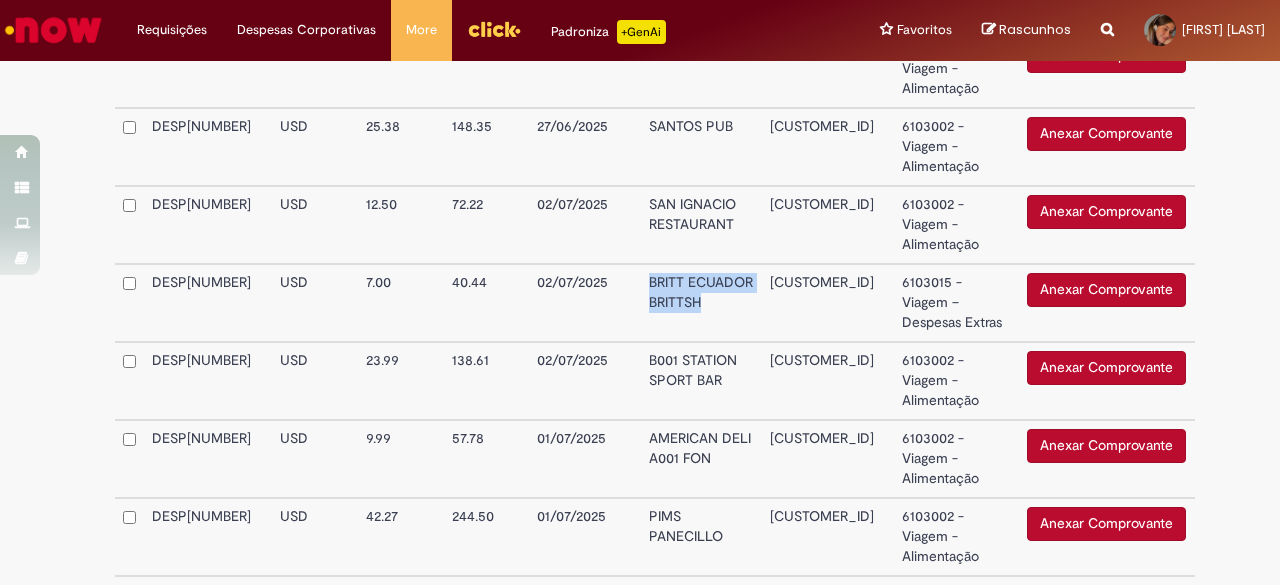 drag, startPoint x: 708, startPoint y: 328, endPoint x: 638, endPoint y: 293, distance: 78.26238 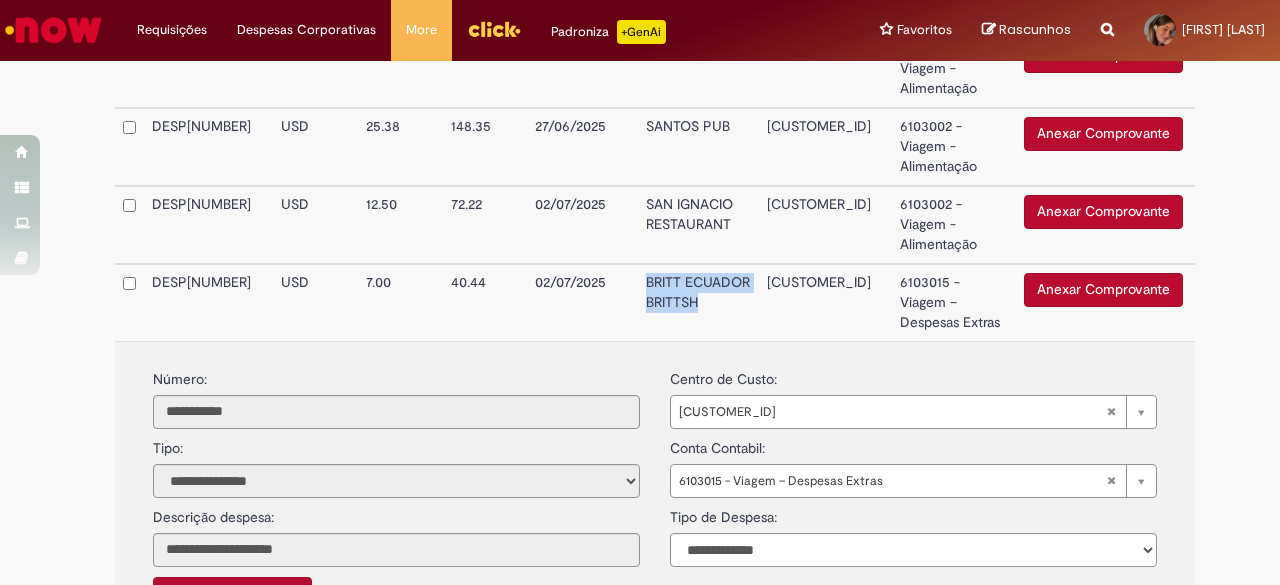 copy on "BRITT ECUADOR BRITTSH" 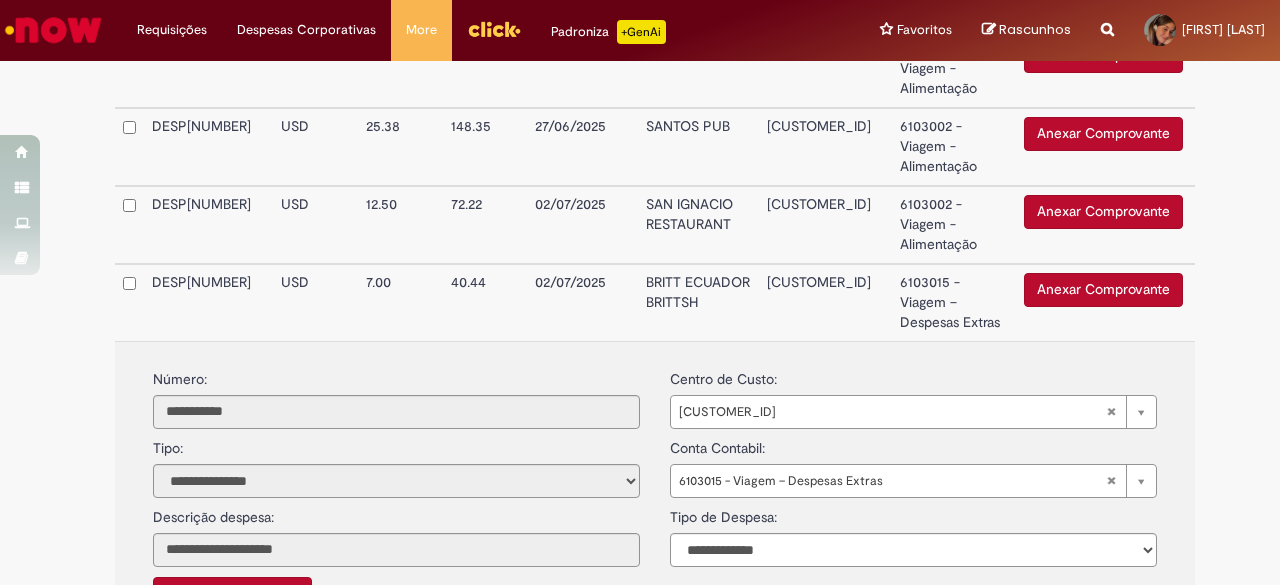 click on "40.44" at bounding box center (485, 302) 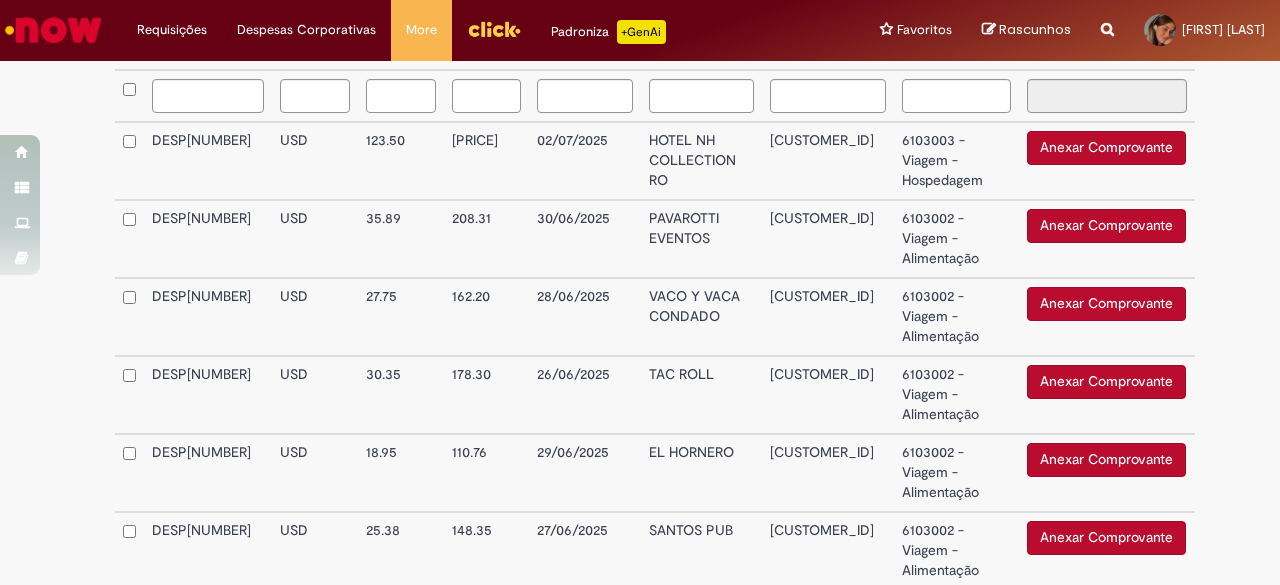 scroll, scrollTop: 518, scrollLeft: 0, axis: vertical 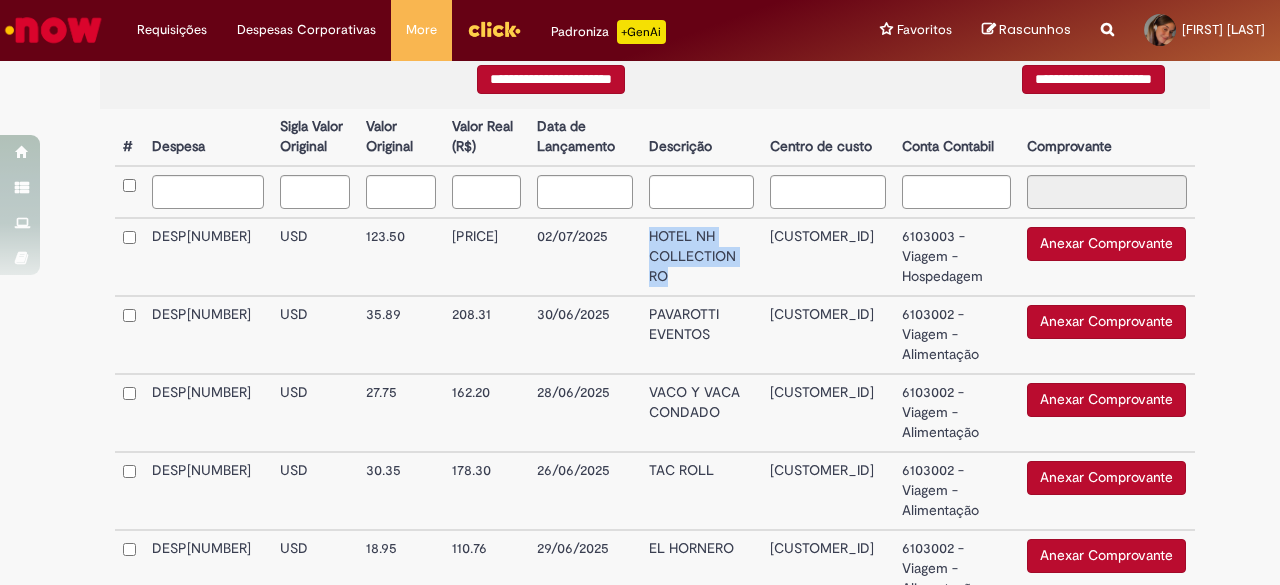 drag, startPoint x: 671, startPoint y: 285, endPoint x: 627, endPoint y: 237, distance: 65.11528 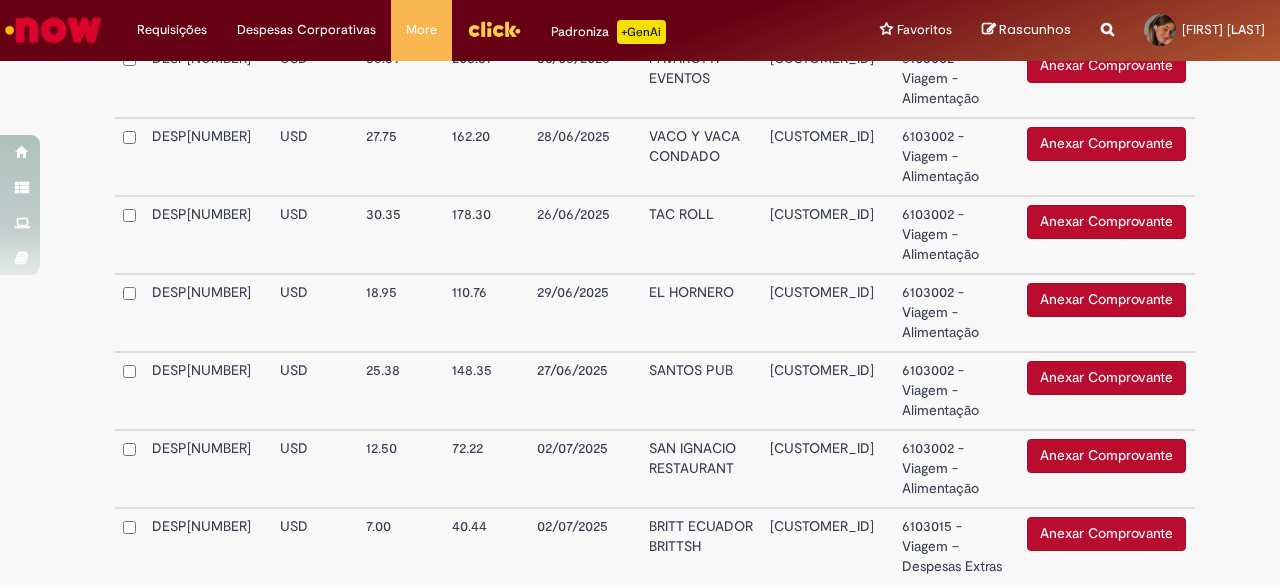 scroll, scrollTop: 818, scrollLeft: 0, axis: vertical 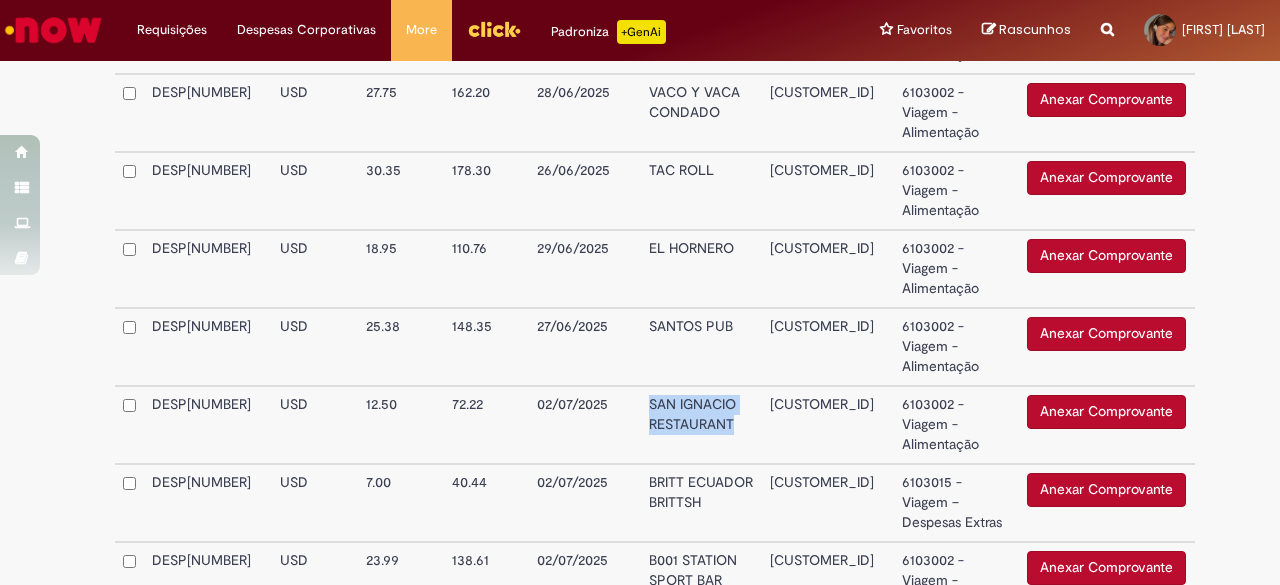 drag, startPoint x: 730, startPoint y: 430, endPoint x: 638, endPoint y: 413, distance: 93.55747 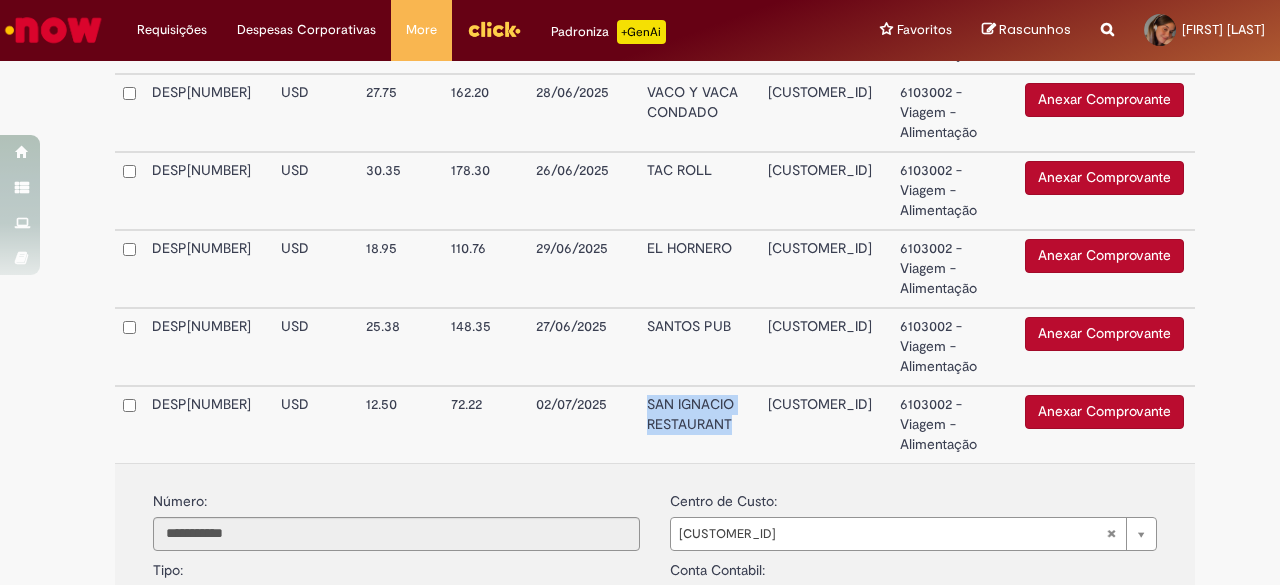 copy on "SAN IGNACIO RESTAURANT" 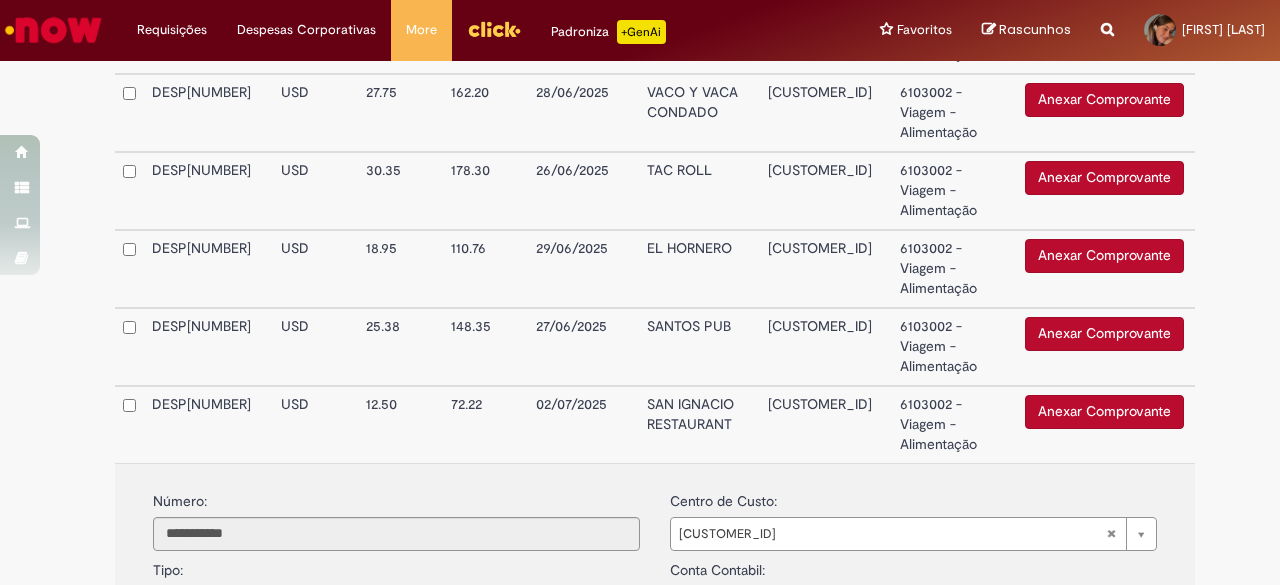click on "02/07/2025" at bounding box center (583, 424) 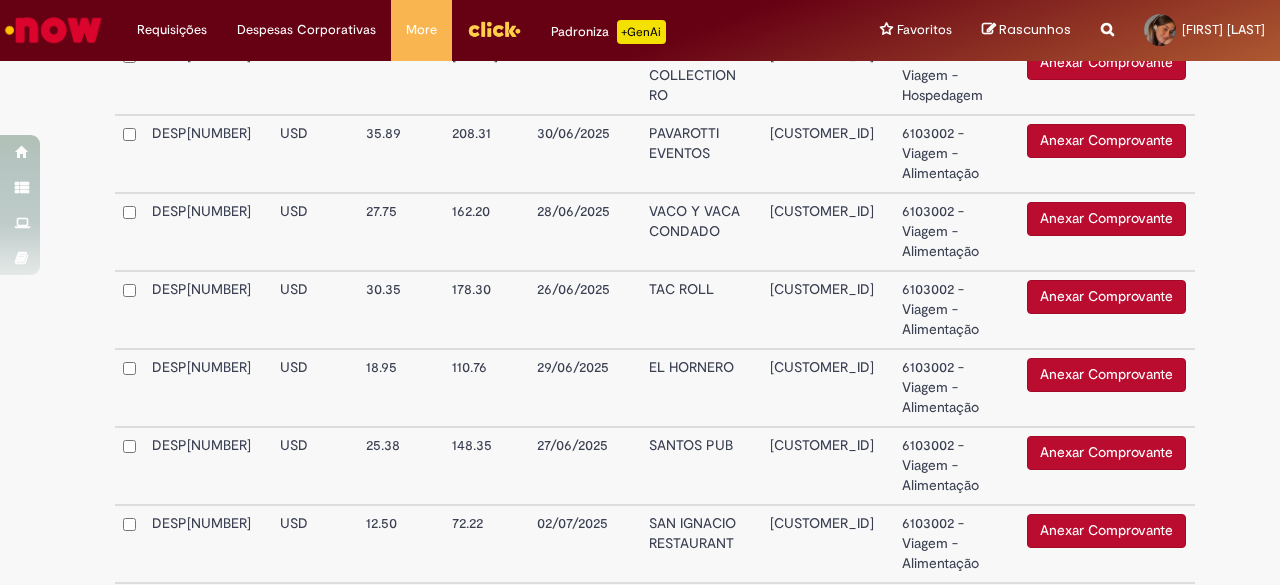 scroll, scrollTop: 718, scrollLeft: 0, axis: vertical 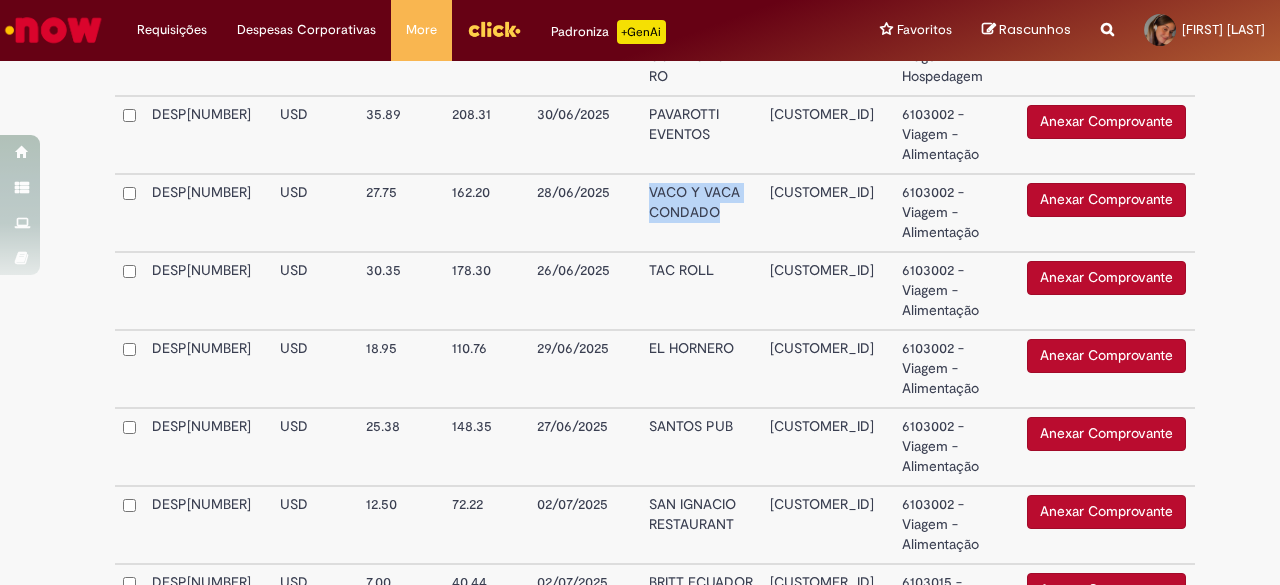 drag, startPoint x: 676, startPoint y: 215, endPoint x: 630, endPoint y: 201, distance: 48.08326 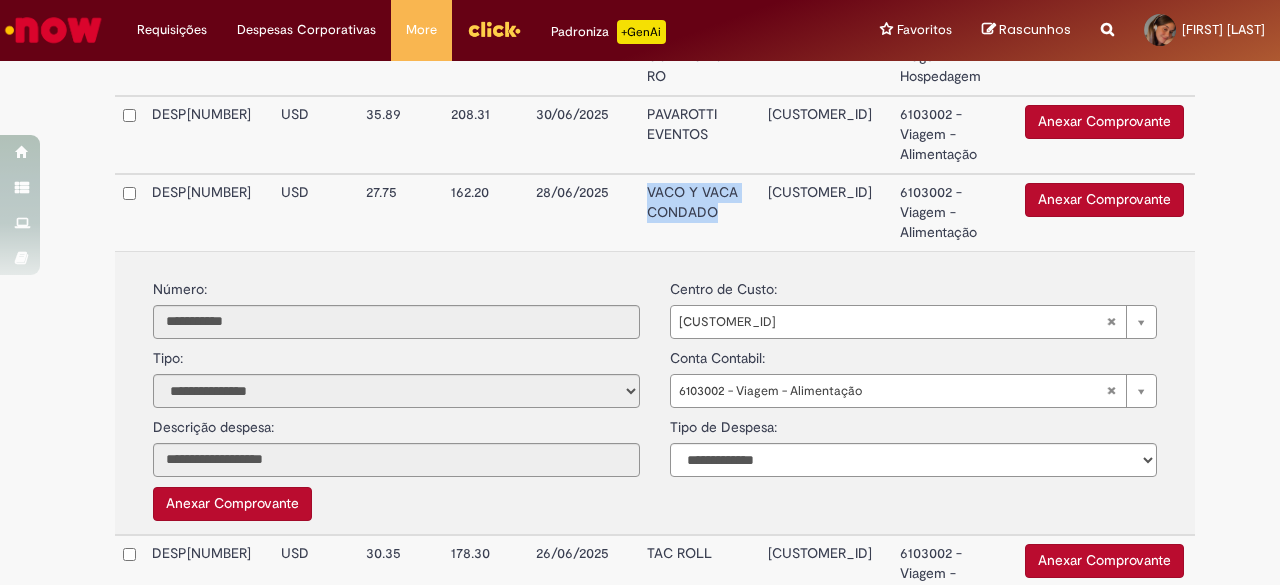 copy on "VACO Y VACA CONDADO" 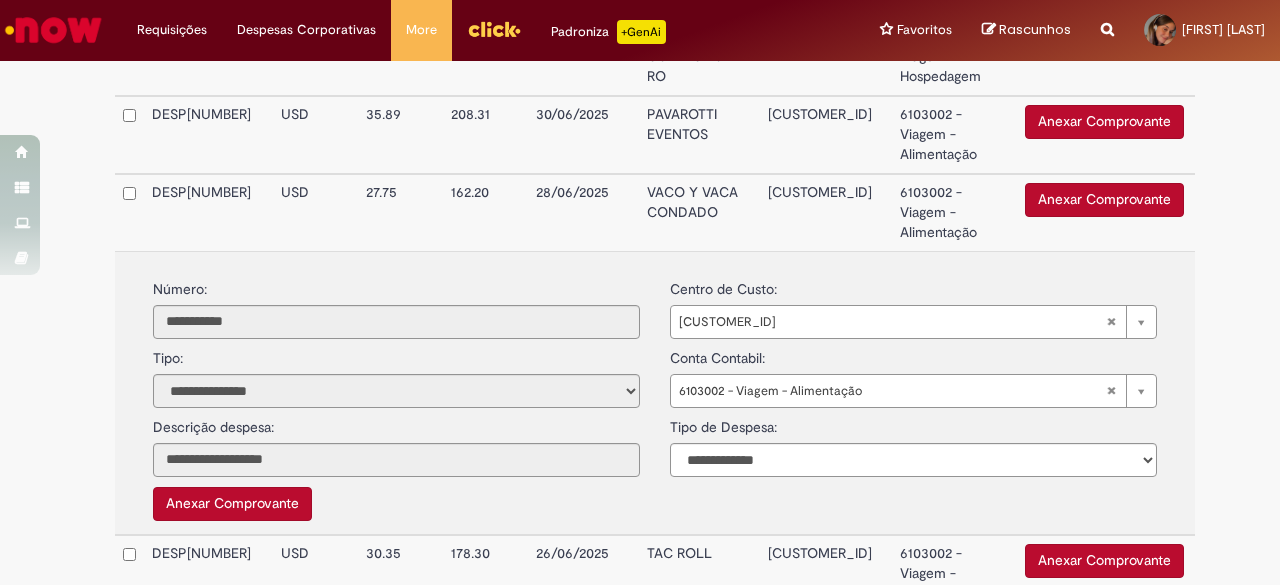 click on "162.20" at bounding box center [485, 212] 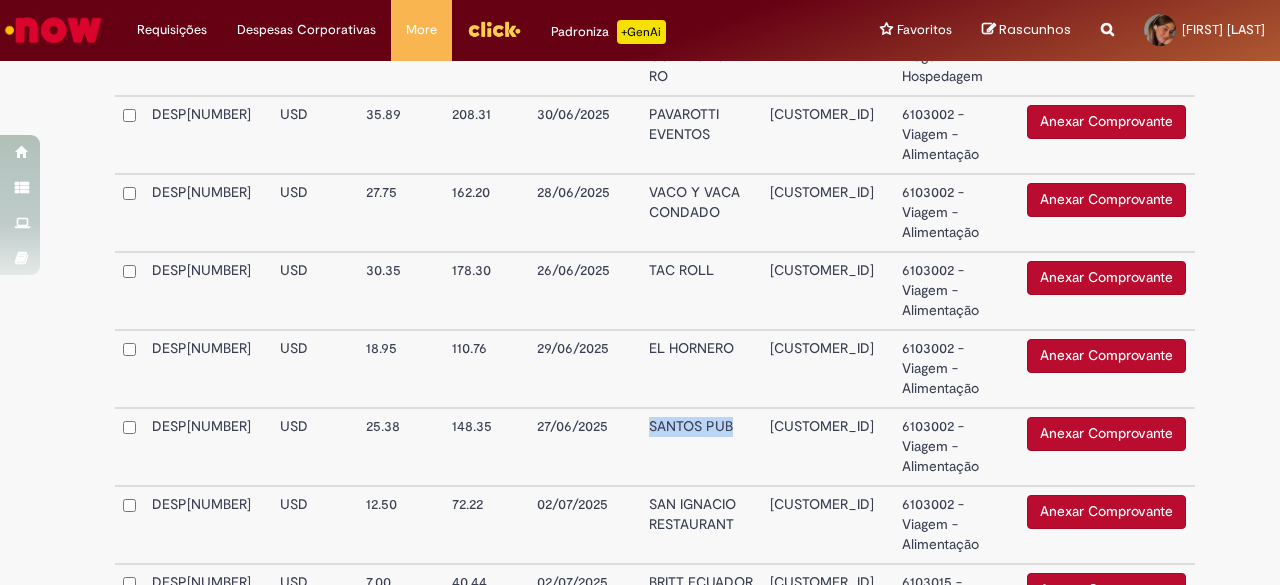 drag, startPoint x: 732, startPoint y: 438, endPoint x: 636, endPoint y: 432, distance: 96.18732 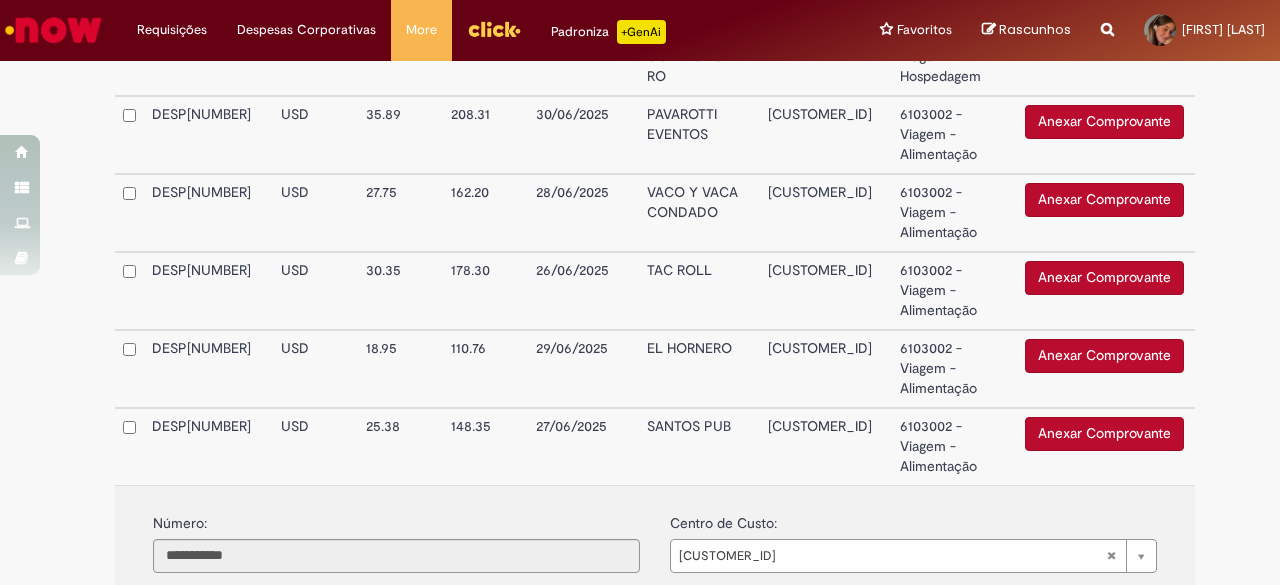 click on "27/06/2025" at bounding box center (583, 446) 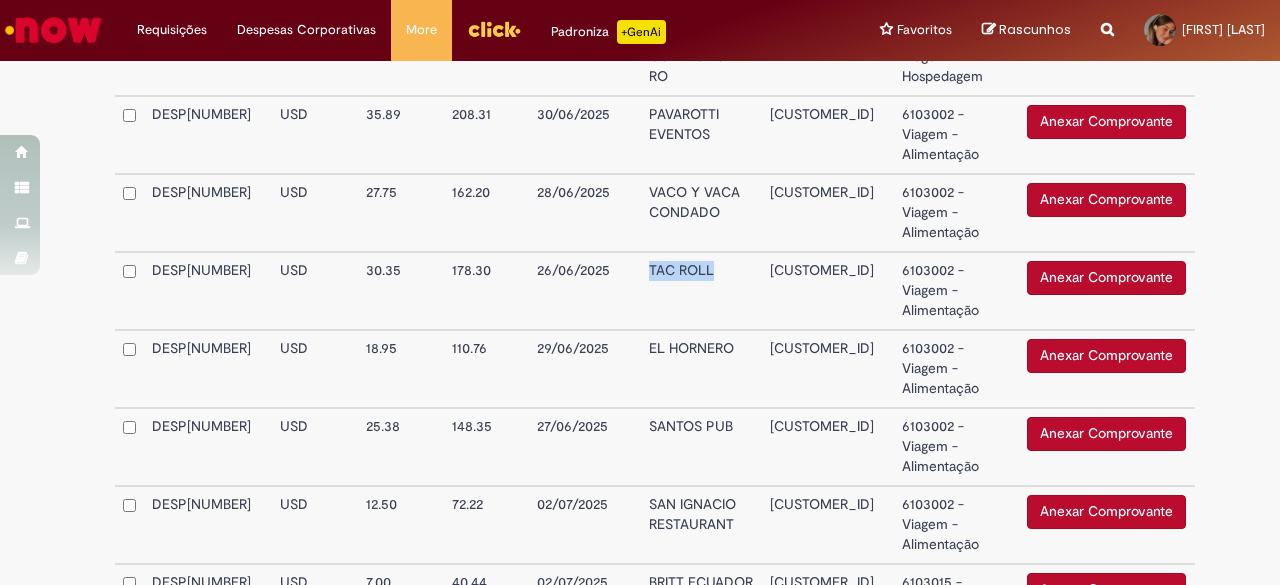 drag, startPoint x: 634, startPoint y: 276, endPoint x: 700, endPoint y: 282, distance: 66.27216 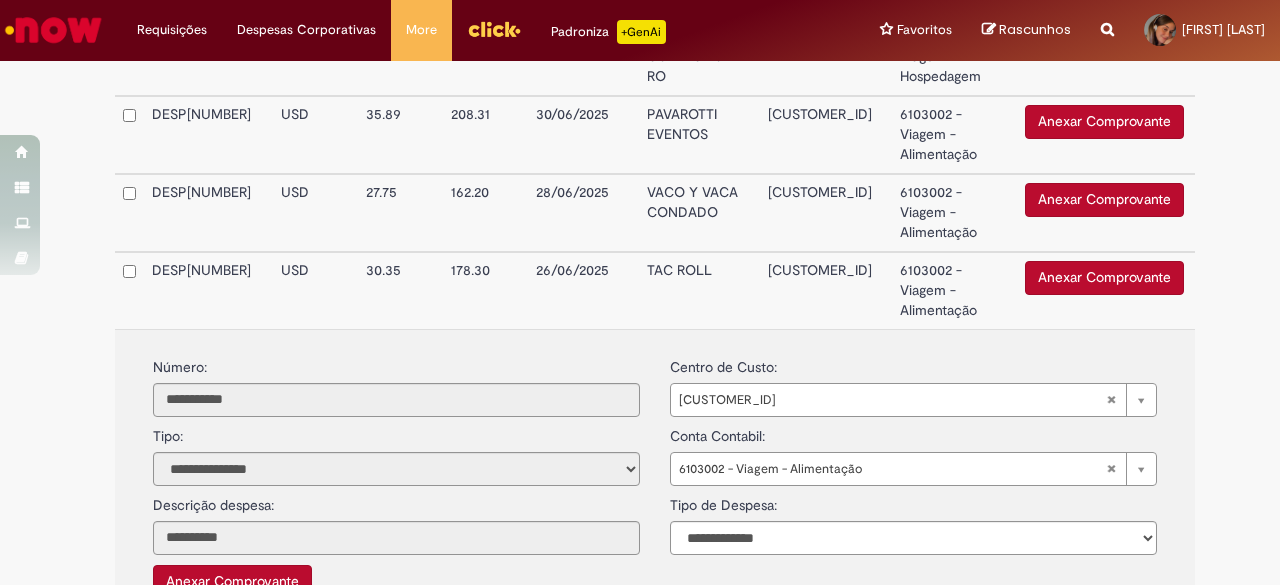 click on "**********" at bounding box center [655, 555] 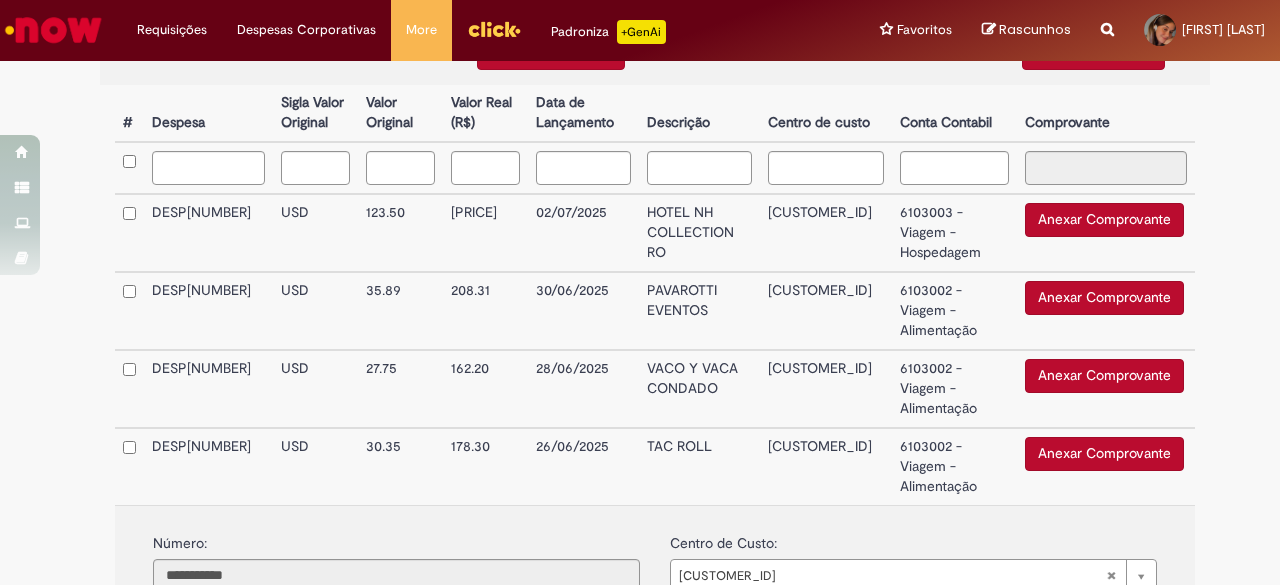scroll, scrollTop: 618, scrollLeft: 0, axis: vertical 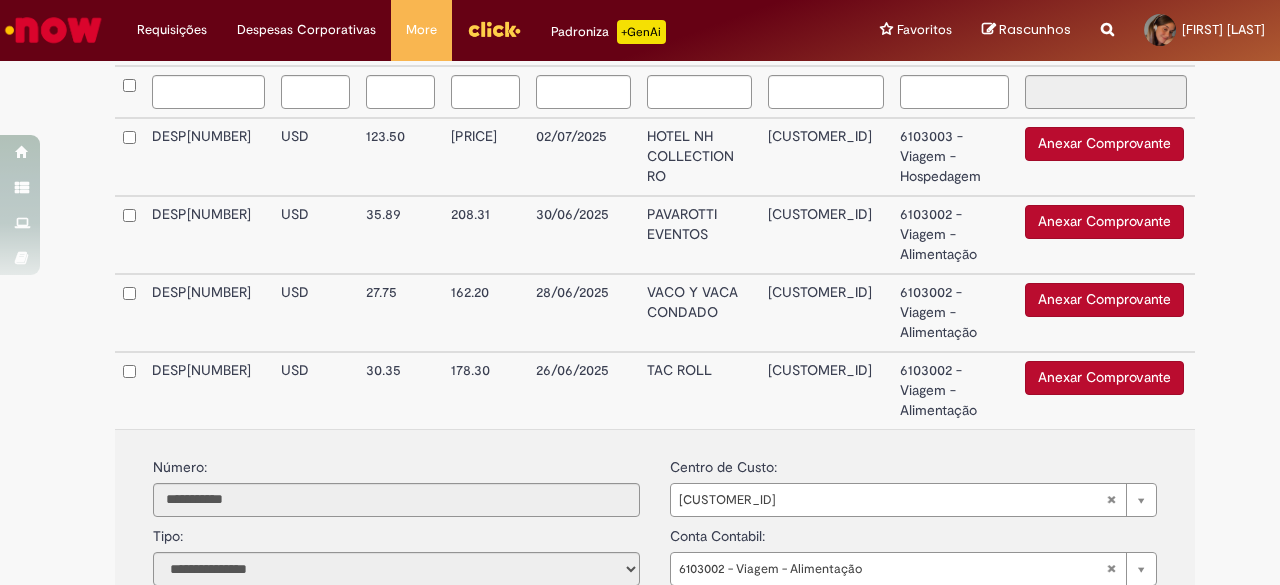 click on "HOTEL NH COLLECTION RO" at bounding box center (699, 157) 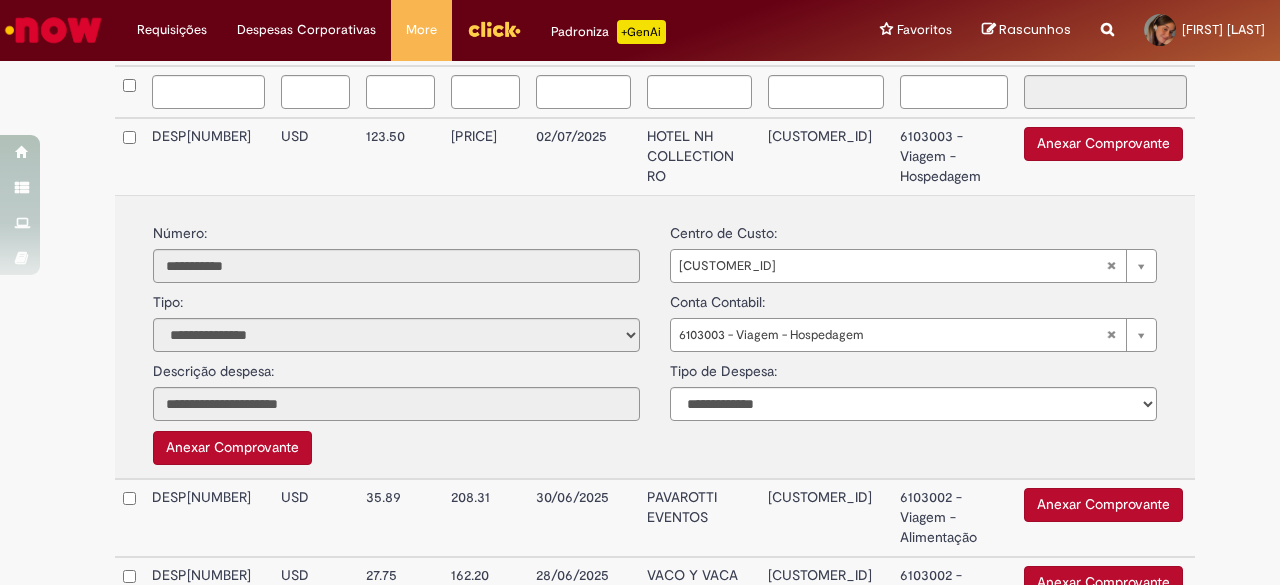 click on "Anexar Comprovante" at bounding box center [1103, 144] 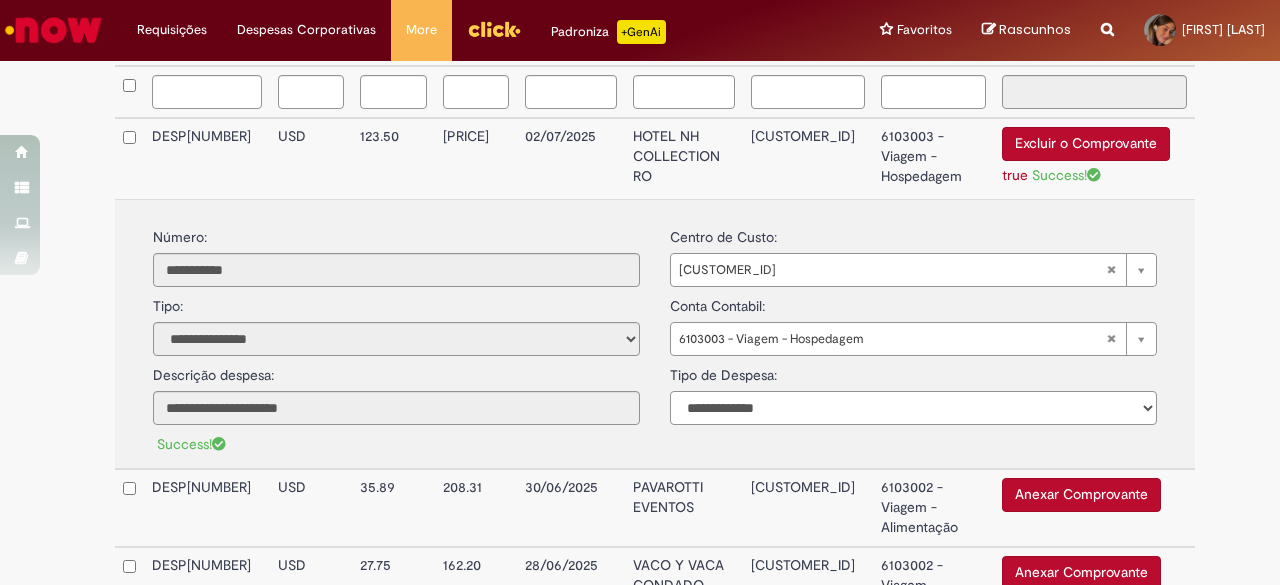 click on "**********" at bounding box center [913, 408] 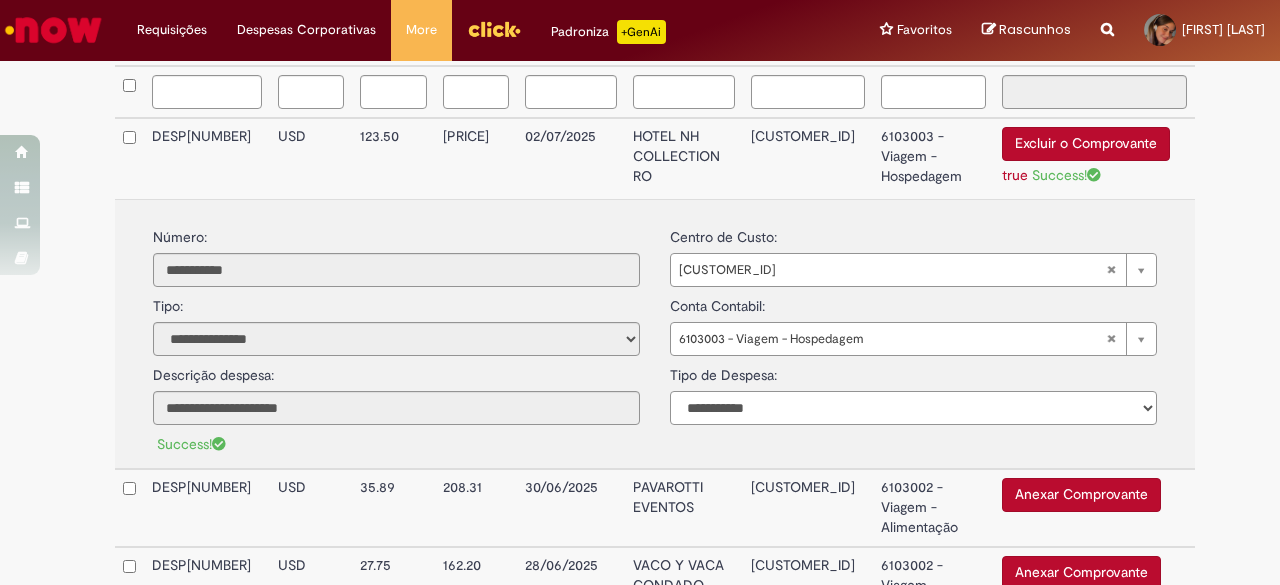click on "**********" at bounding box center [913, 408] 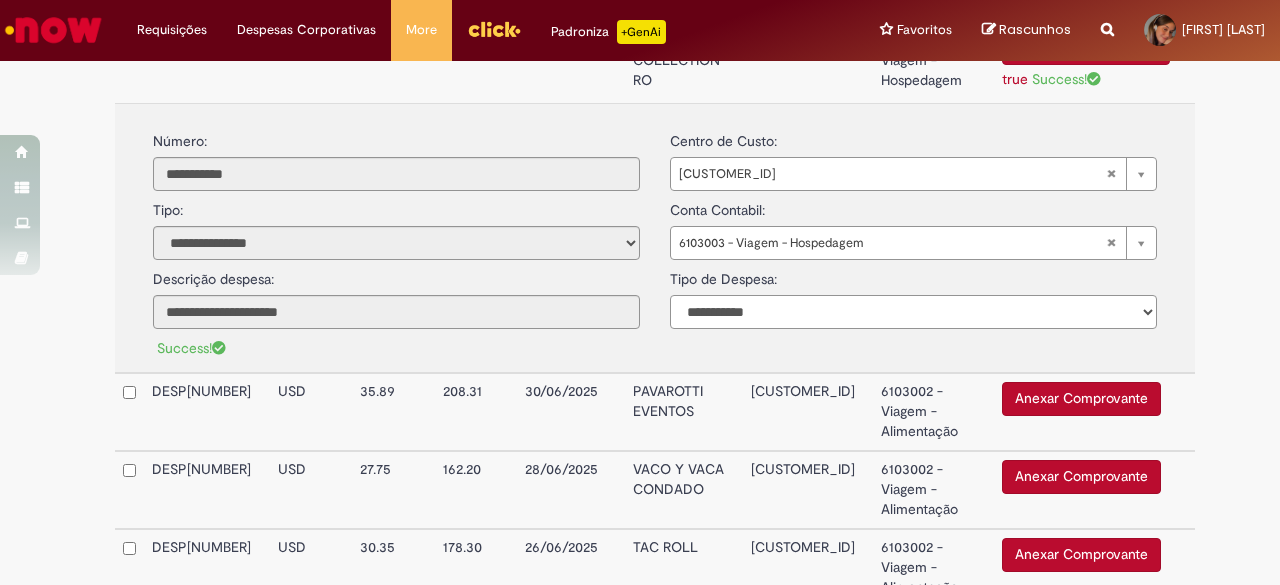 scroll, scrollTop: 818, scrollLeft: 0, axis: vertical 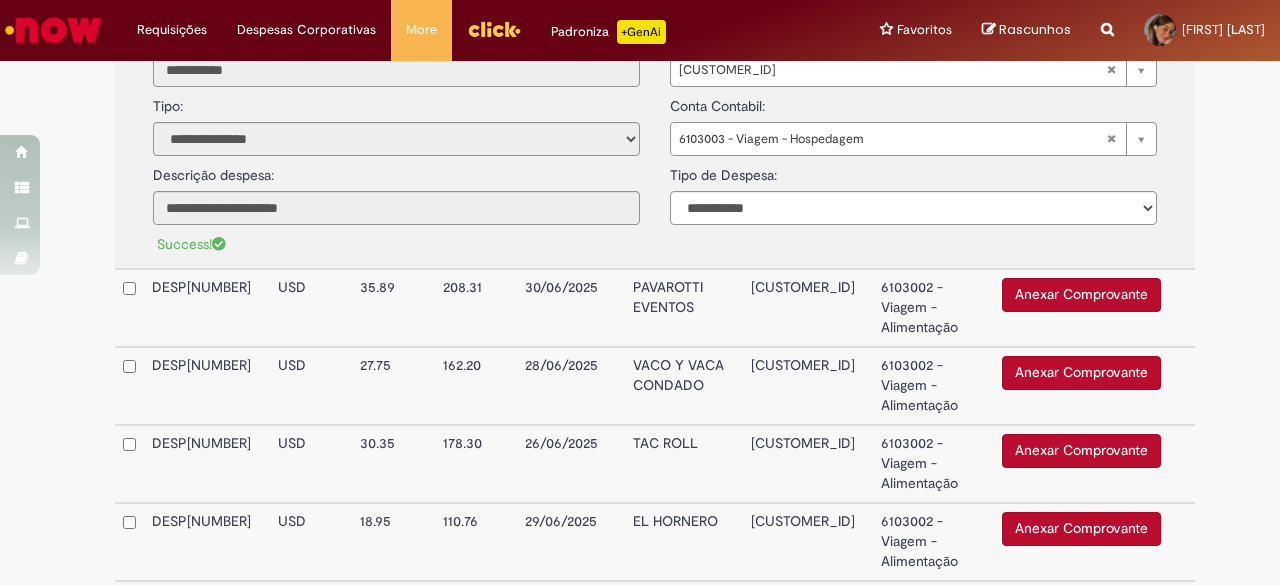 click on "PAVAROTTI EVENTOS" at bounding box center (684, 308) 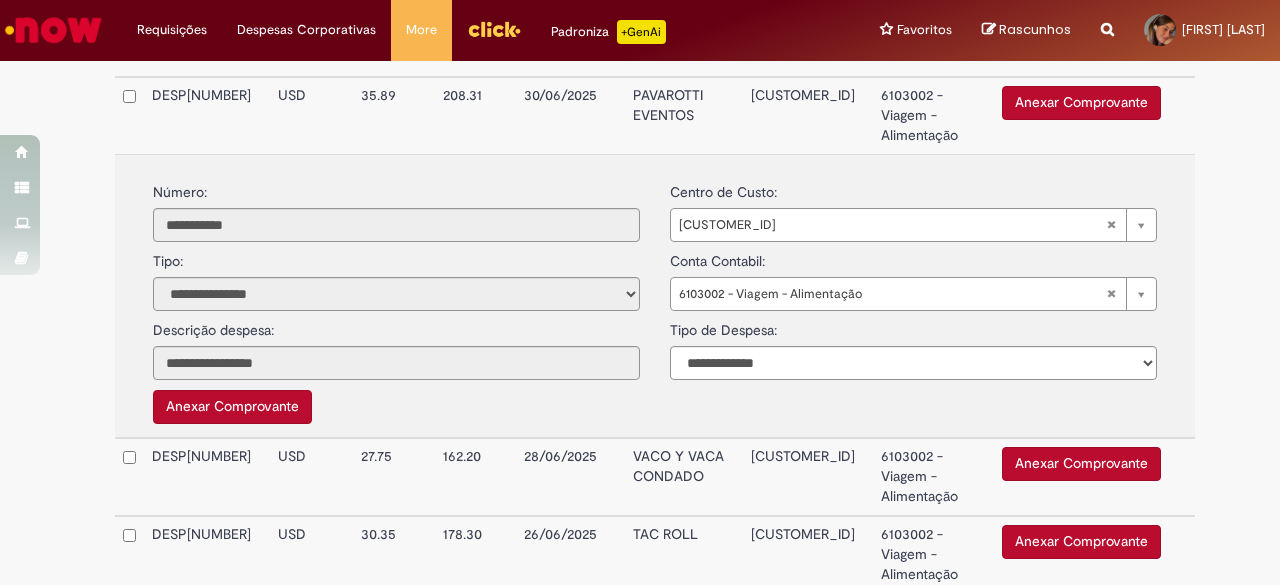 scroll, scrollTop: 718, scrollLeft: 0, axis: vertical 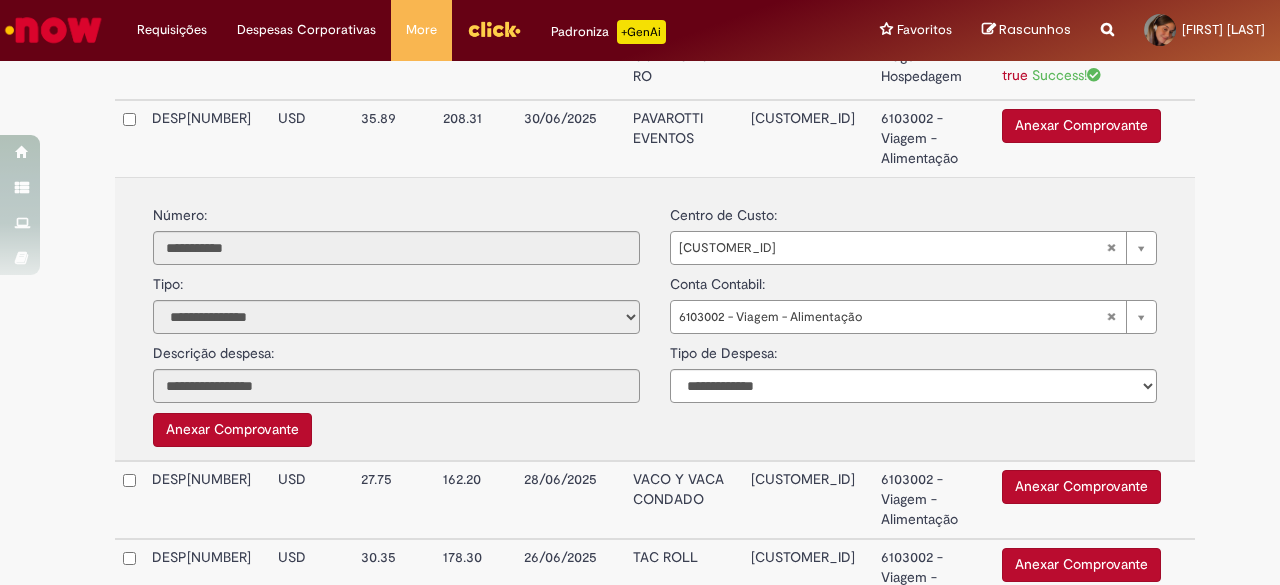 click on "Anexar Comprovante" at bounding box center [1081, 126] 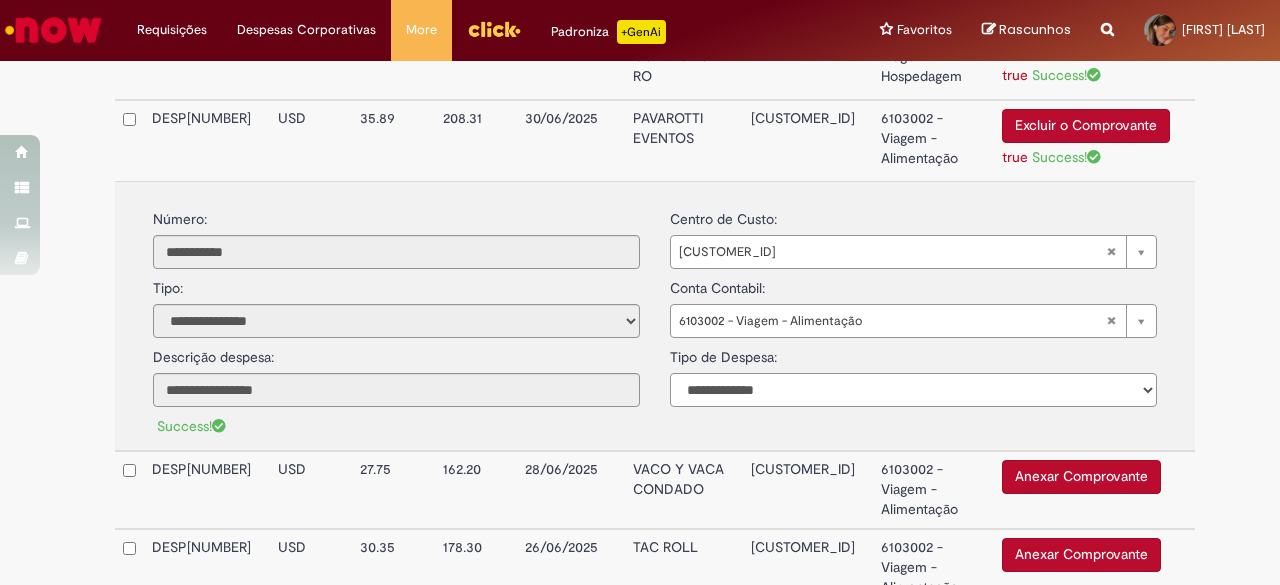 click on "**********" at bounding box center (913, 390) 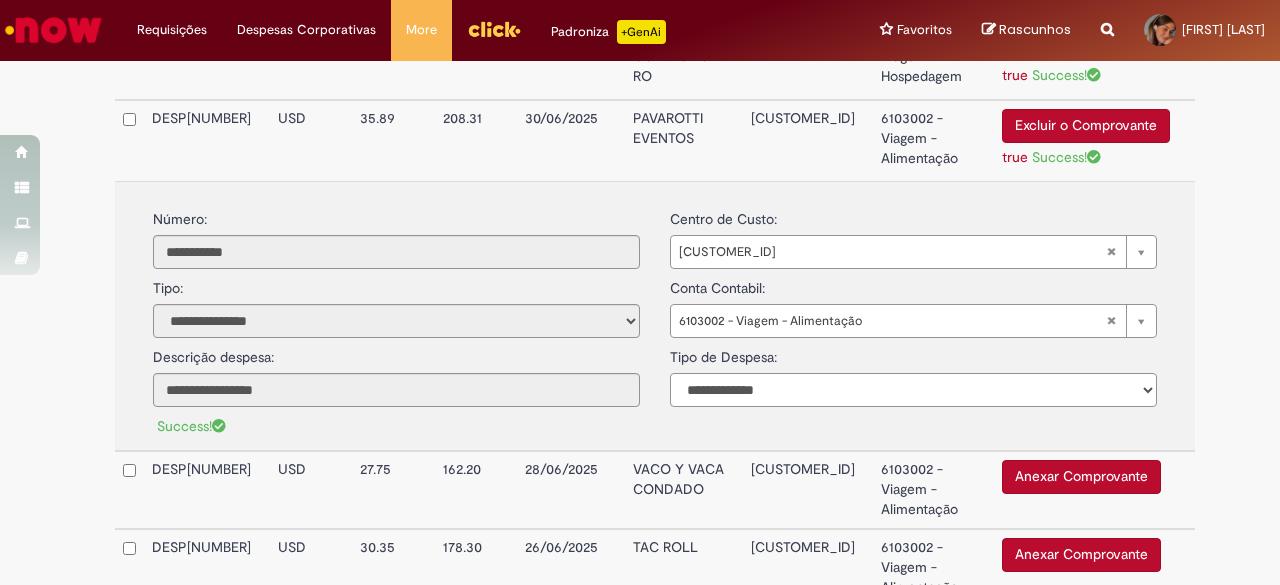 select on "*" 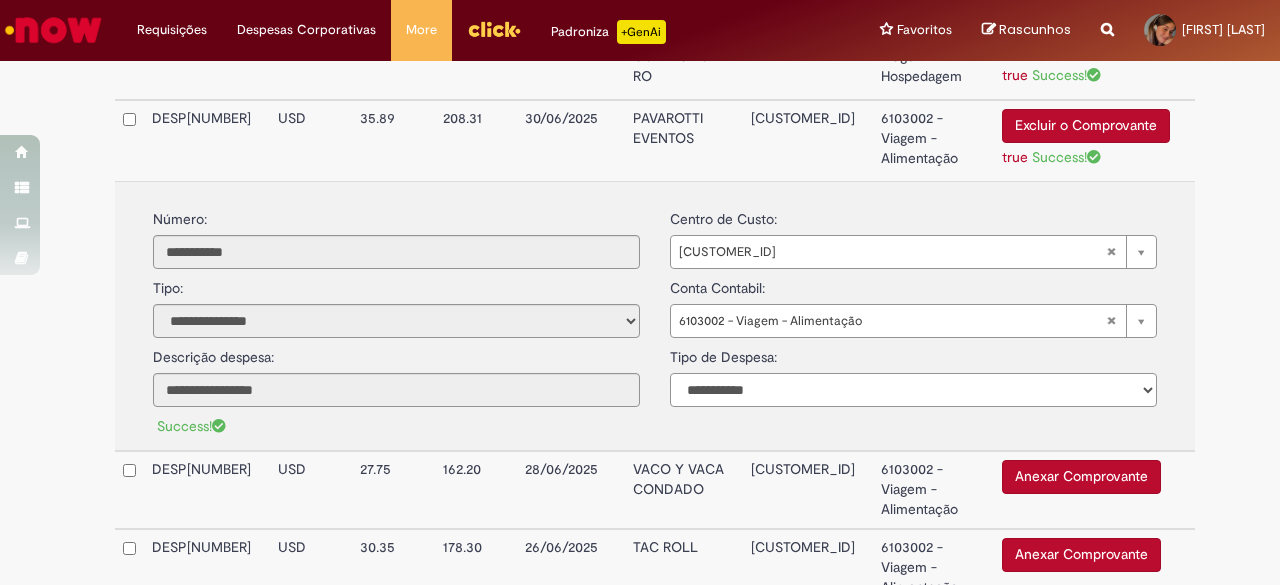 click on "**********" at bounding box center [913, 390] 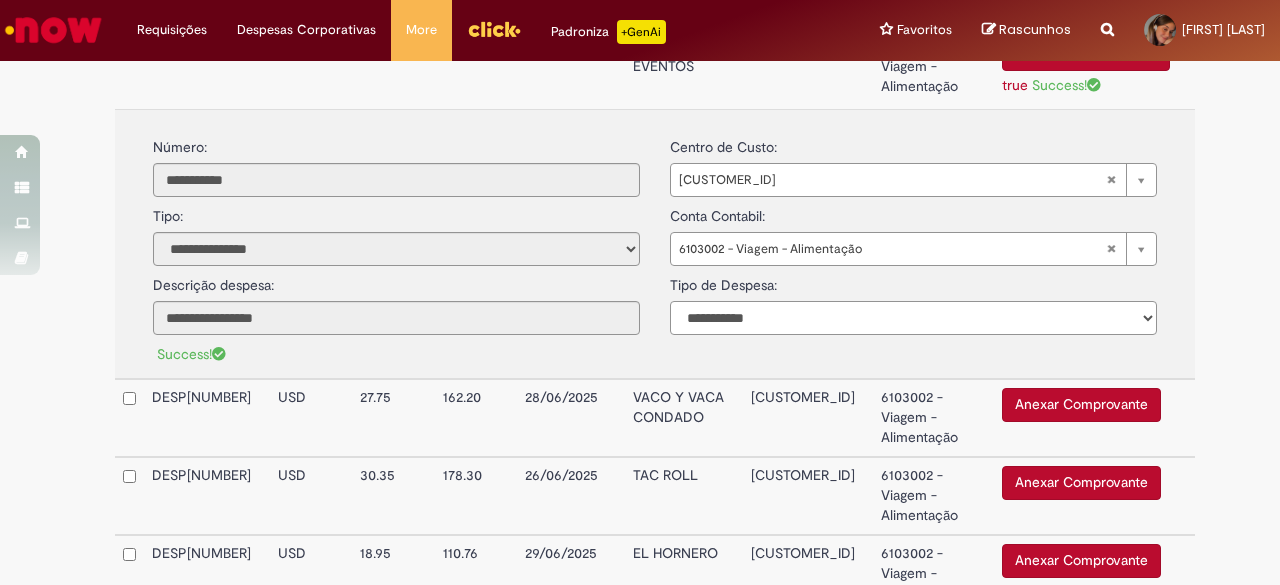 scroll, scrollTop: 718, scrollLeft: 0, axis: vertical 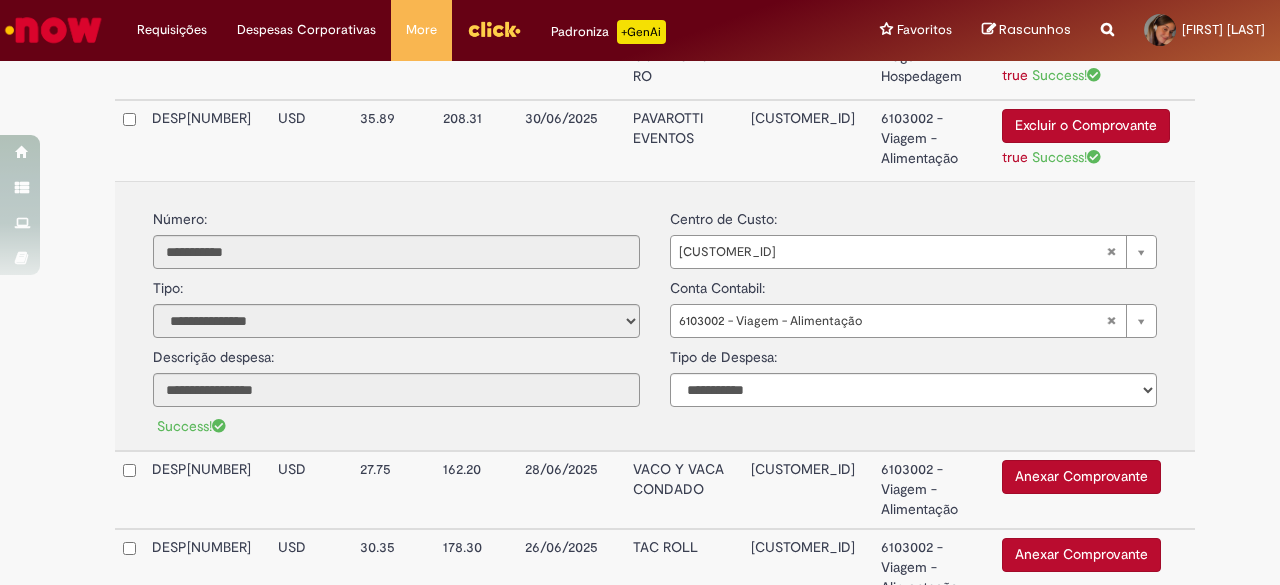 click on "208.31" at bounding box center (476, 140) 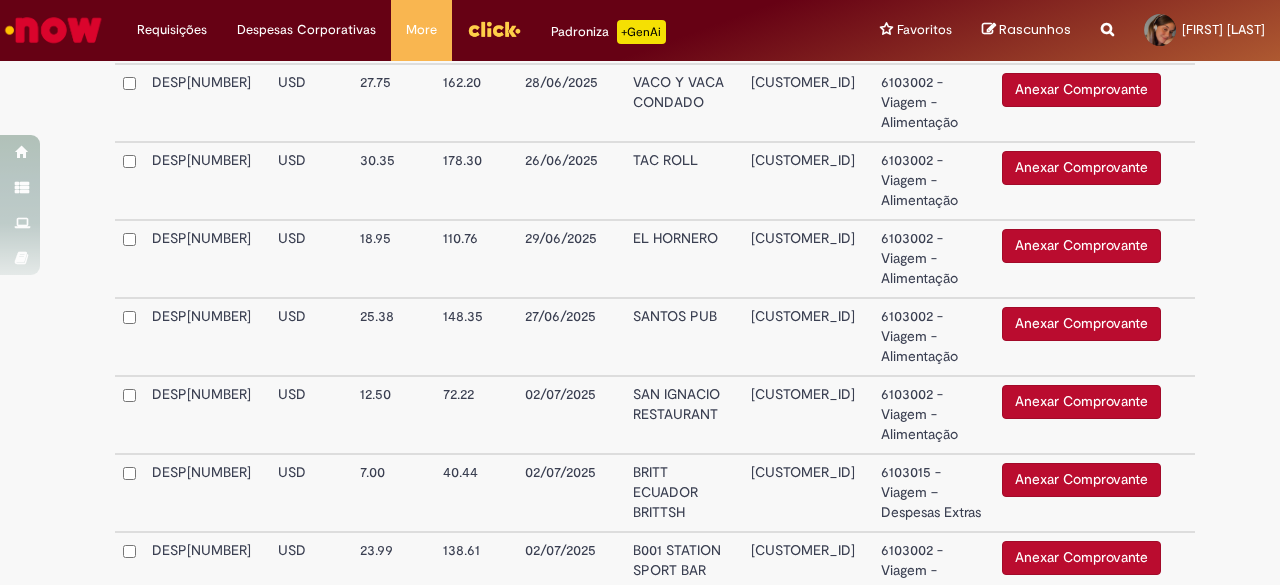 scroll, scrollTop: 918, scrollLeft: 0, axis: vertical 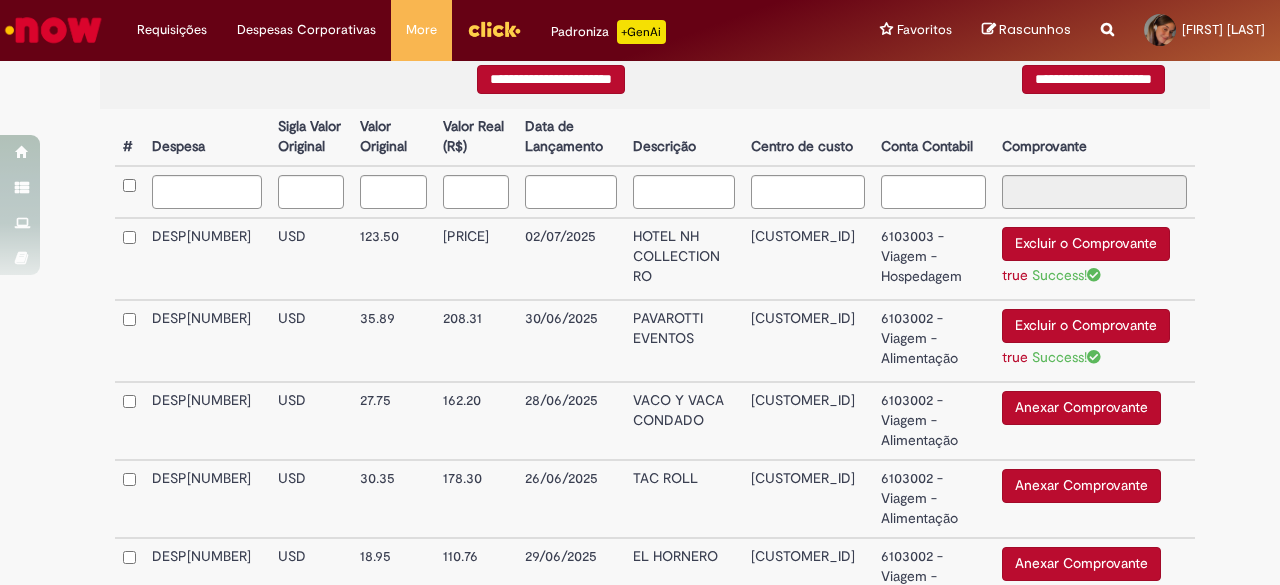click on "28/06/2025" at bounding box center (571, 421) 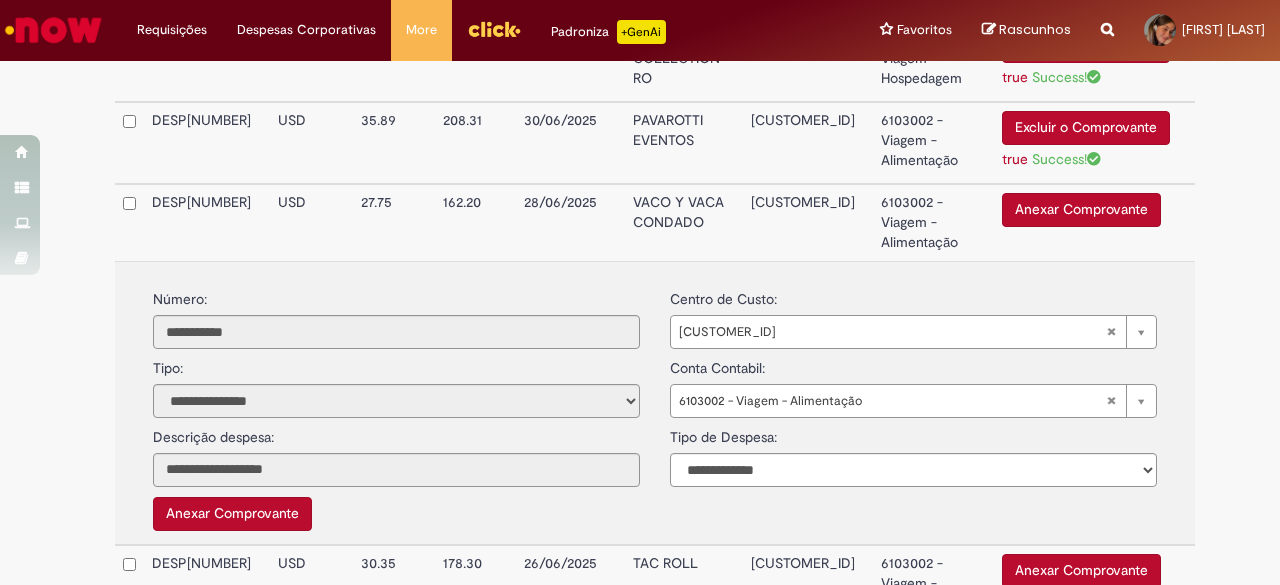 scroll, scrollTop: 718, scrollLeft: 0, axis: vertical 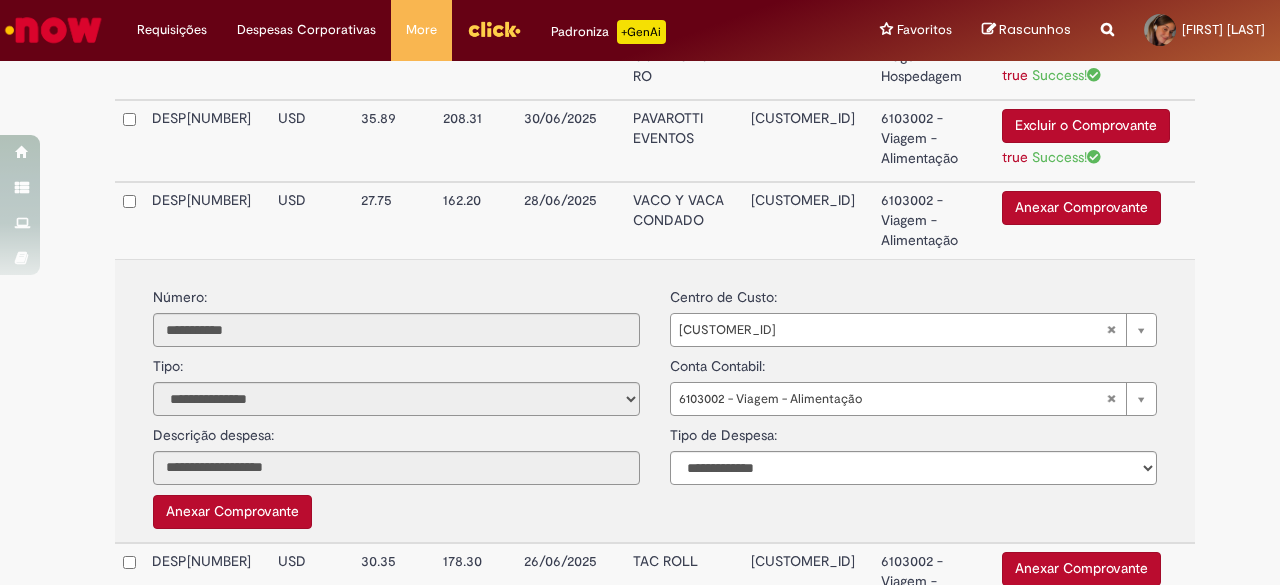 click on "Anexar Comprovante" at bounding box center (1081, 208) 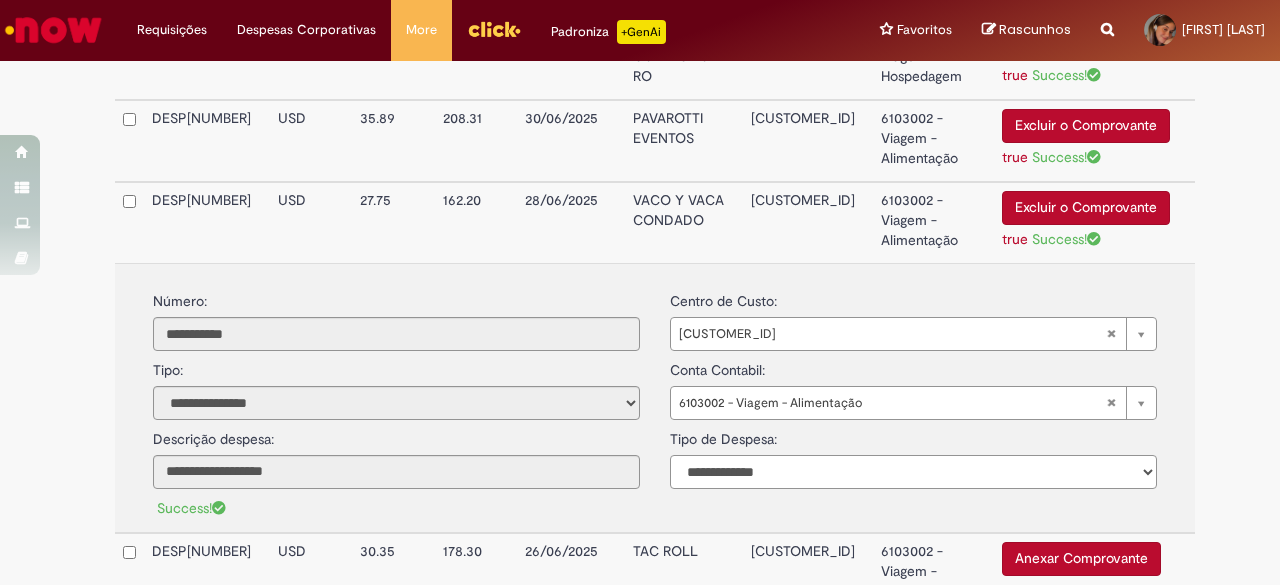 click on "**********" at bounding box center [913, 472] 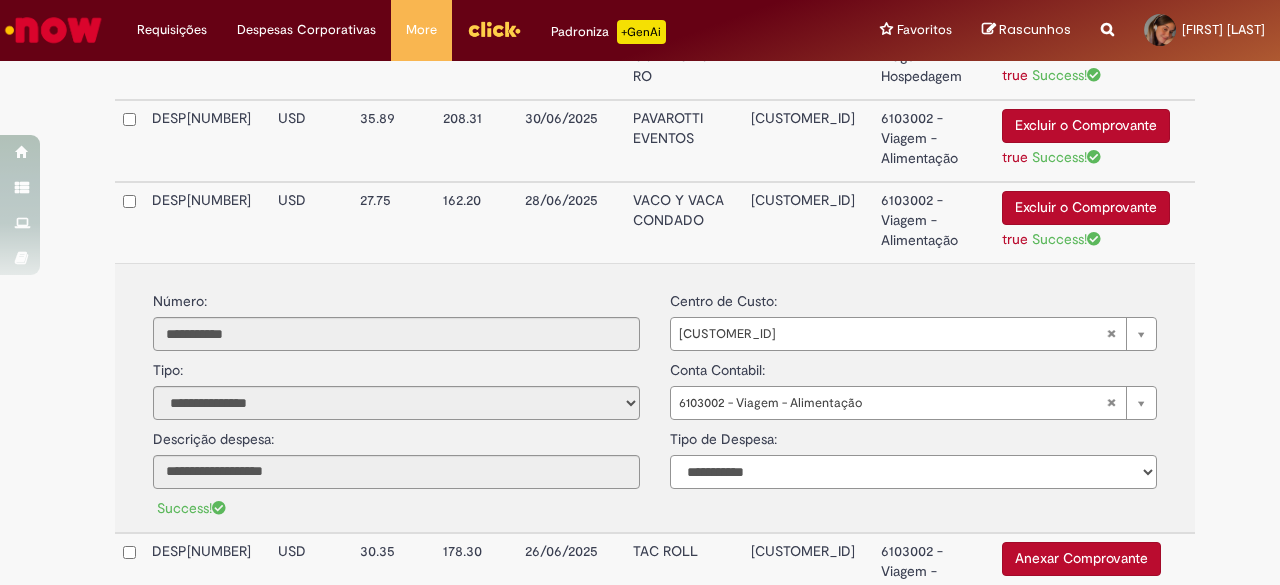 click on "**********" at bounding box center (913, 472) 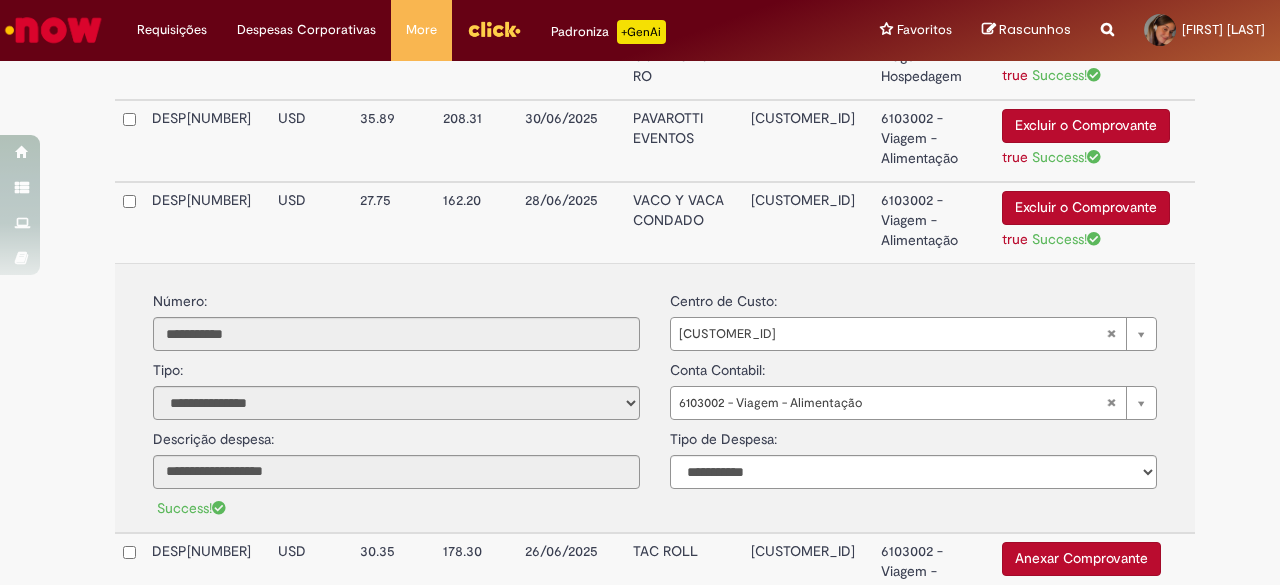 click on "USD" at bounding box center [311, 222] 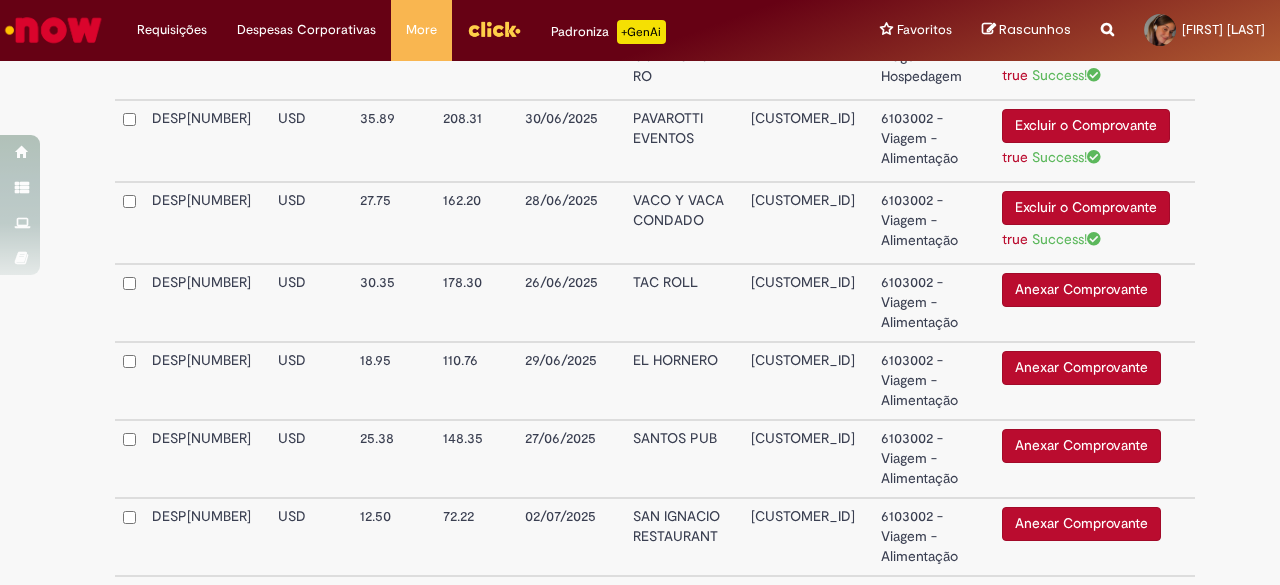 click on "TAC   ROLL" at bounding box center (684, 303) 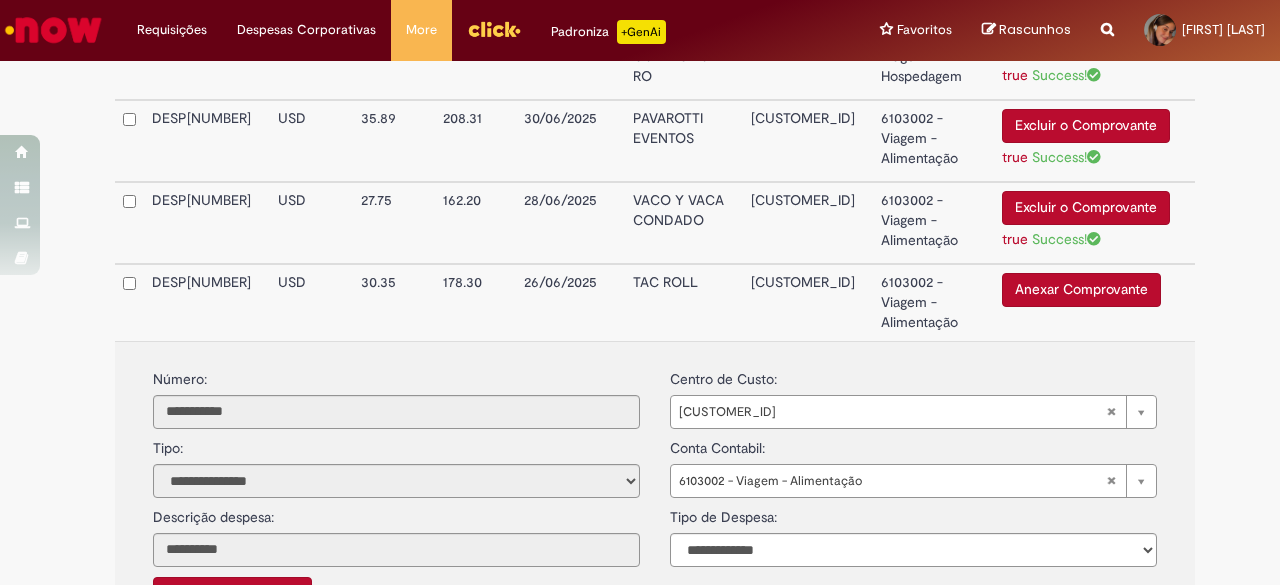 click on "Anexar Comprovante" at bounding box center (1081, 290) 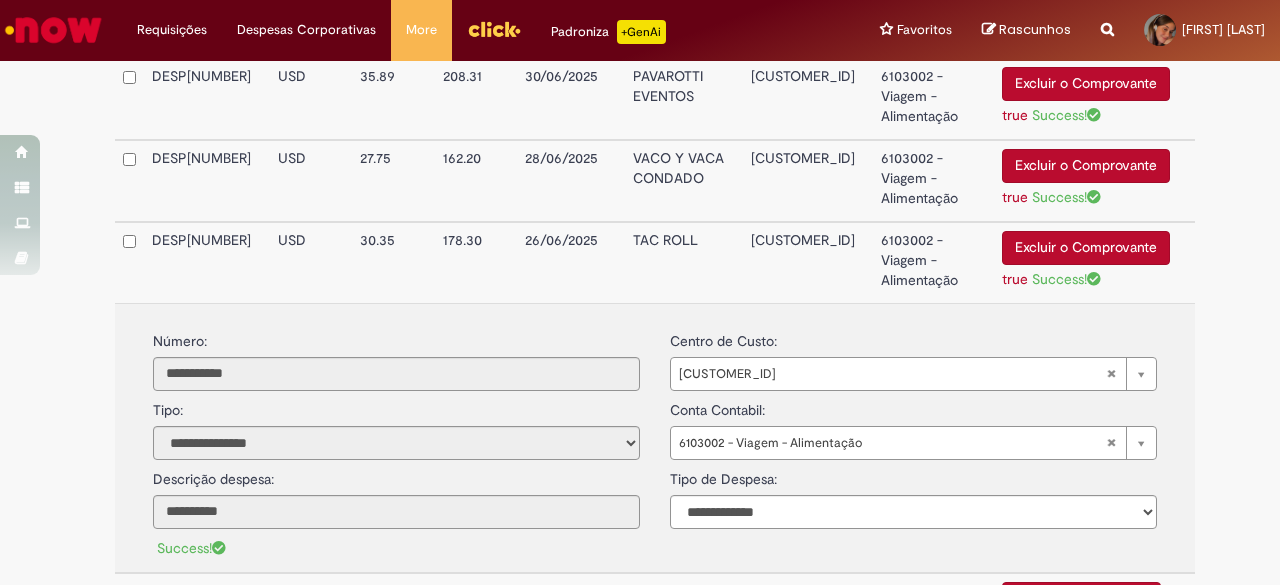 scroll, scrollTop: 818, scrollLeft: 0, axis: vertical 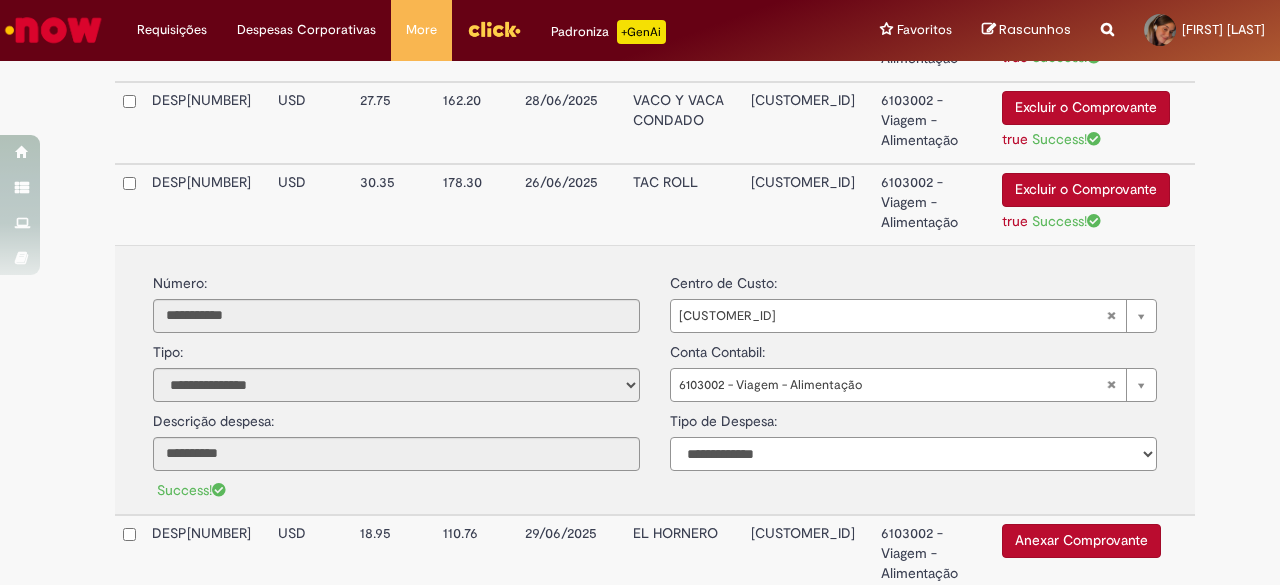 click on "**********" at bounding box center [913, 454] 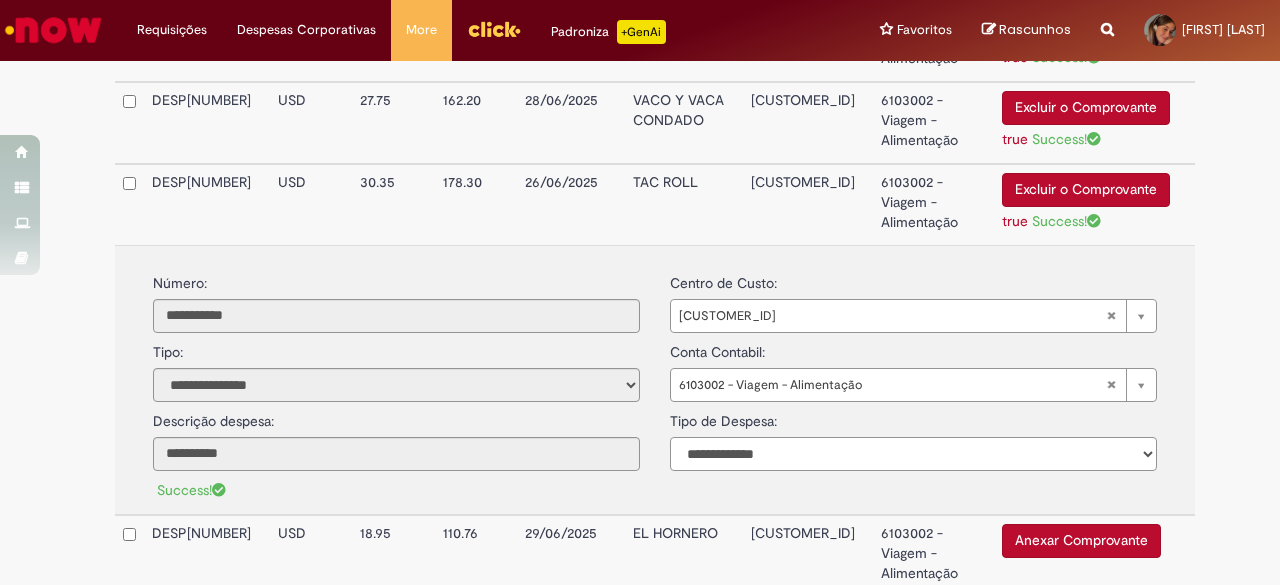 select on "*" 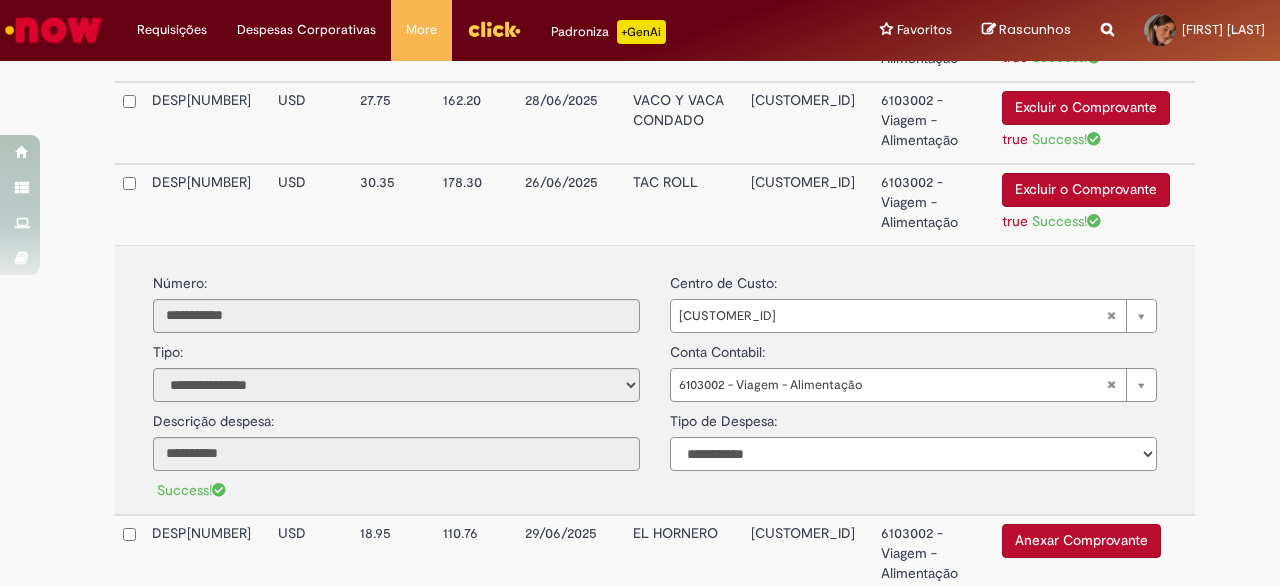 click on "**********" at bounding box center (913, 454) 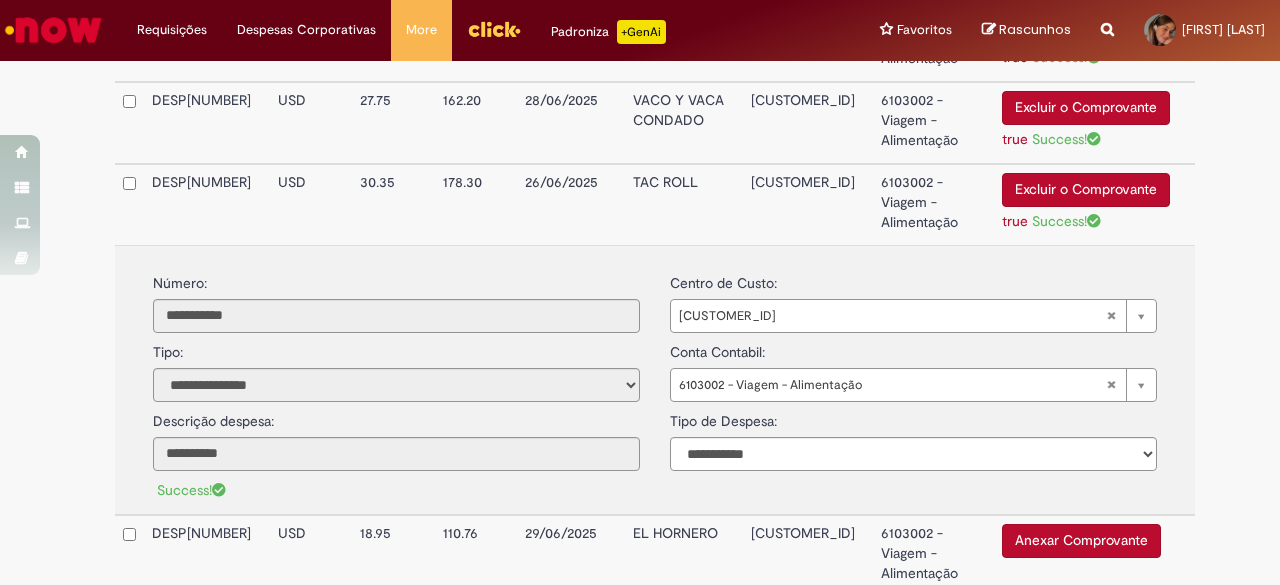 click on "DESP0843531" at bounding box center [207, 204] 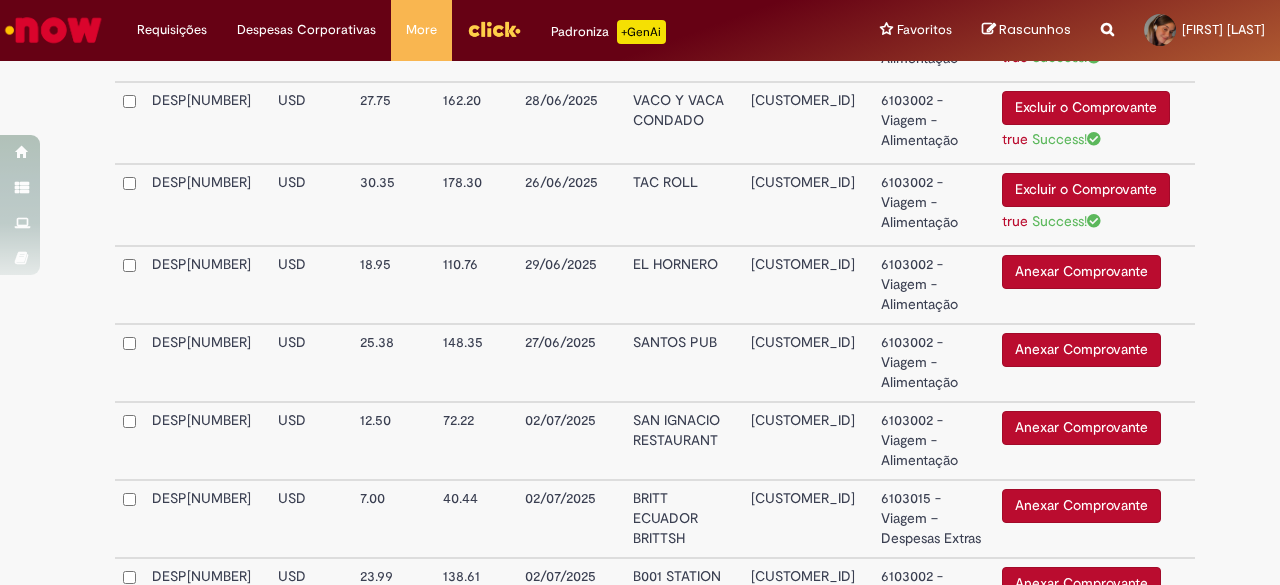click on "GGTechCamp-Customer - BRZC072292" at bounding box center [808, 285] 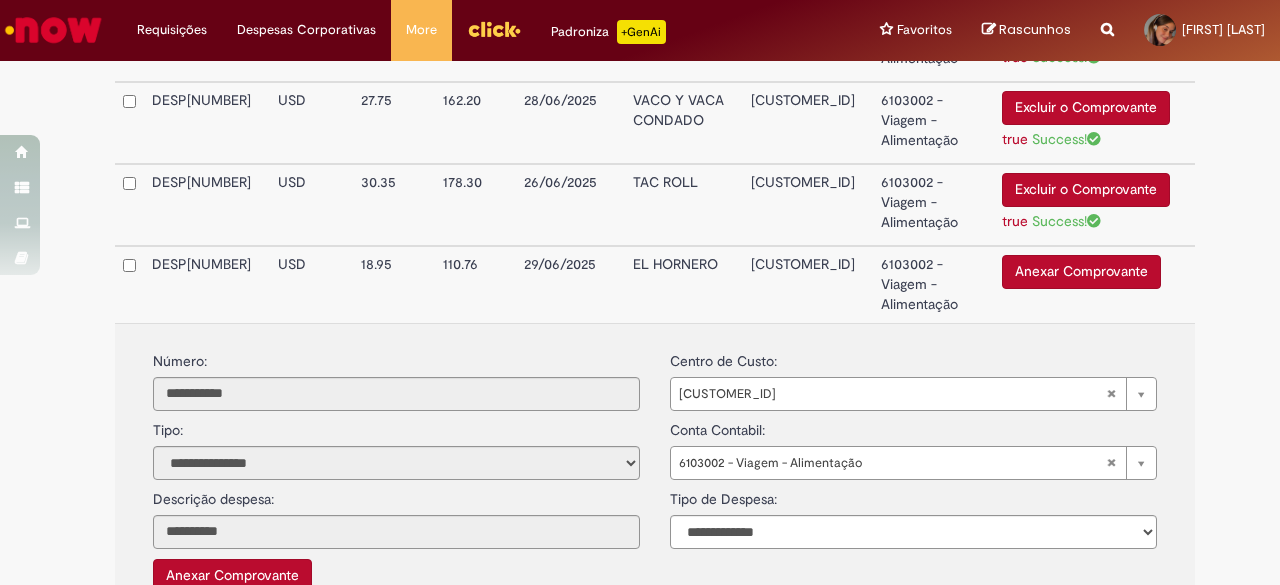 click on "Anexar Comprovante" at bounding box center [1081, 272] 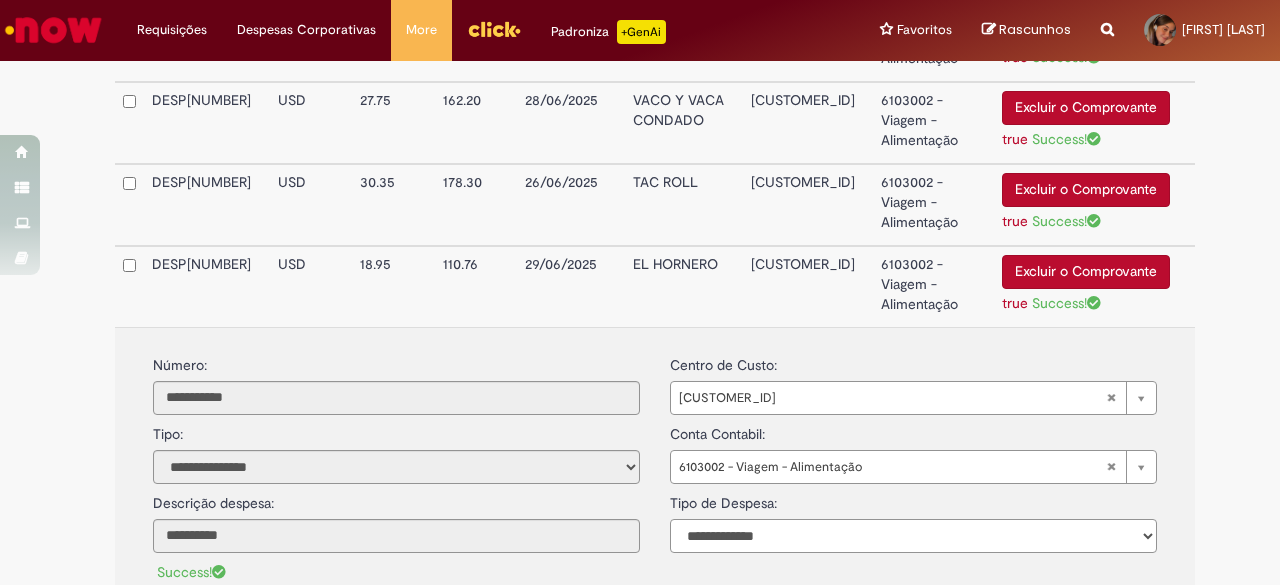 click on "**********" at bounding box center (913, 536) 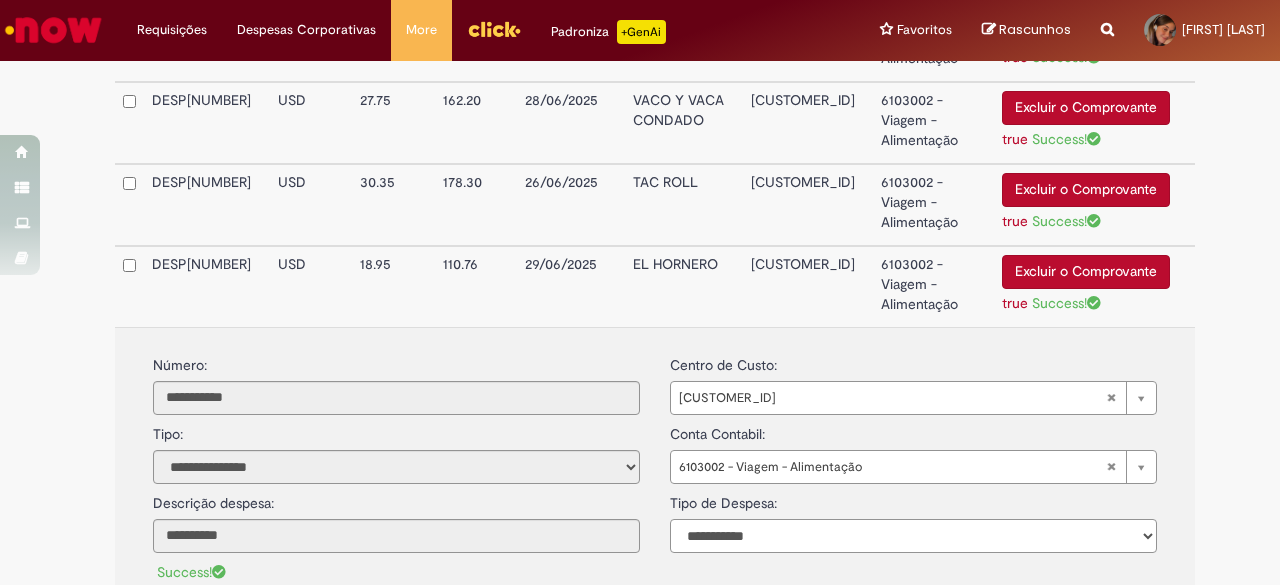 click on "**********" at bounding box center [913, 536] 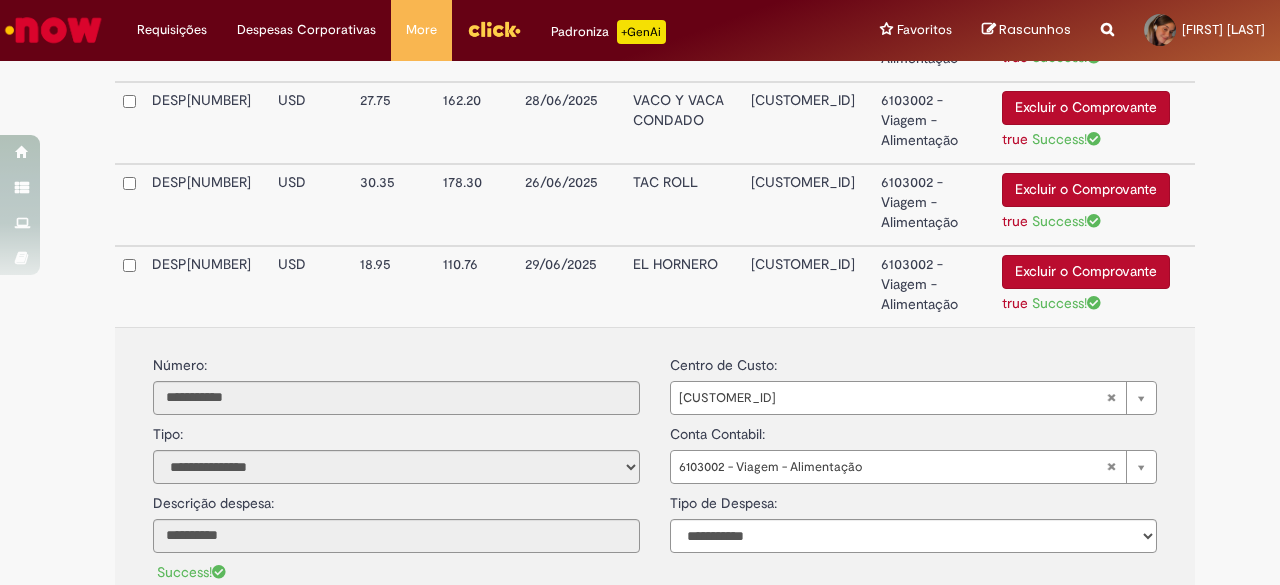 click on "DESP0843528" at bounding box center (207, 286) 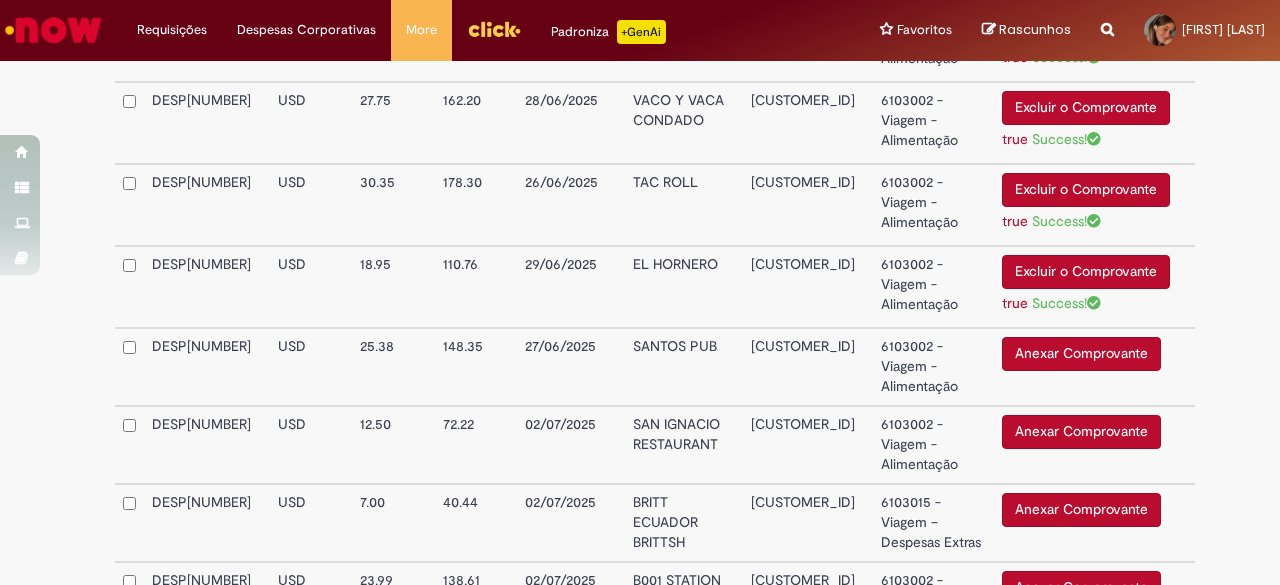 click on "GGTechCamp-Customer - BRZC072292" at bounding box center (808, 367) 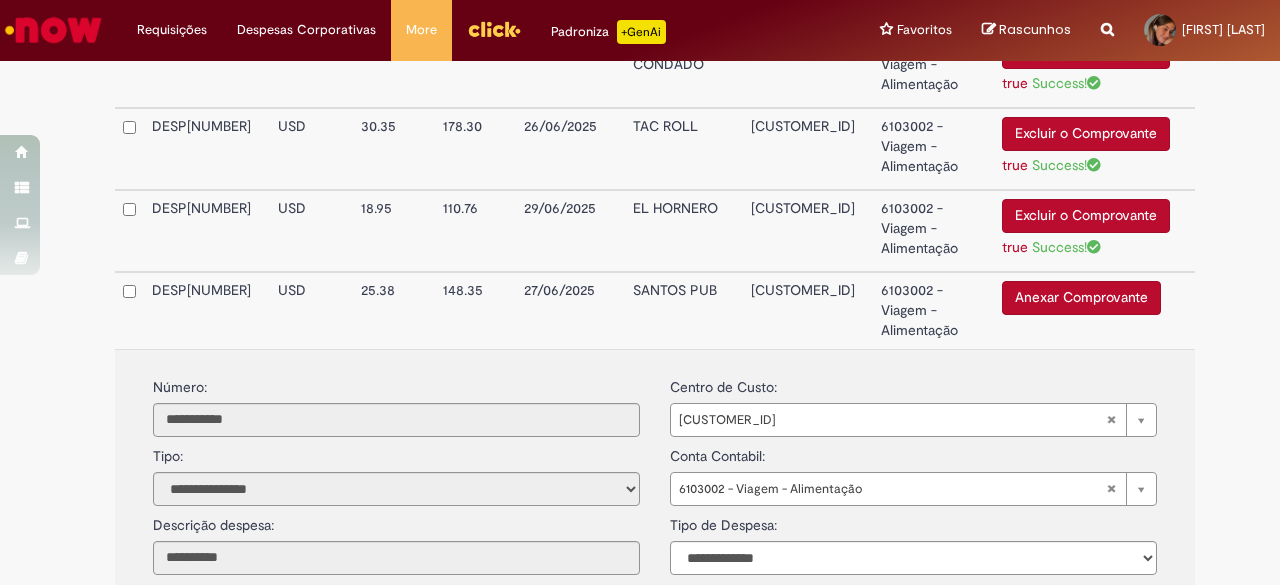 scroll, scrollTop: 918, scrollLeft: 0, axis: vertical 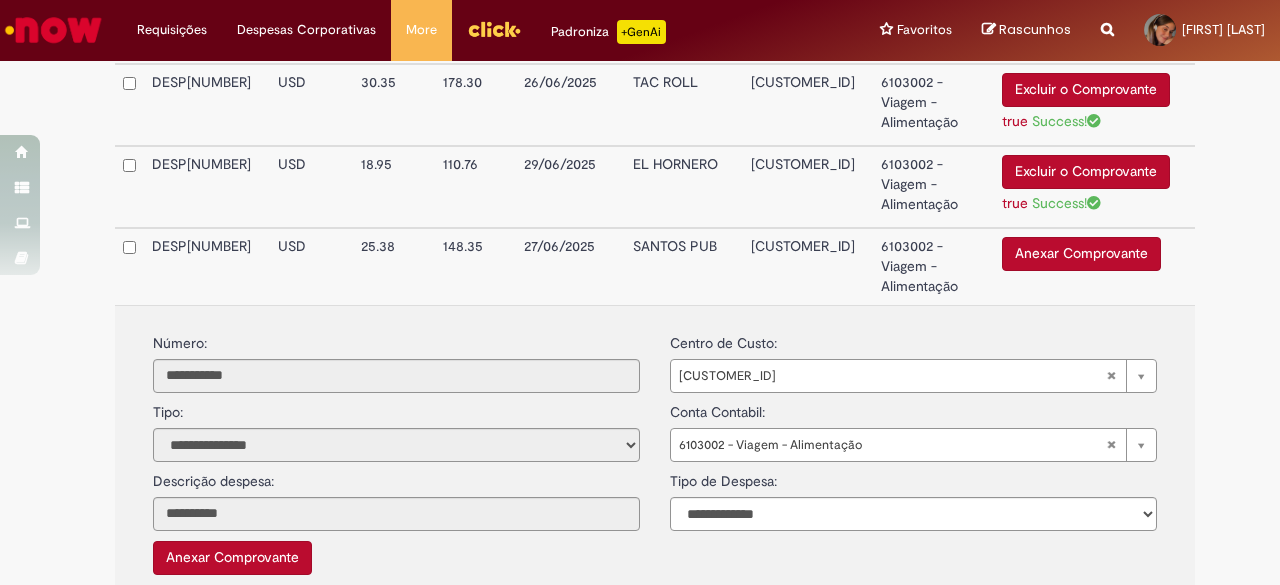 click on "Anexar Comprovante" at bounding box center [1081, 254] 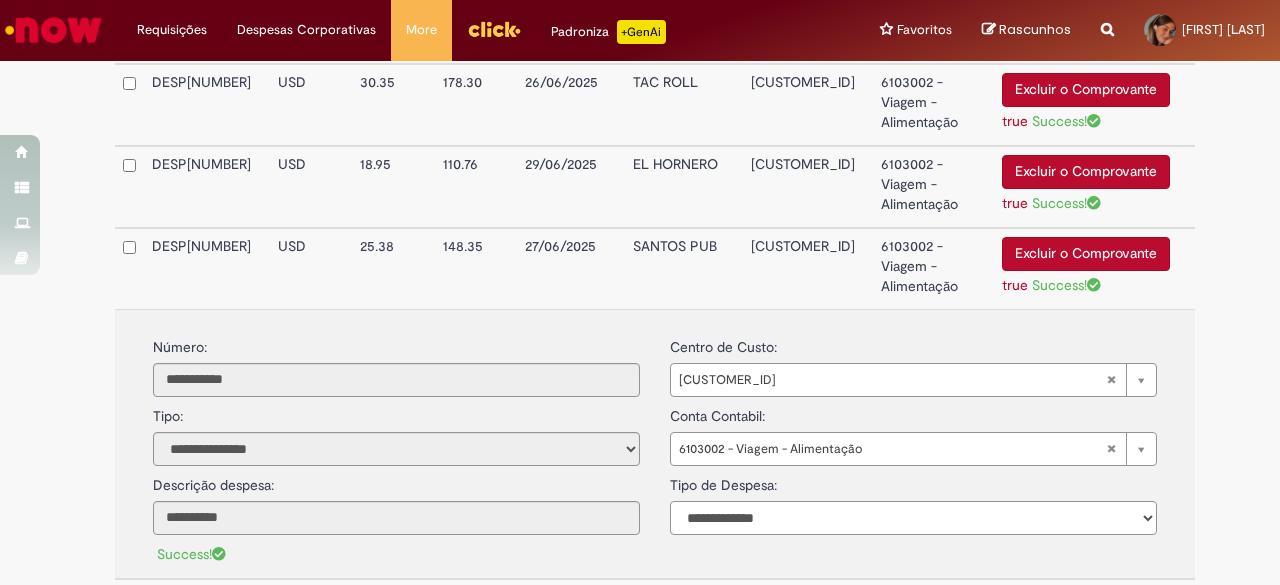 click on "**********" at bounding box center [913, 518] 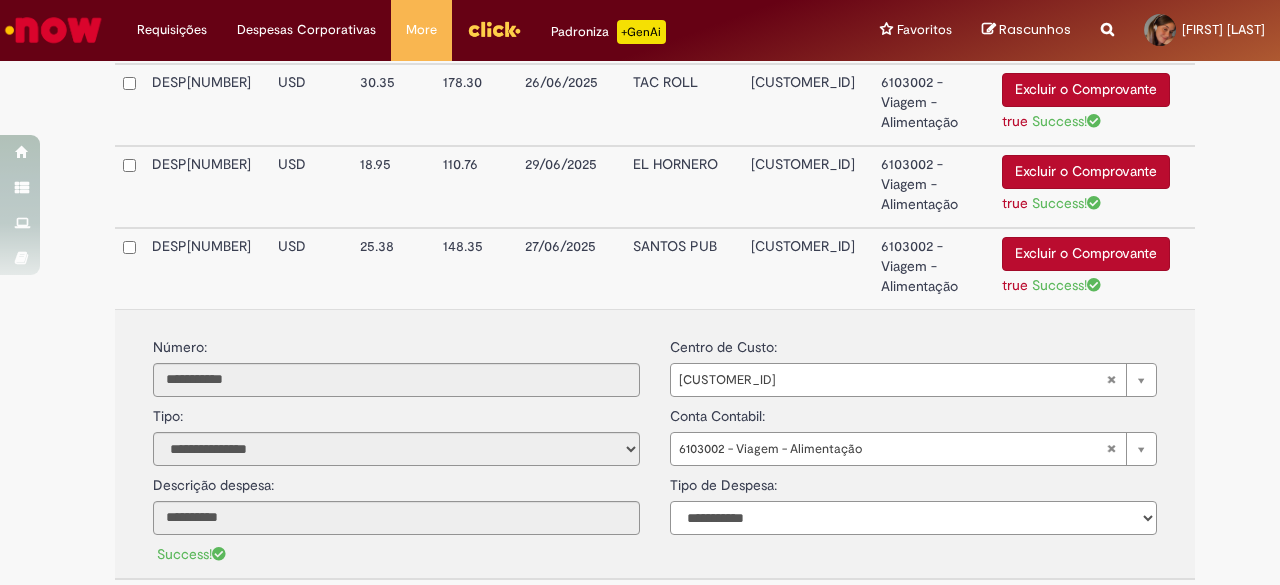 click on "**********" at bounding box center (913, 518) 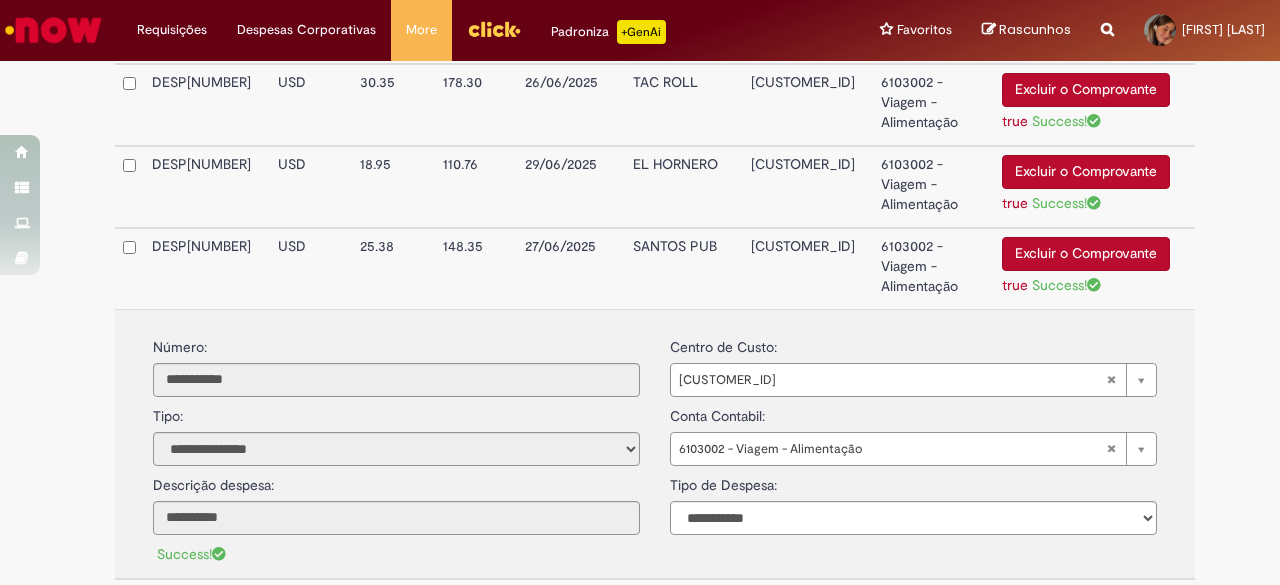 click on "DESP0843530" at bounding box center (207, 268) 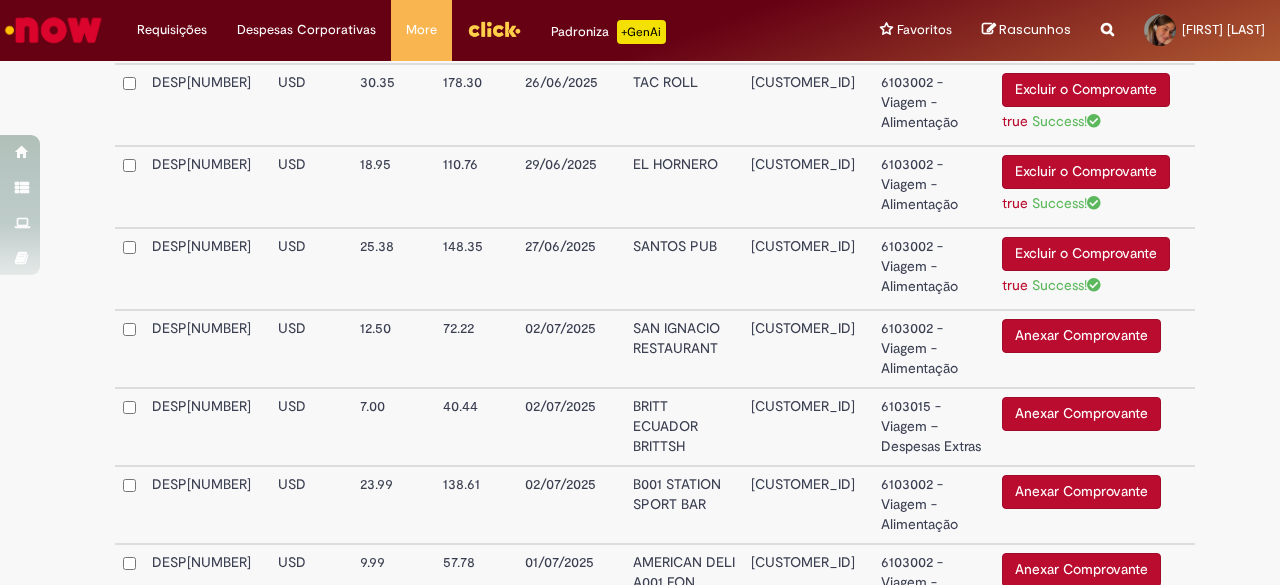click on "SAN IGNACIO RESTAURANT" at bounding box center [684, 349] 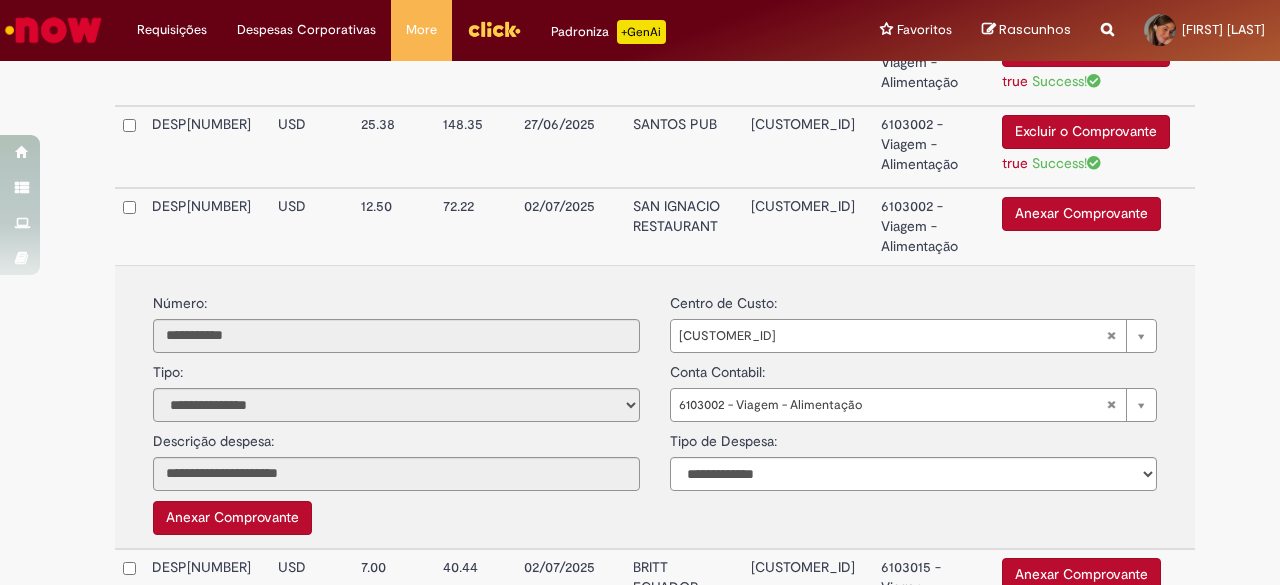 scroll, scrollTop: 1018, scrollLeft: 0, axis: vertical 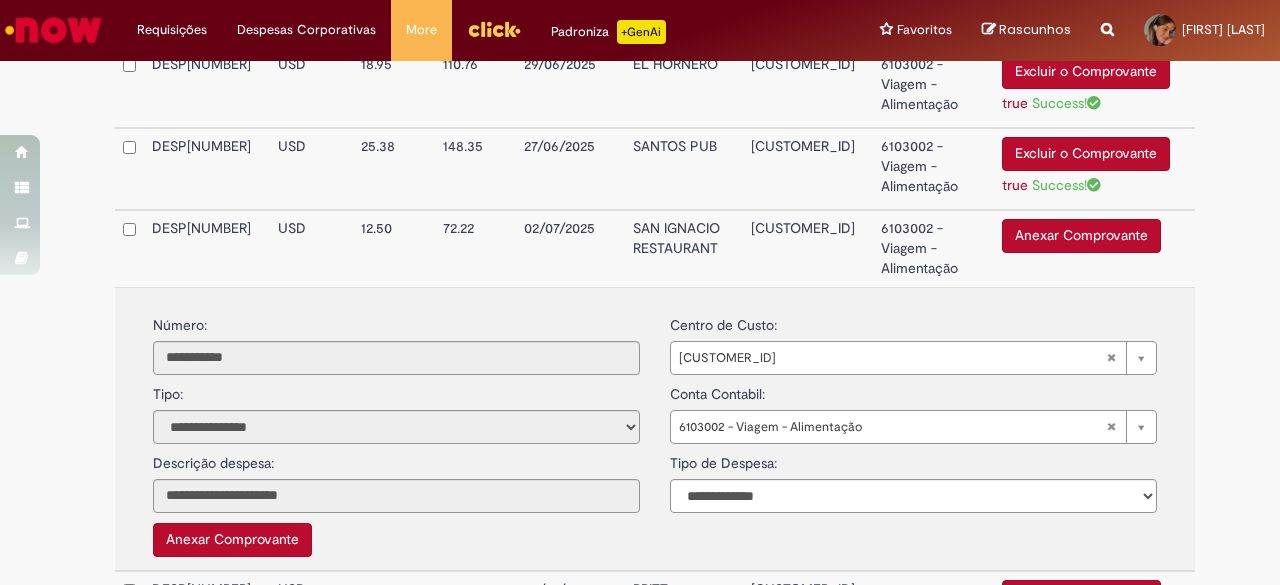 click on "Anexar Comprovante" at bounding box center (1081, 236) 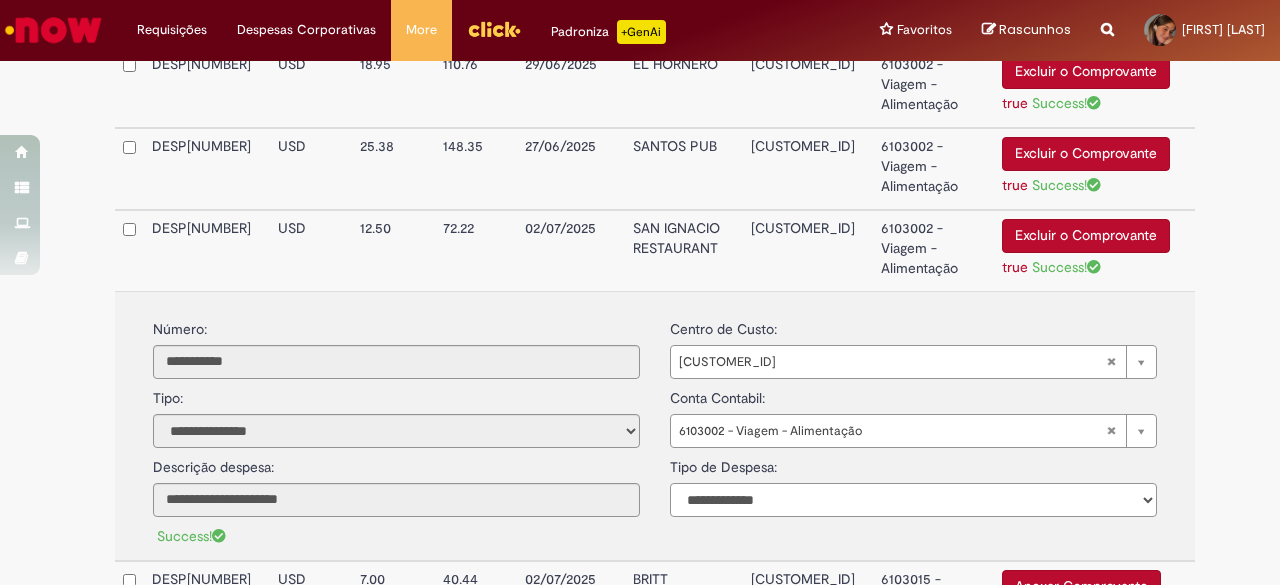 click on "**********" at bounding box center [913, 500] 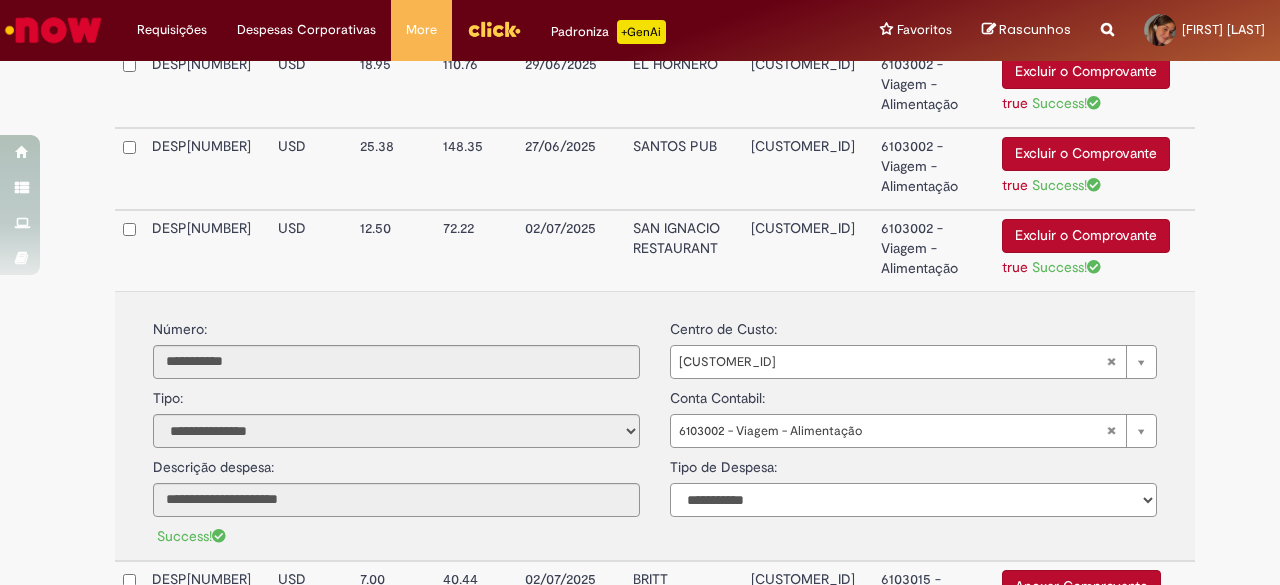 click on "**********" at bounding box center [913, 500] 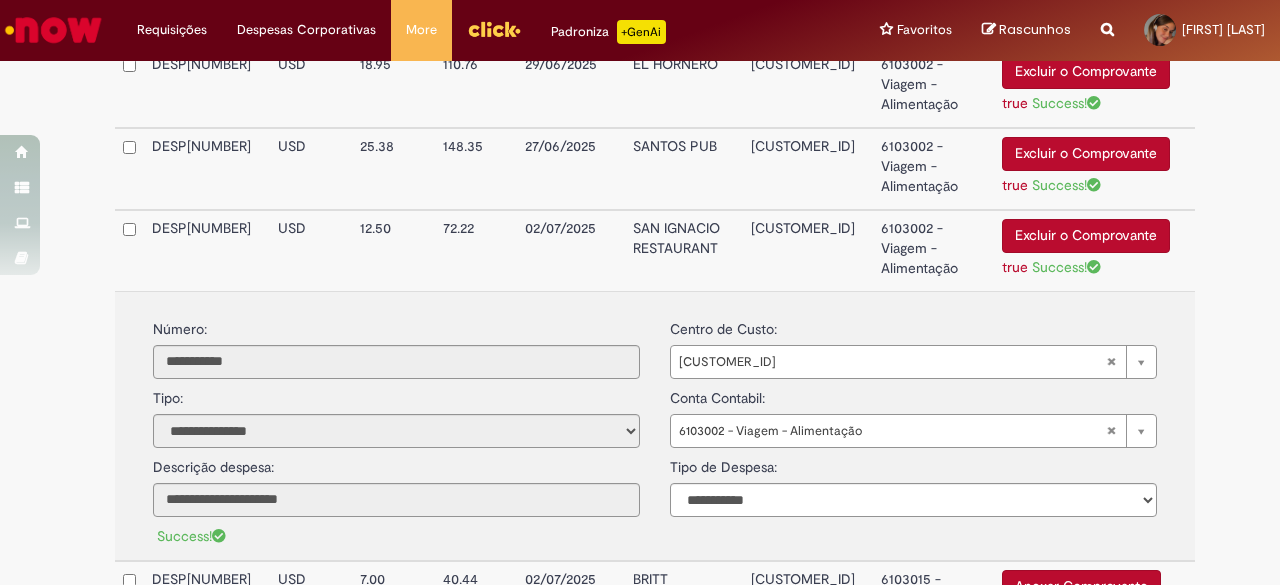 click on "SAN IGNACIO RESTAURANT" at bounding box center (684, 250) 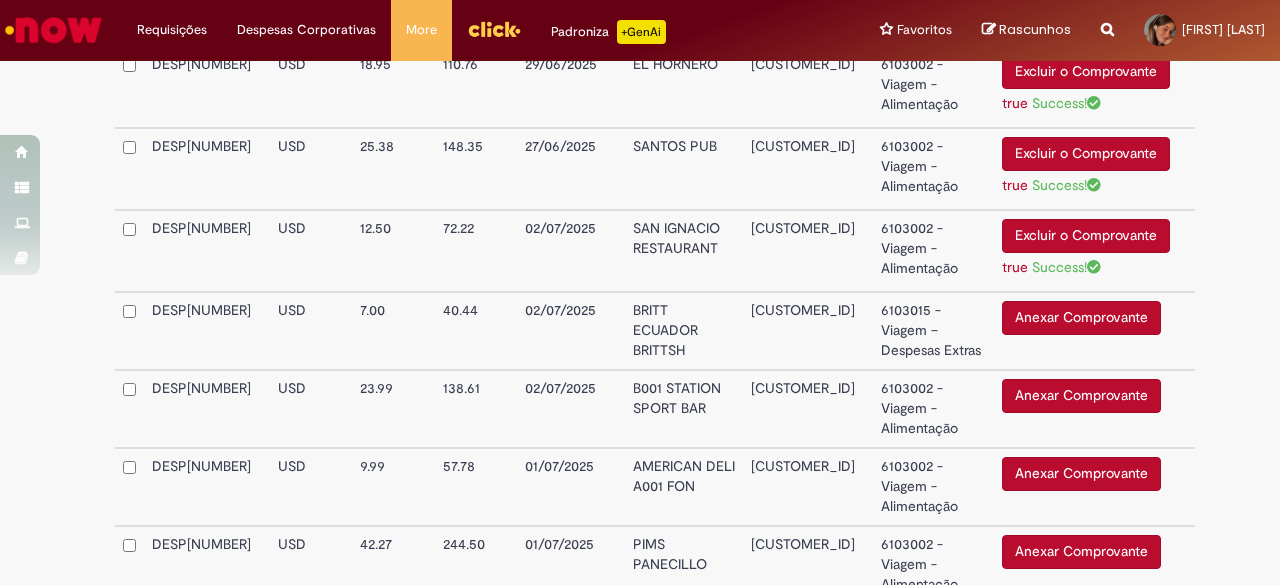 click on "BRITT ECUADOR BRITTSH" at bounding box center (684, 331) 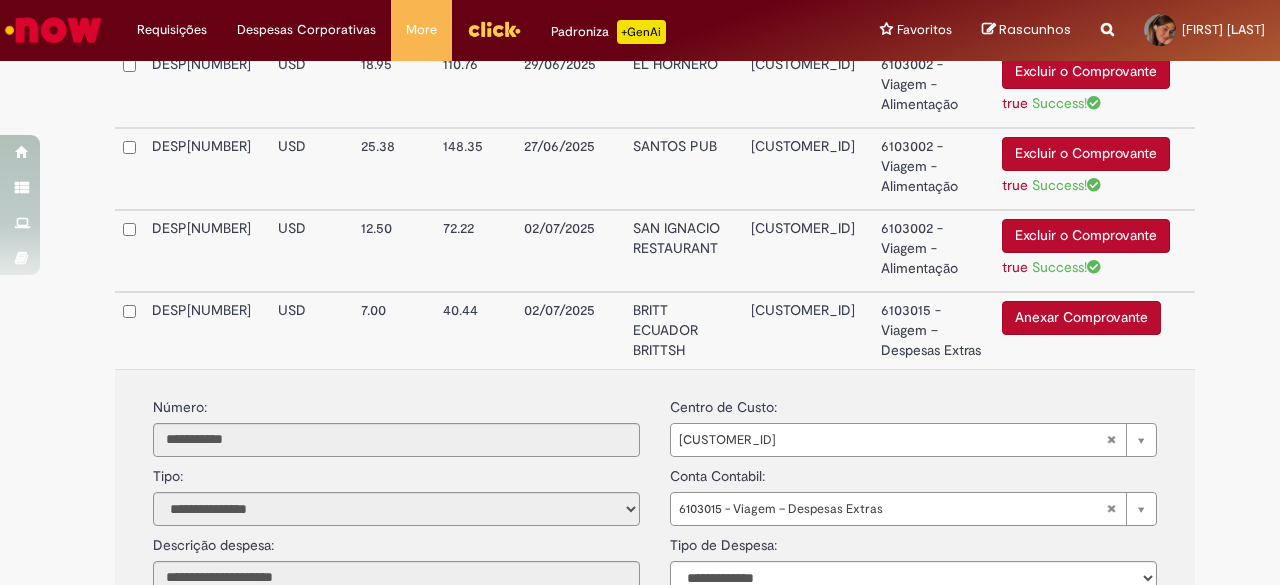 scroll, scrollTop: 1118, scrollLeft: 0, axis: vertical 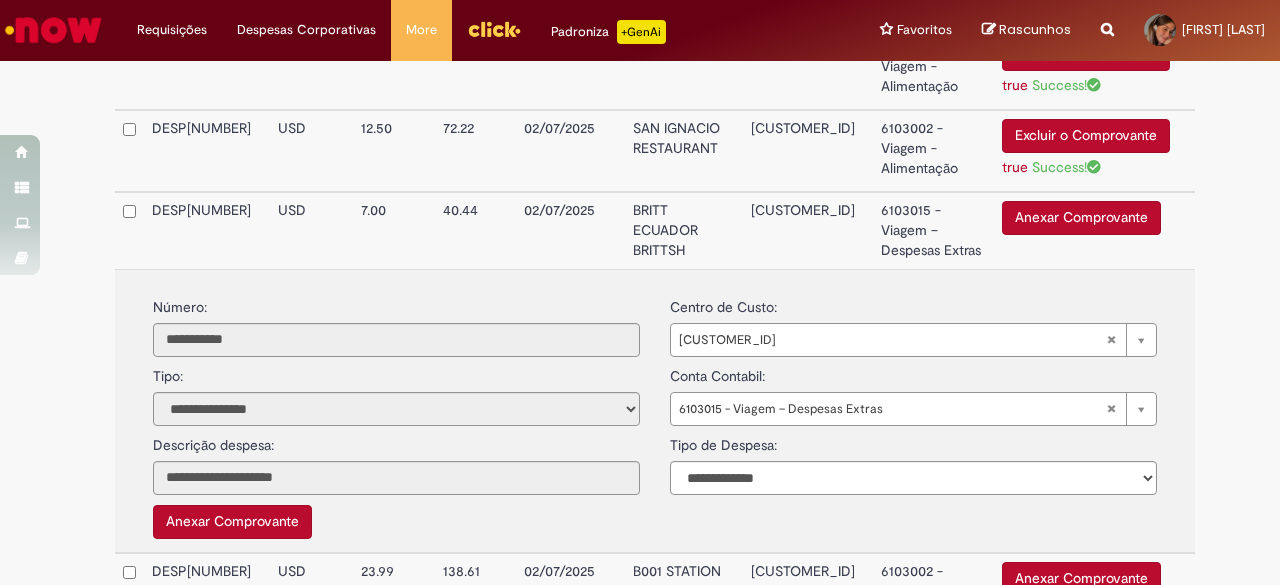 click on "Anexar Comprovante" at bounding box center (1081, 218) 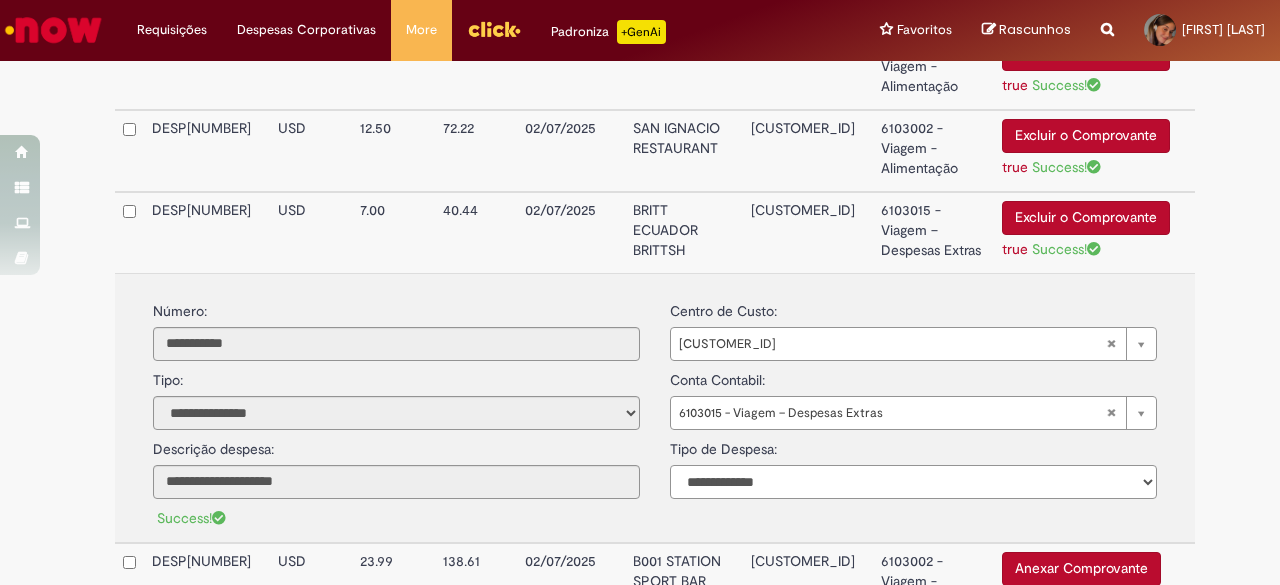 click on "**********" at bounding box center (913, 482) 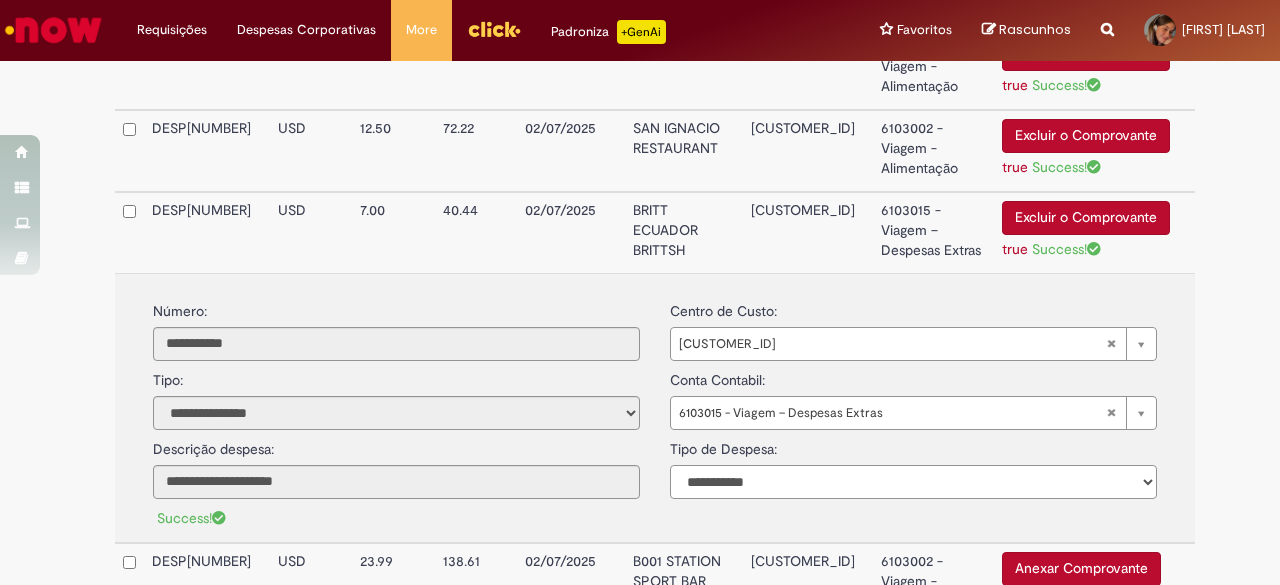 click on "**********" at bounding box center [913, 482] 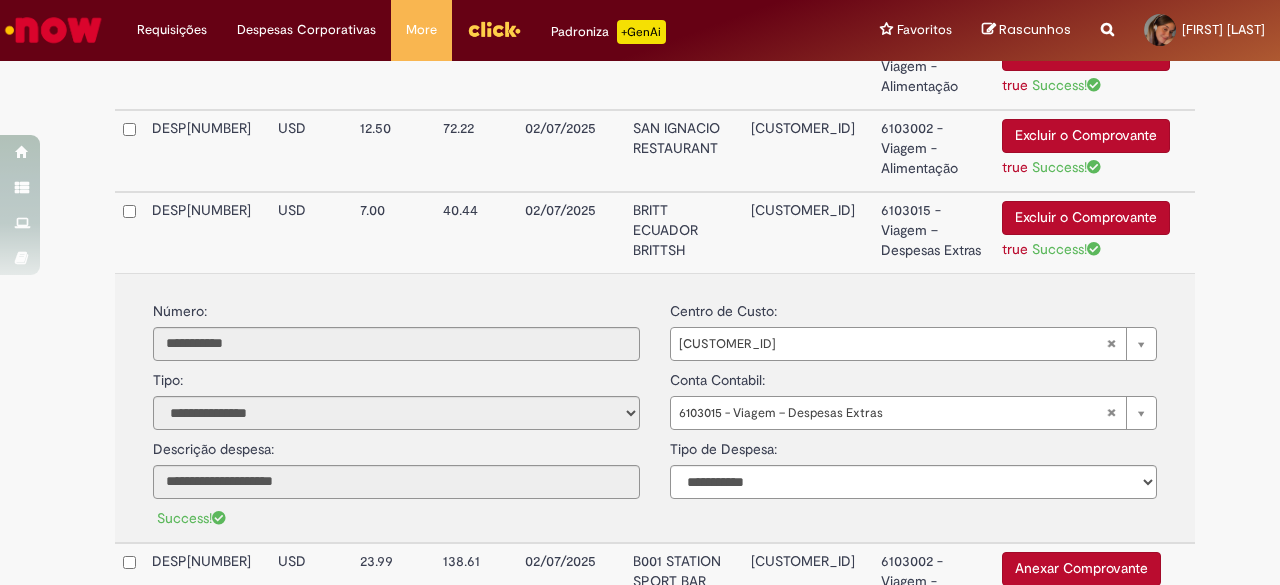 click on "7.00" at bounding box center [393, 232] 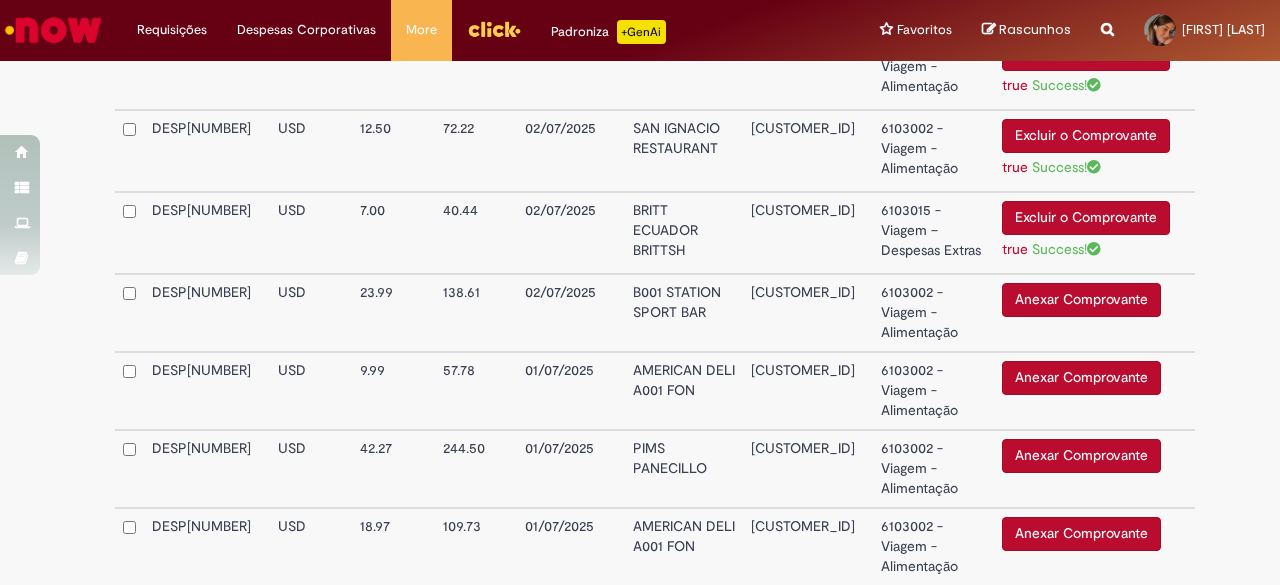 click on "B001 STATION SPORT BAR" at bounding box center [684, 313] 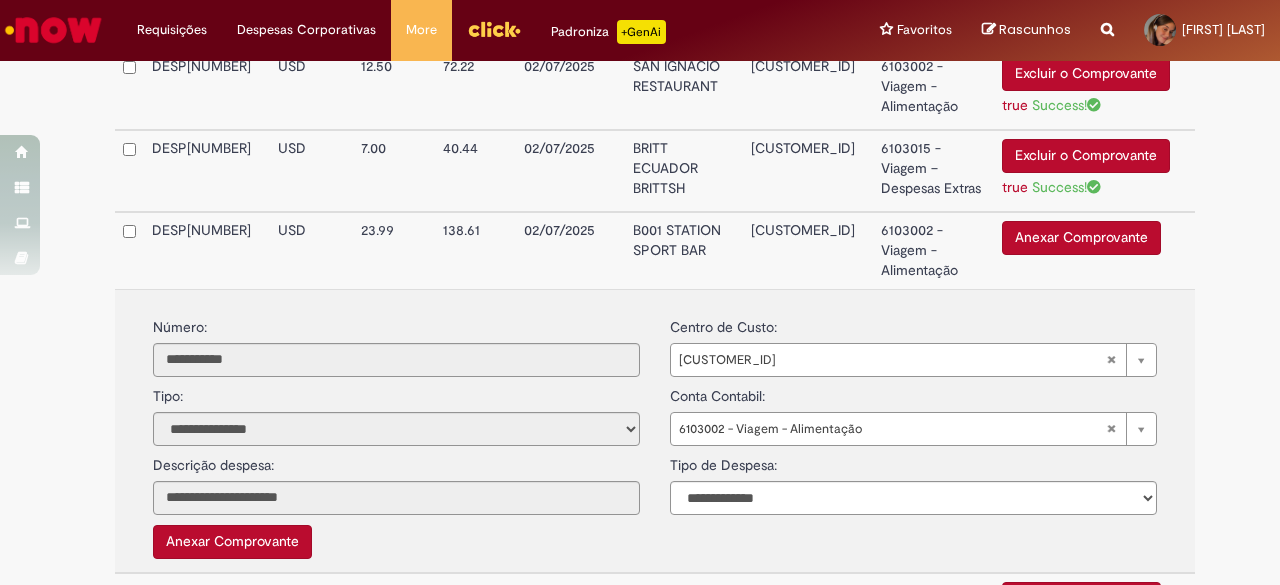 scroll, scrollTop: 1218, scrollLeft: 0, axis: vertical 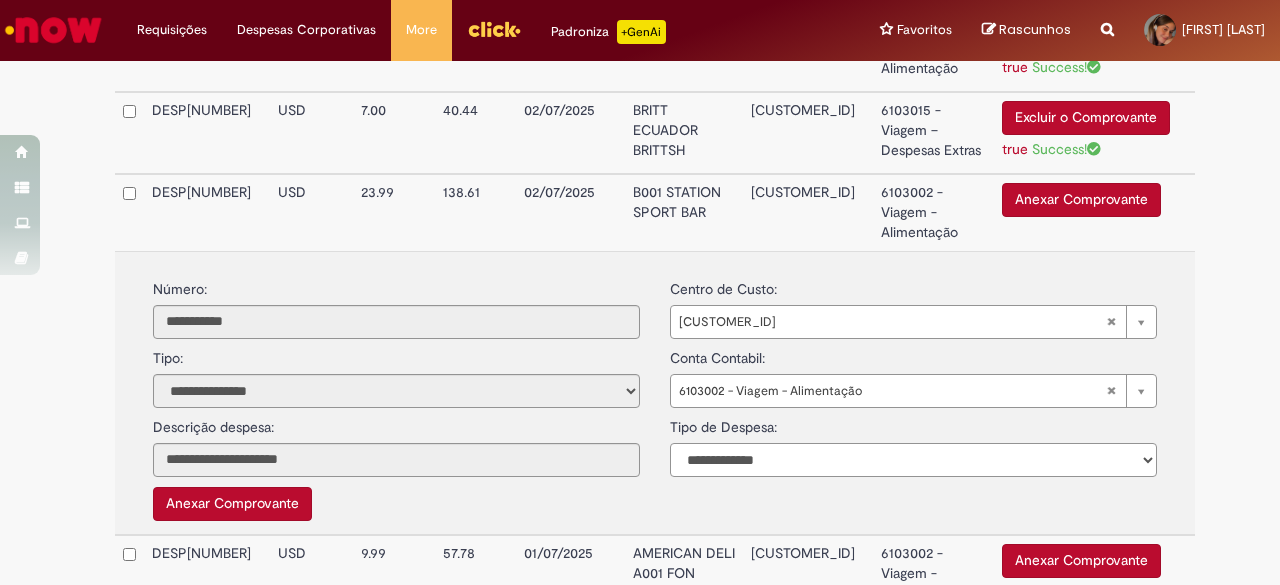 click on "**********" at bounding box center [913, 460] 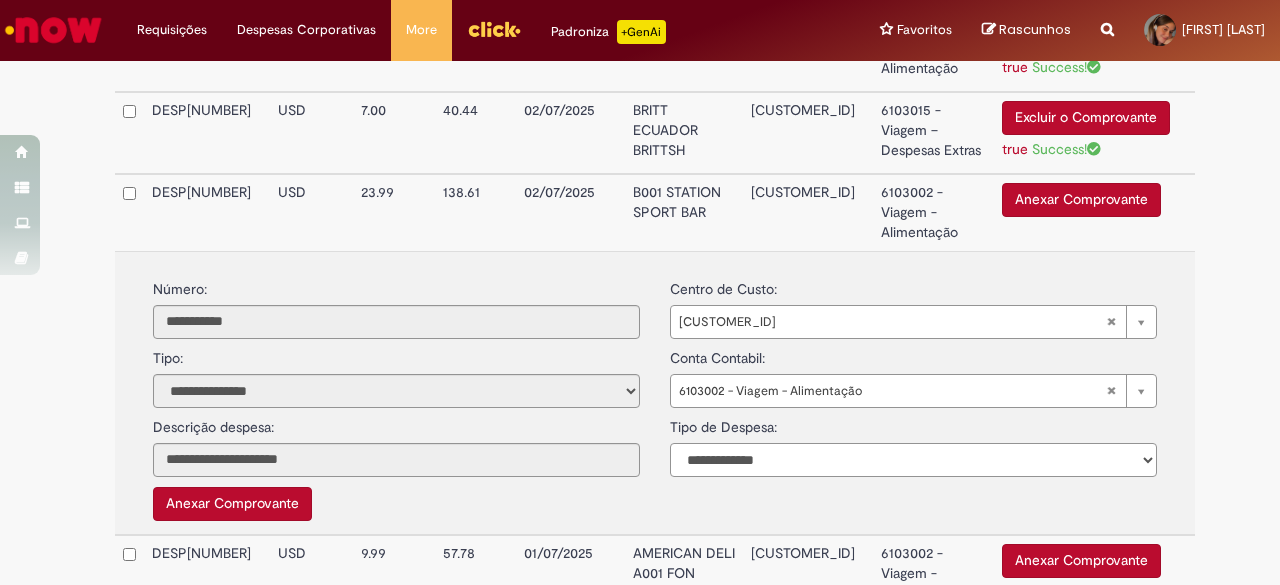 select on "*" 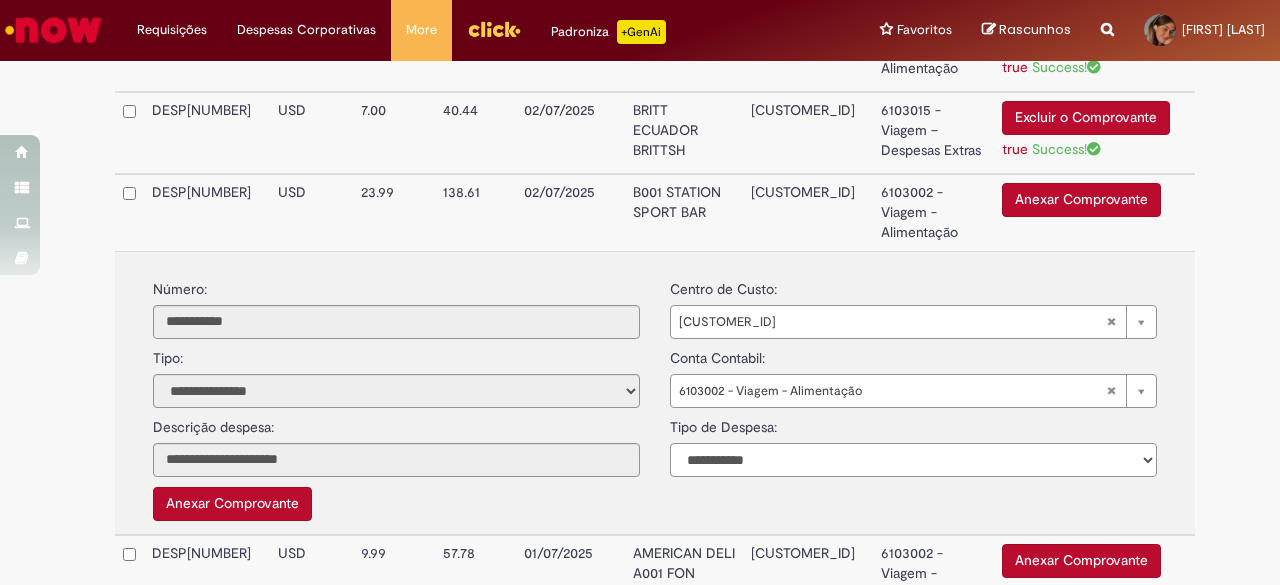 click on "**********" at bounding box center [913, 460] 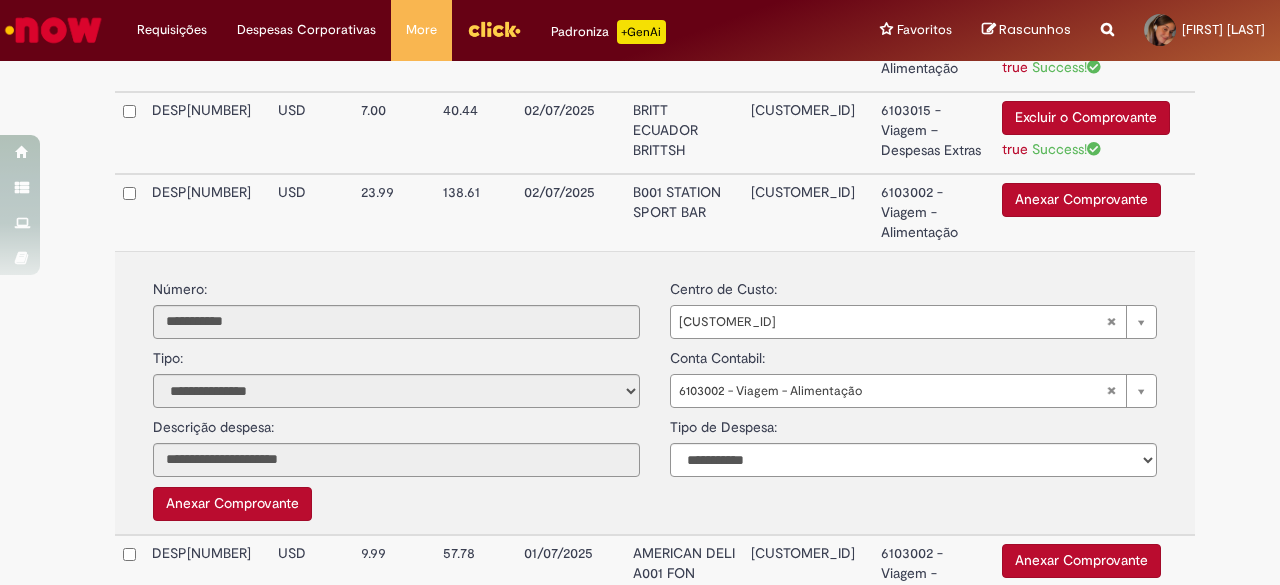 click on "Anexar Comprovante" at bounding box center [1081, 200] 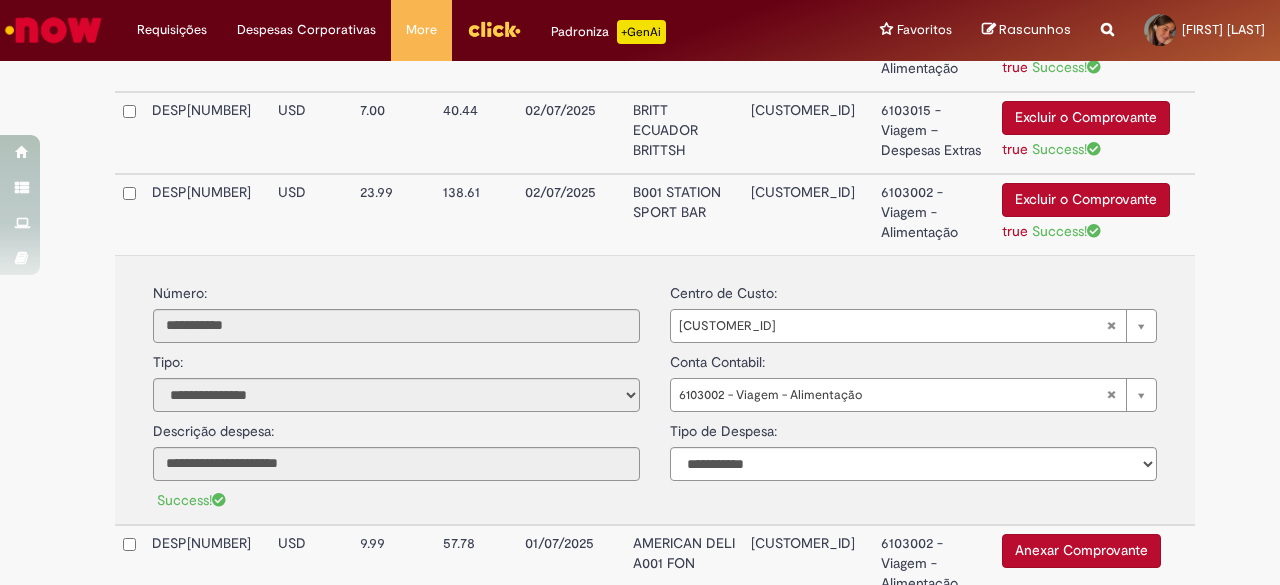 click on "02/07/2025" at bounding box center (571, 214) 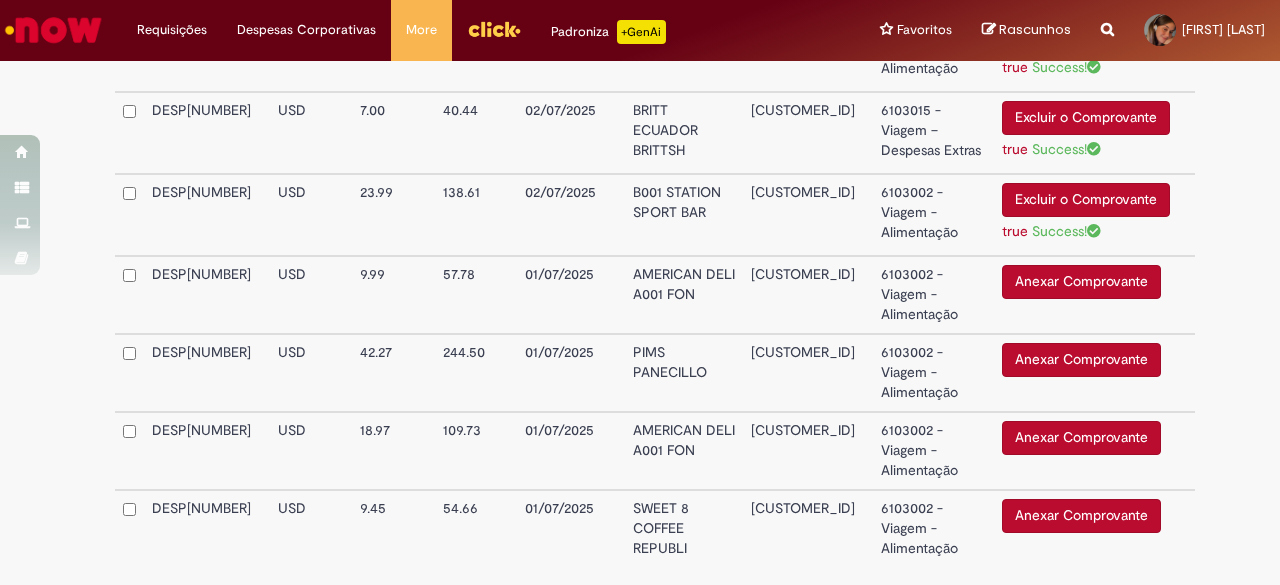 click on "AMERICAN DELI A001 FON" at bounding box center (684, 295) 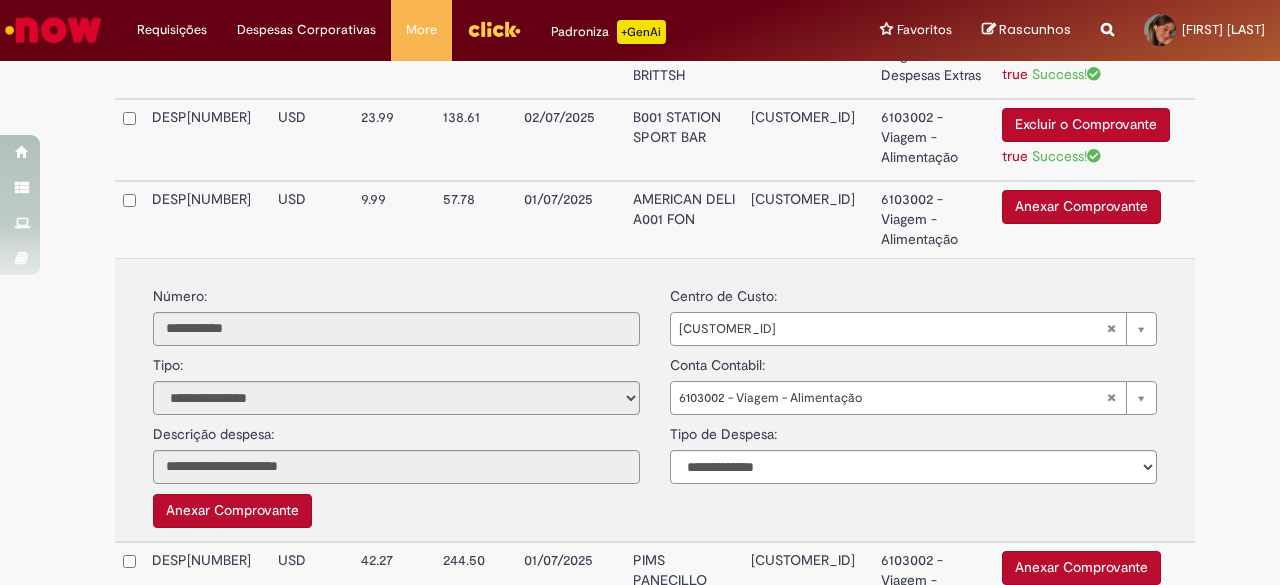 scroll, scrollTop: 1318, scrollLeft: 0, axis: vertical 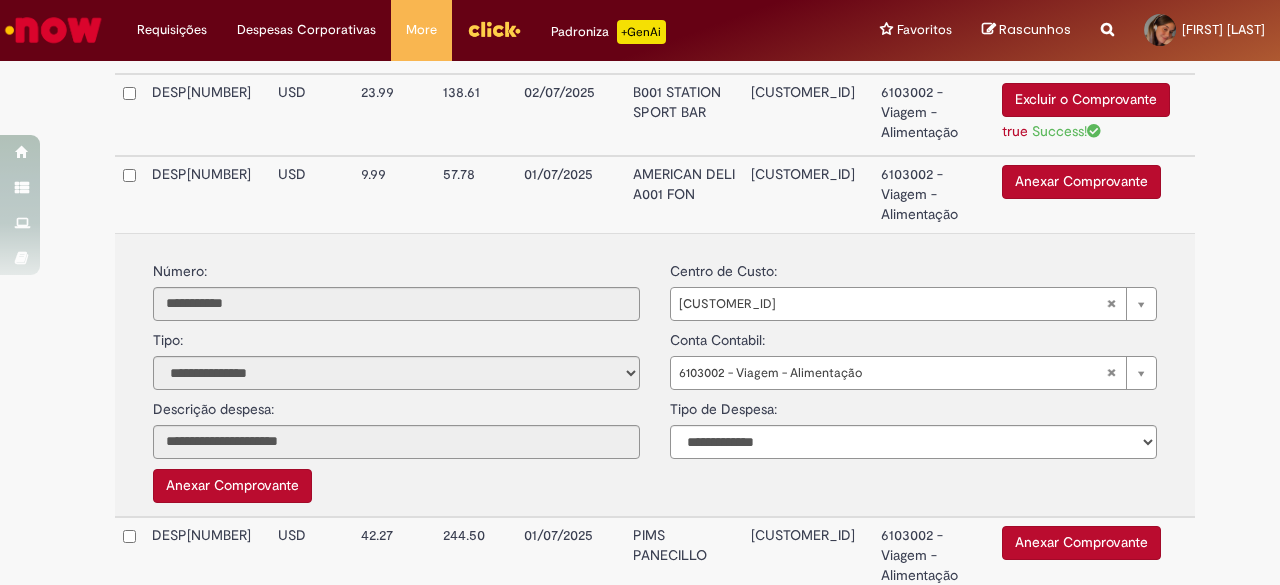 click on "Anexar Comprovante" at bounding box center [1081, 182] 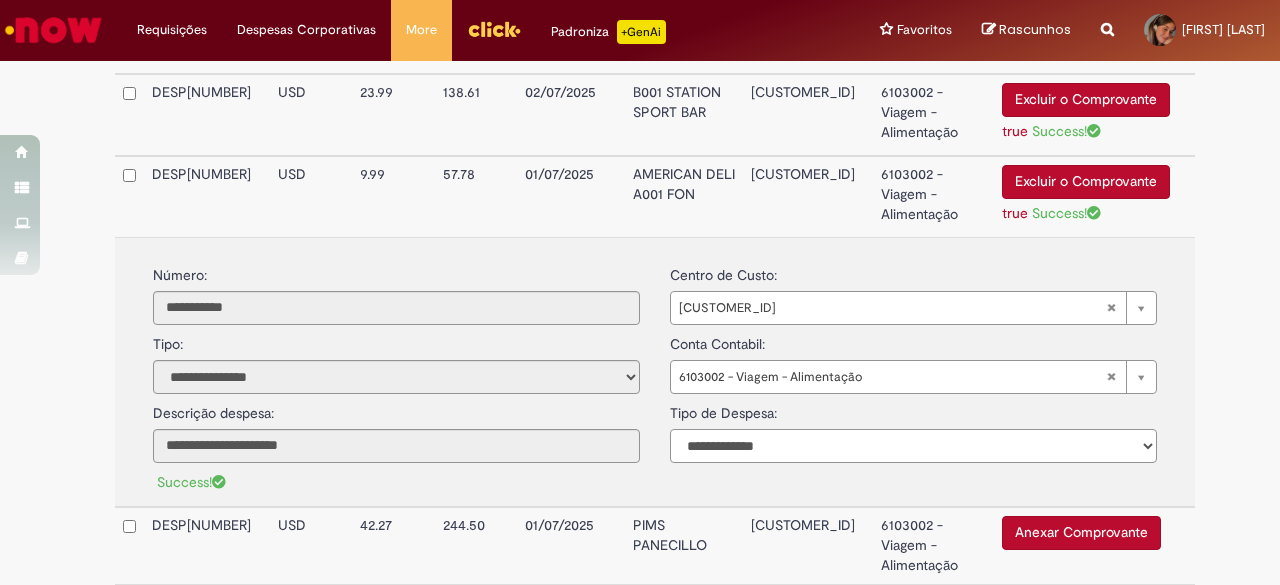 click on "**********" at bounding box center (913, 446) 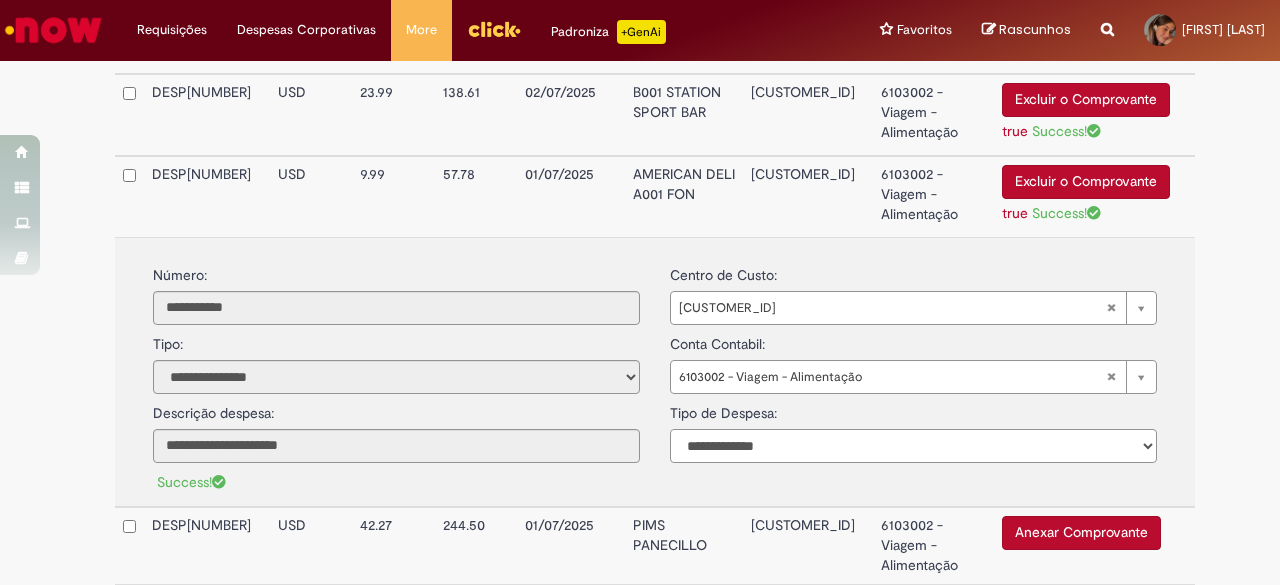 select on "*" 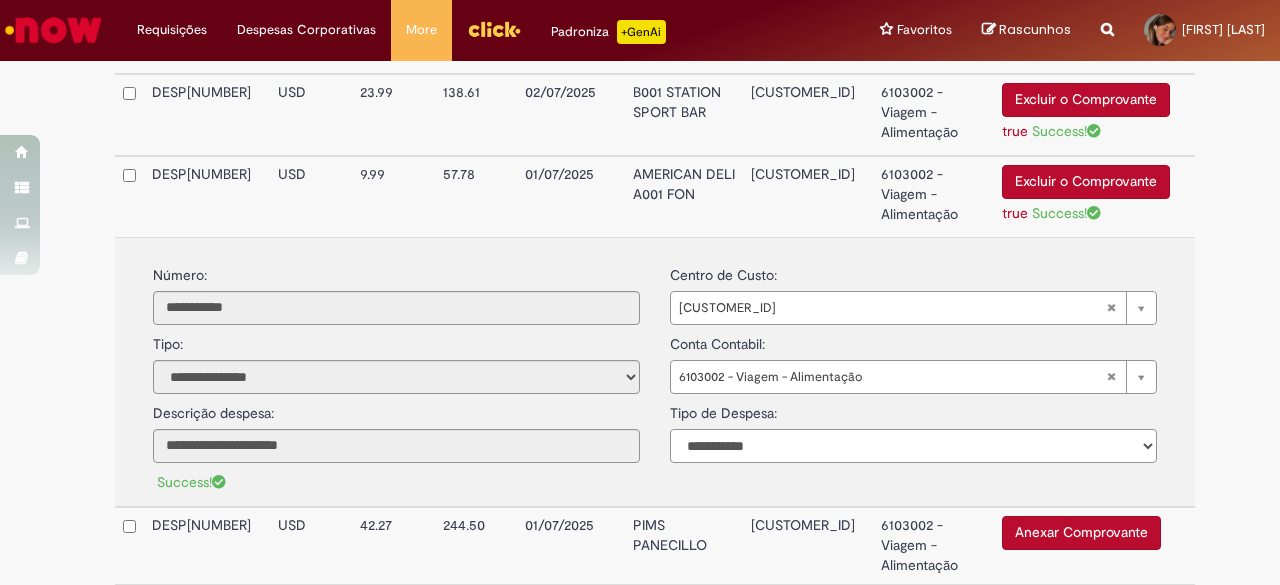 click on "**********" at bounding box center (913, 446) 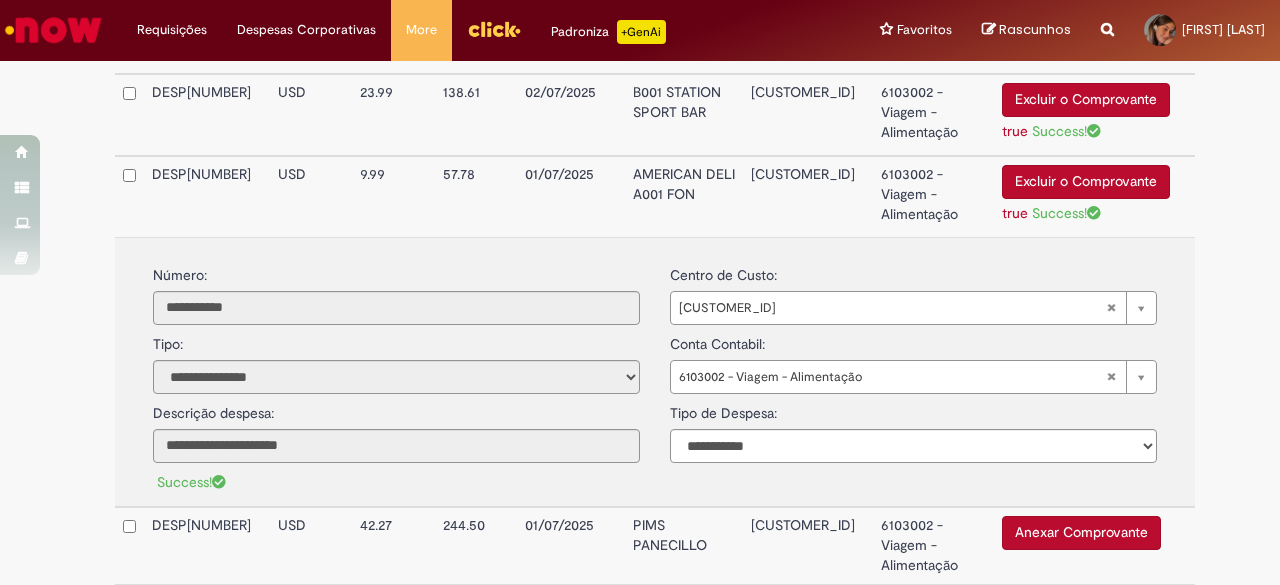 click on "DESP0843523" at bounding box center (207, 196) 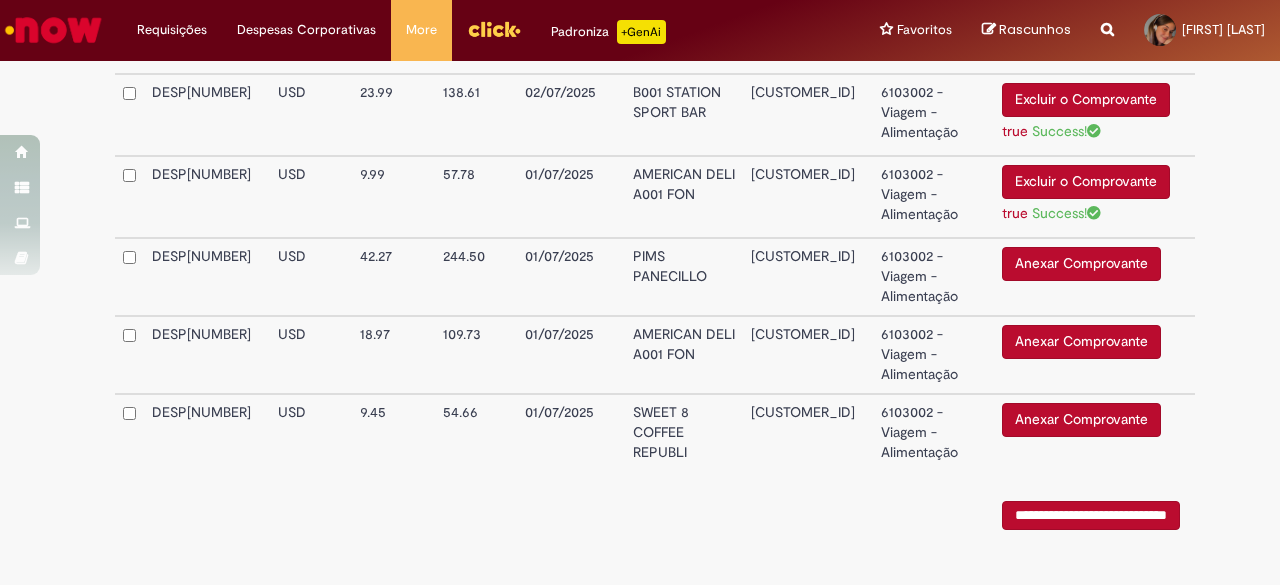 click on "01/07/2025" at bounding box center [571, 277] 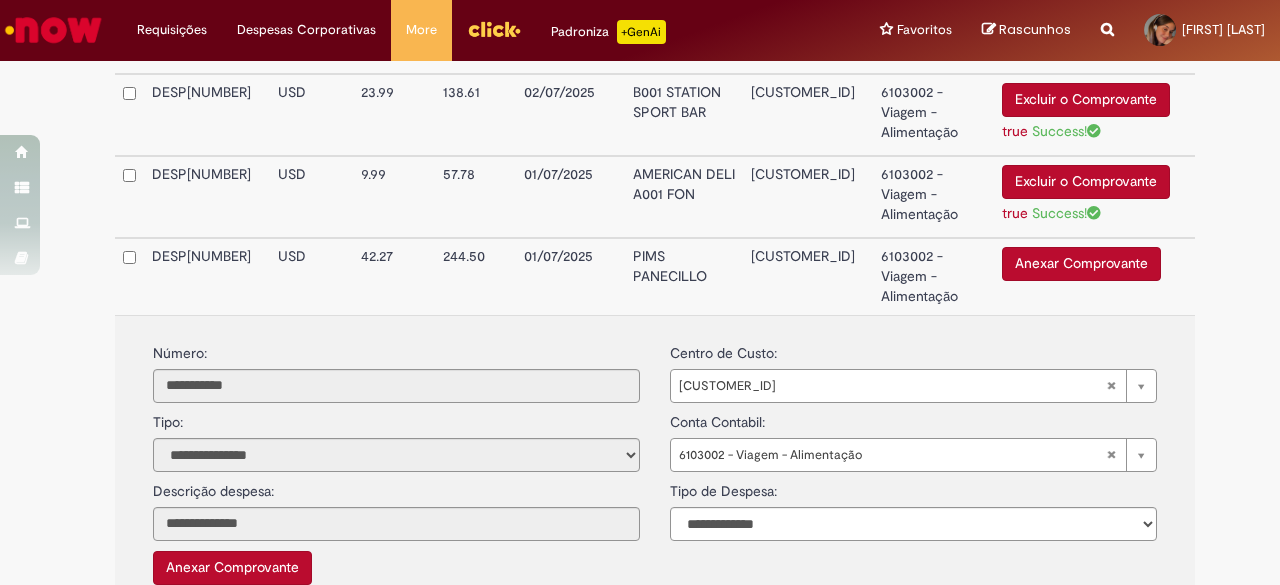 click on "Anexar Comprovante" at bounding box center (1081, 264) 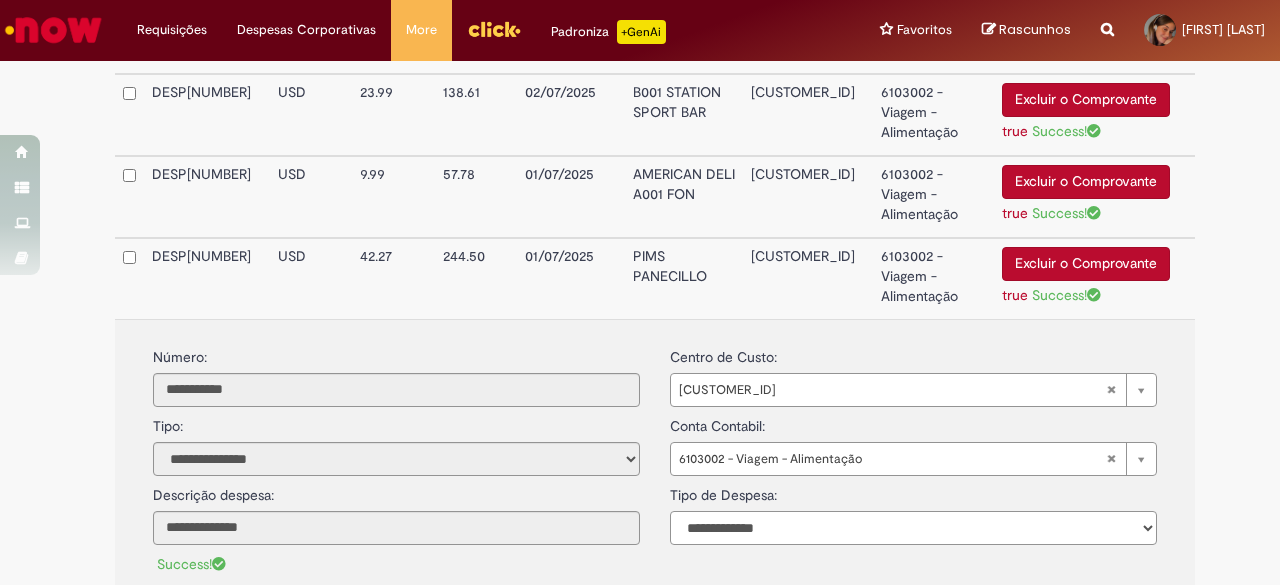 click on "**********" at bounding box center (913, 528) 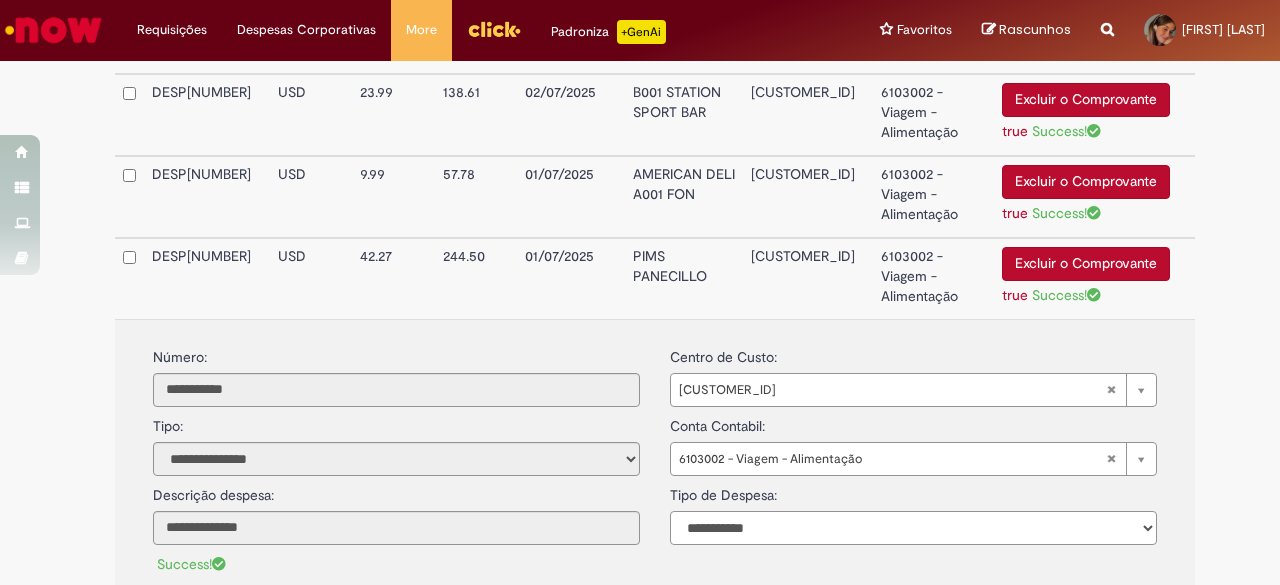click on "**********" at bounding box center (913, 528) 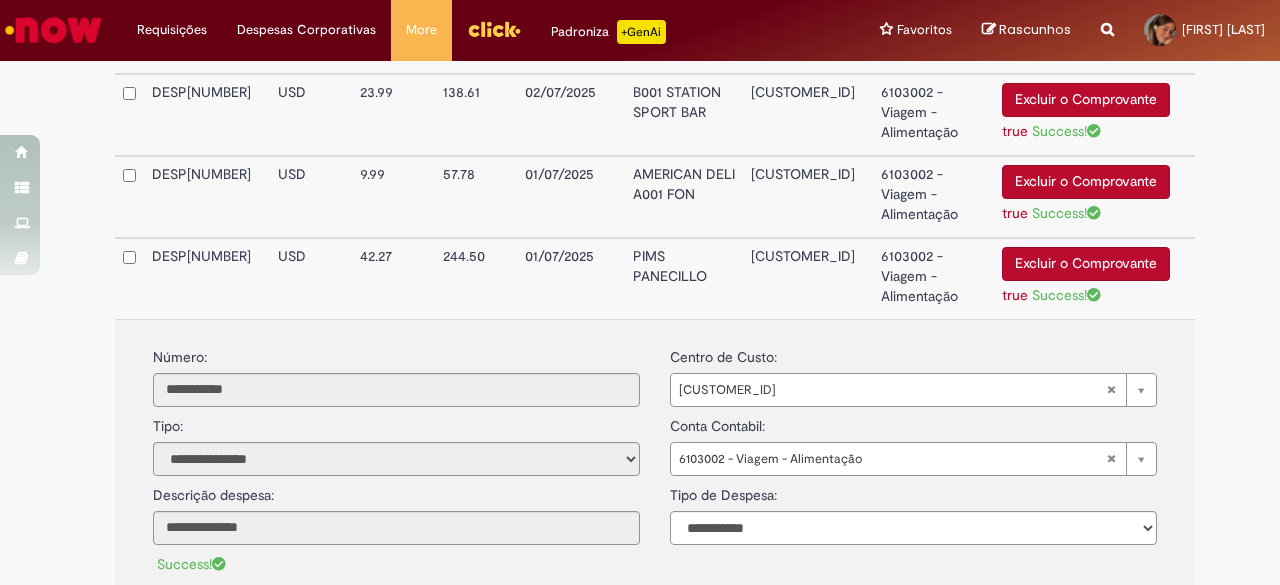 click on "USD" at bounding box center (311, 278) 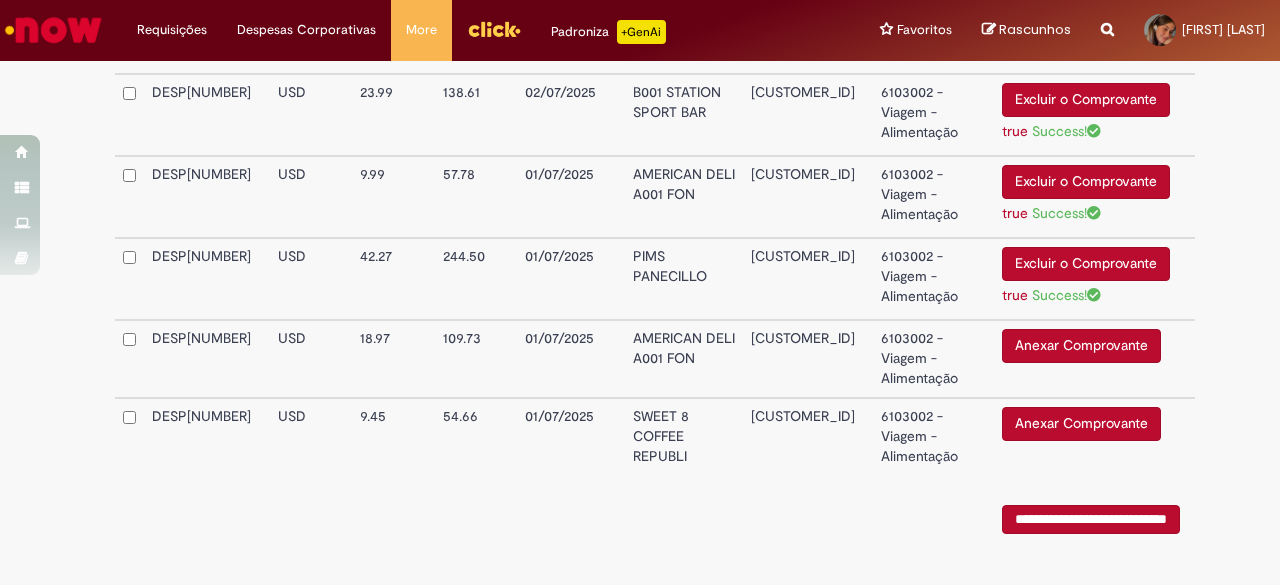 click on "6103002 - Viagem - Alimentação" at bounding box center [933, 359] 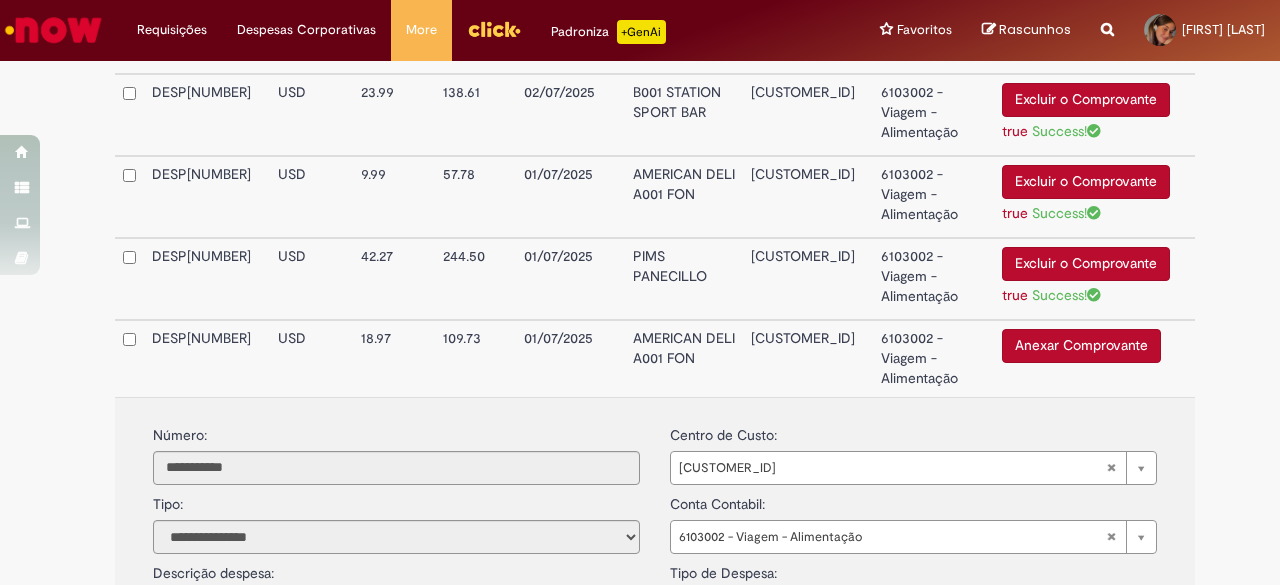 scroll, scrollTop: 1418, scrollLeft: 0, axis: vertical 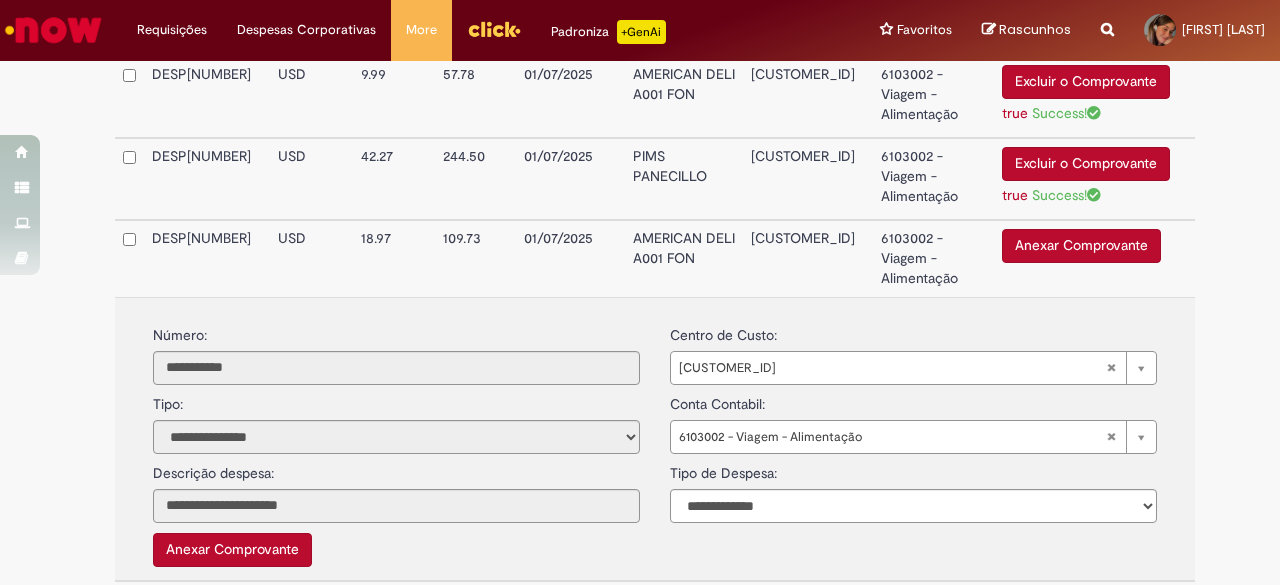 click on "Anexar Comprovante" at bounding box center (1081, 246) 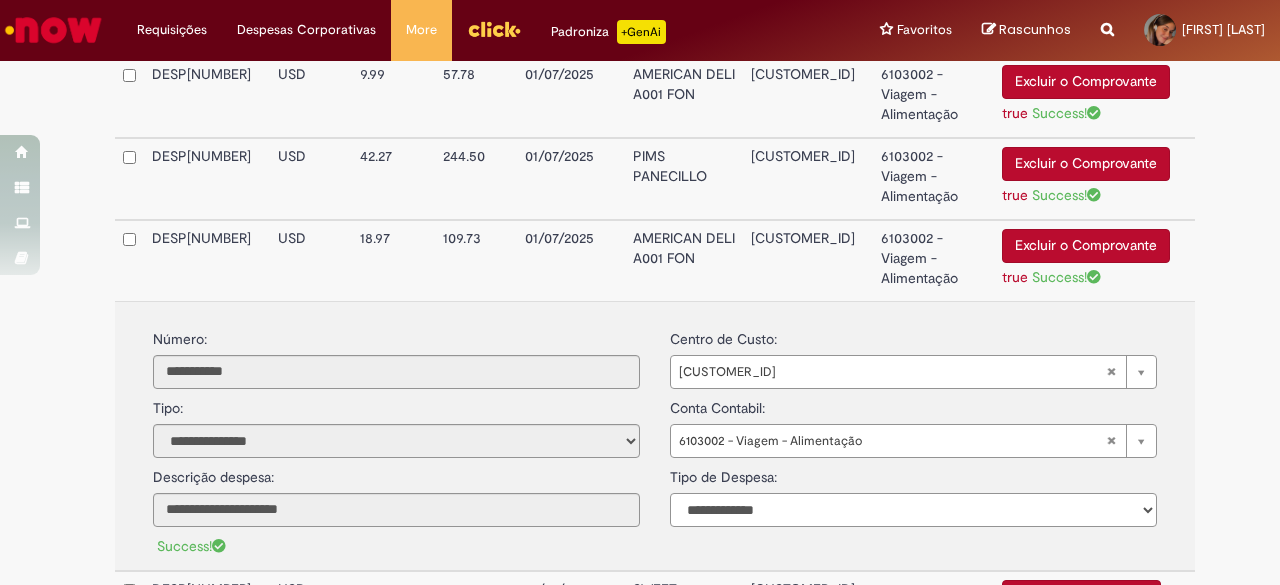 click on "**********" at bounding box center [913, 510] 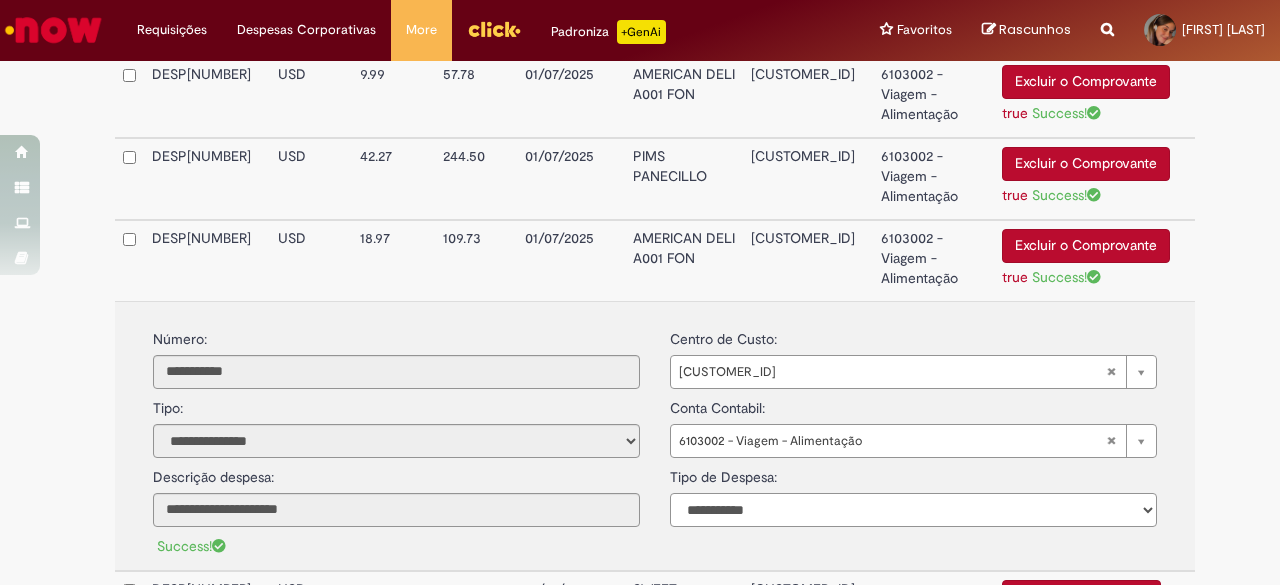 click on "**********" at bounding box center (913, 510) 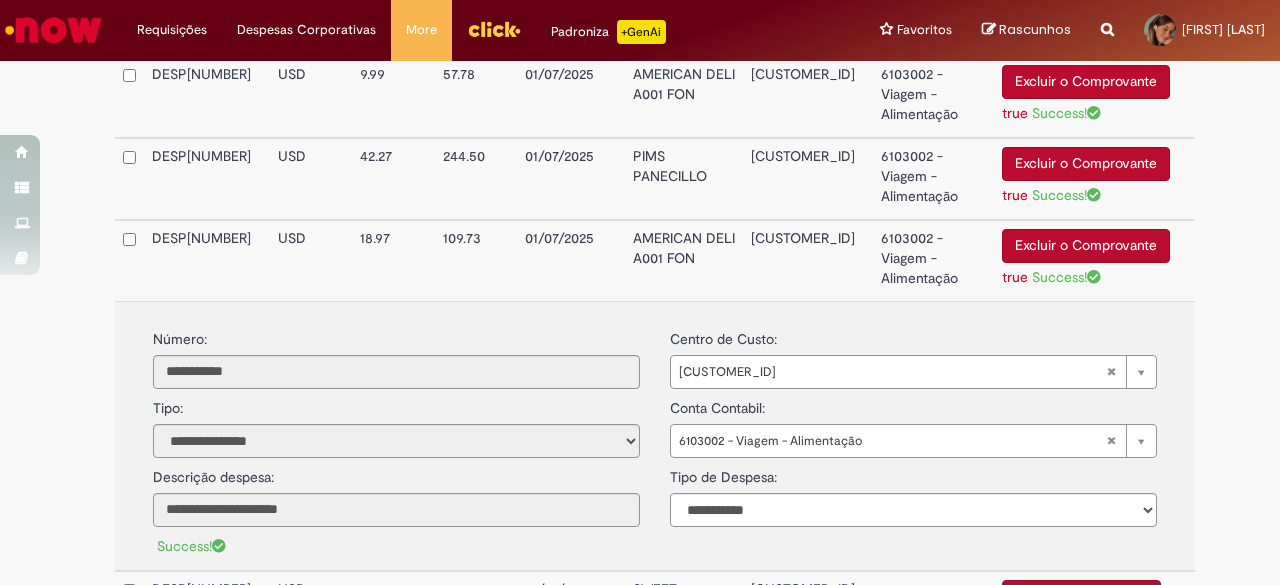 click on "AMERICAN DELI A001 FON" at bounding box center (684, 260) 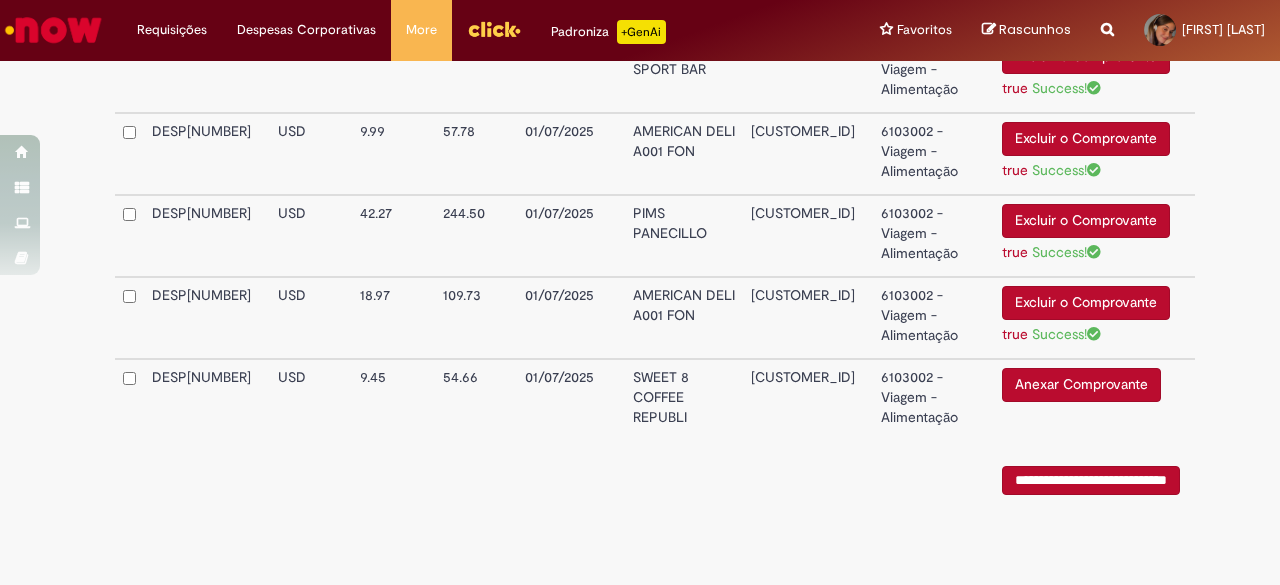 scroll, scrollTop: 1358, scrollLeft: 0, axis: vertical 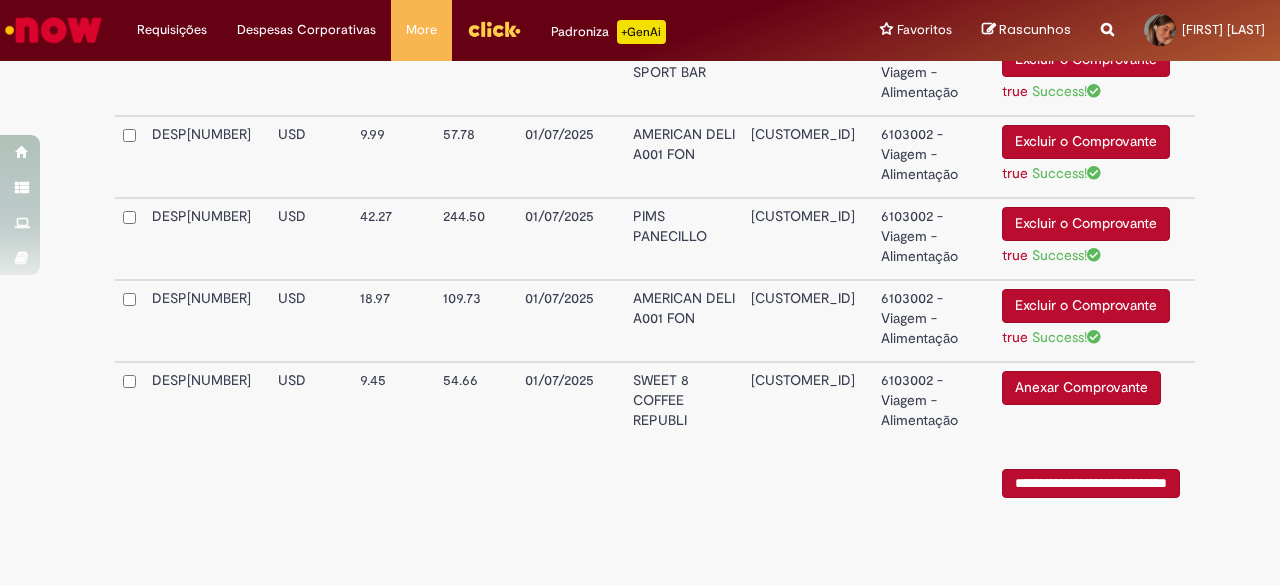 click on "01/07/2025" at bounding box center (571, 400) 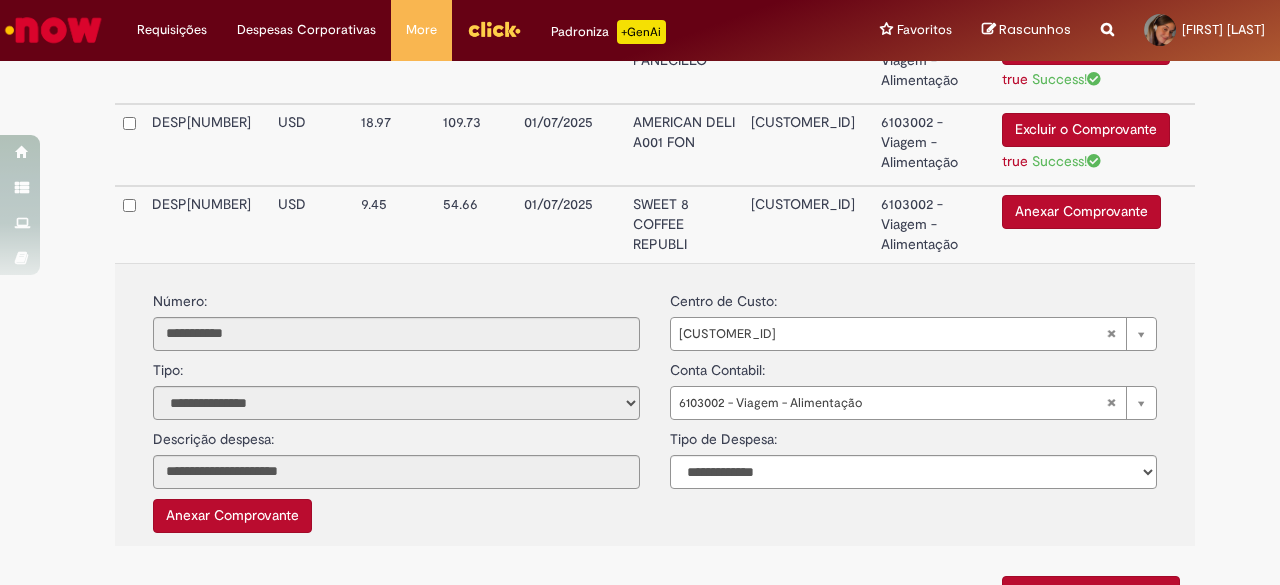 scroll, scrollTop: 1618, scrollLeft: 0, axis: vertical 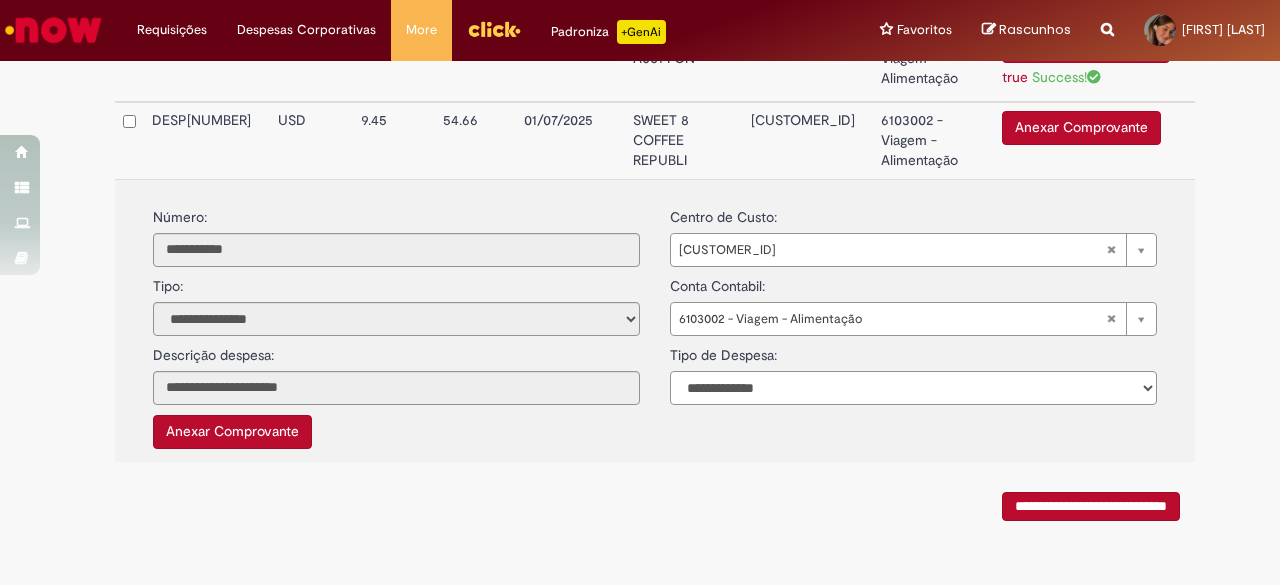 click on "**********" at bounding box center (913, 388) 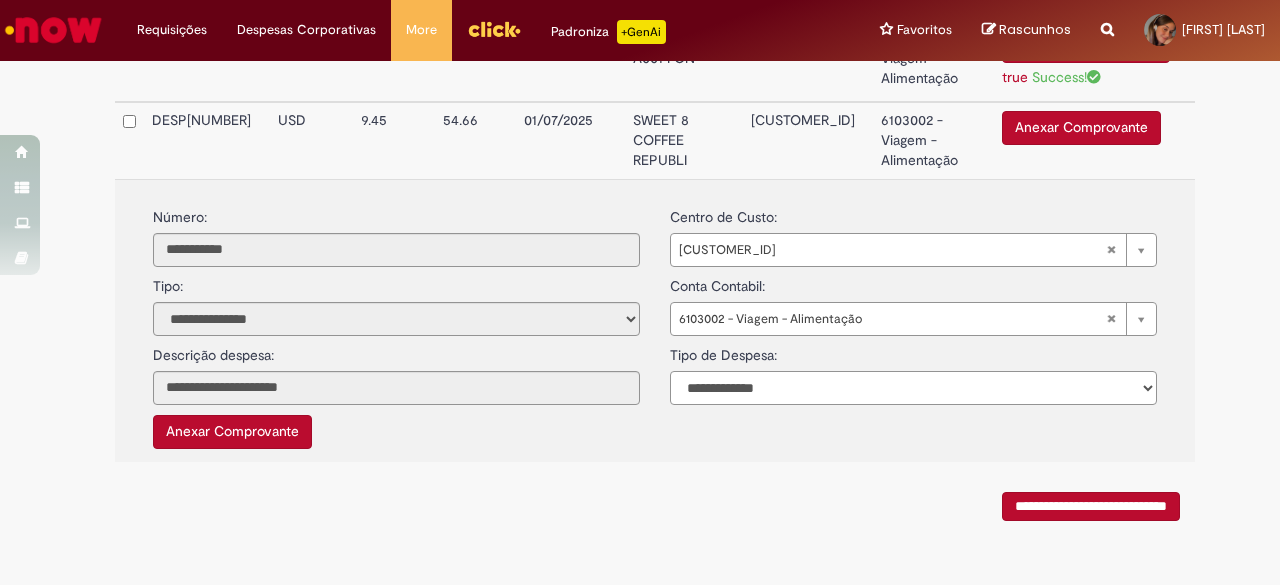 select on "*" 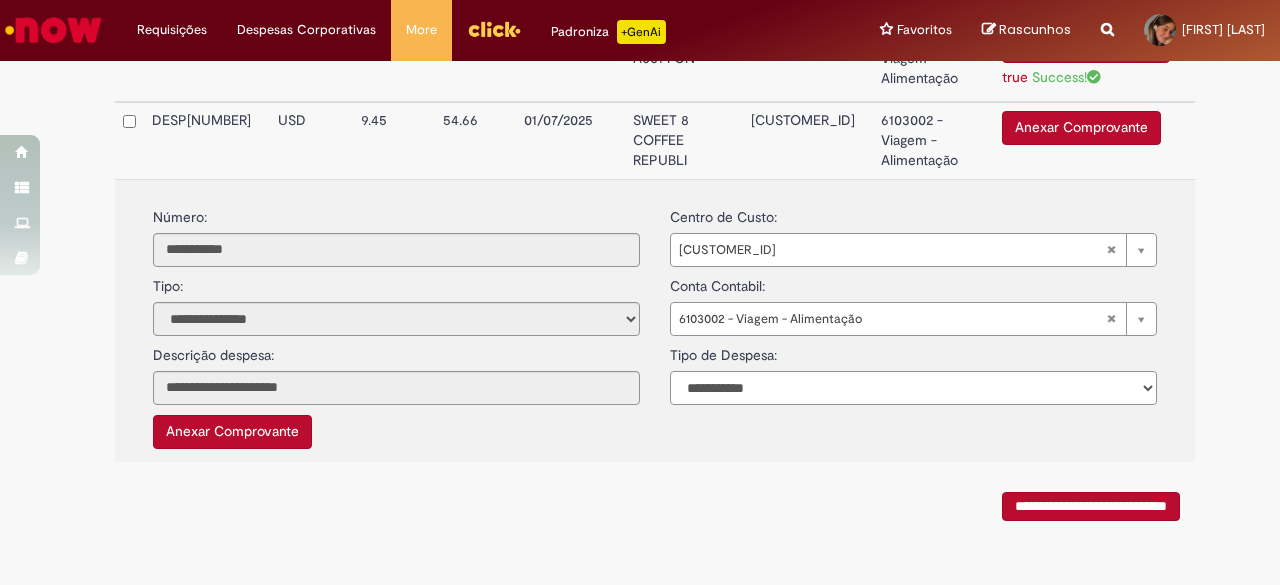 click on "**********" at bounding box center [913, 388] 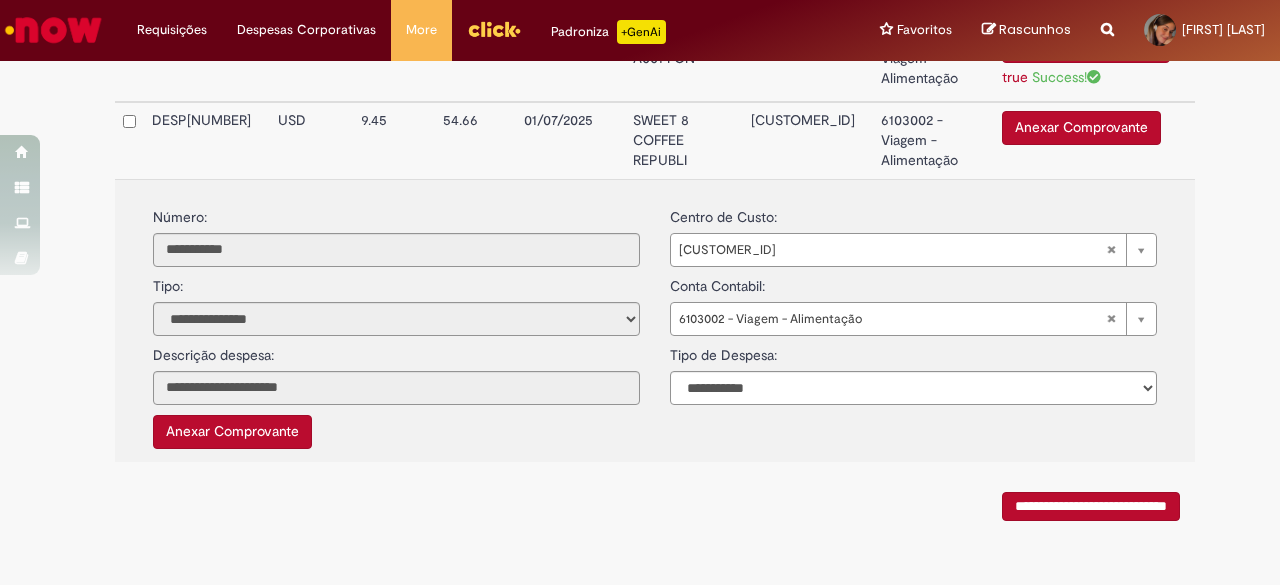 click on "Anexar Comprovante" at bounding box center (1081, 128) 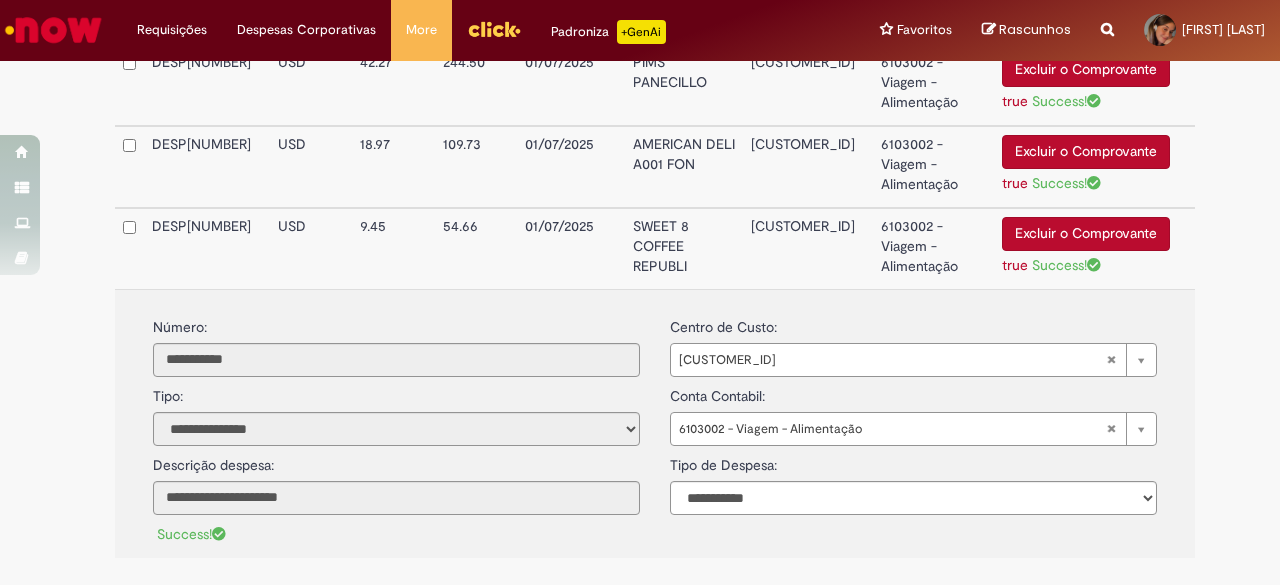 scroll, scrollTop: 1418, scrollLeft: 0, axis: vertical 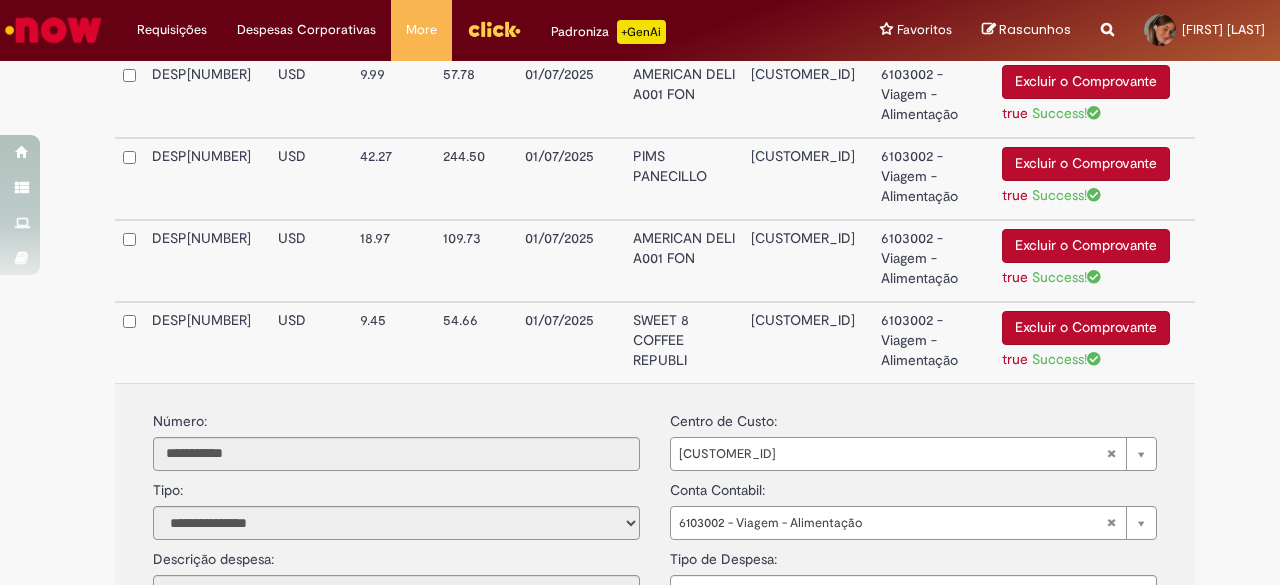 click on "GGTechCamp-Customer - BRZC072292" at bounding box center (808, 342) 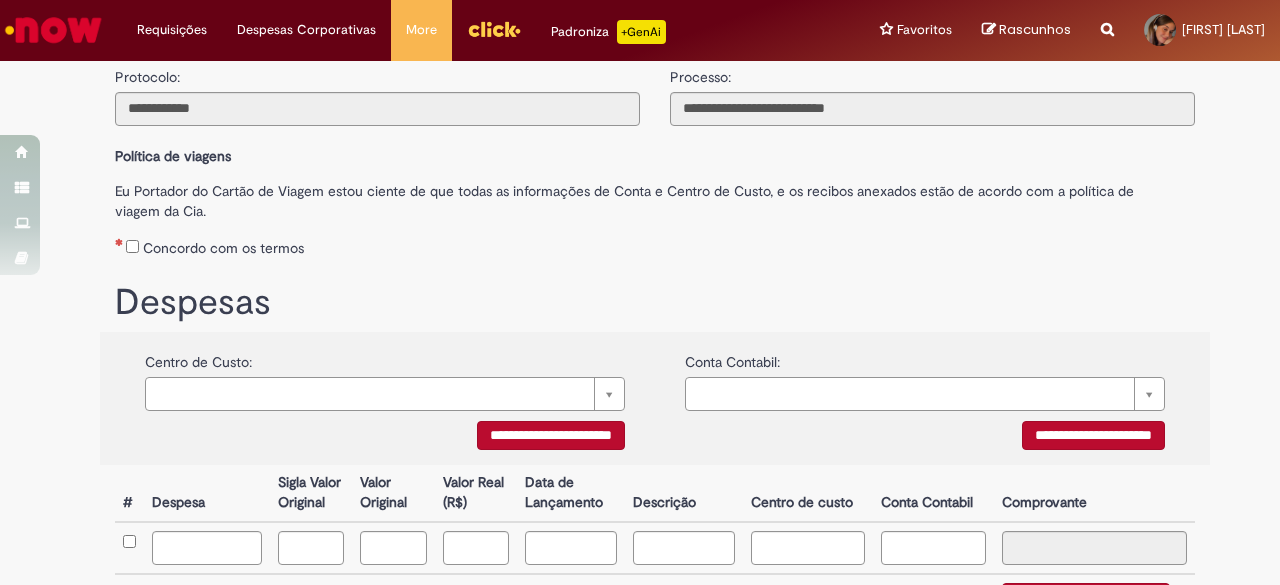 scroll, scrollTop: 161, scrollLeft: 0, axis: vertical 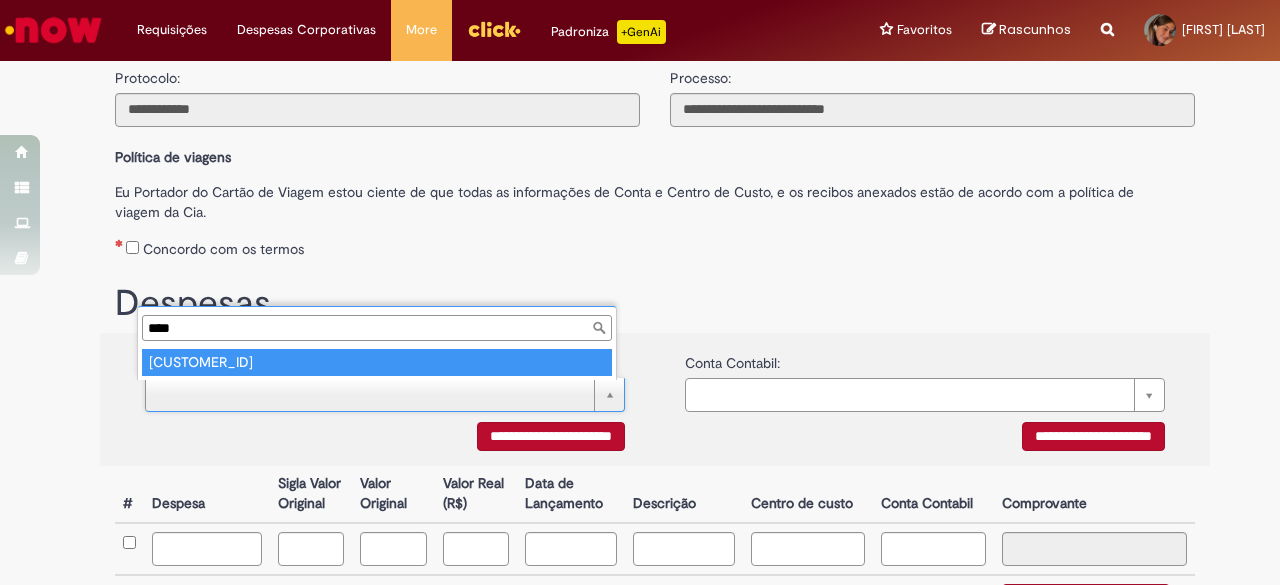 type on "****" 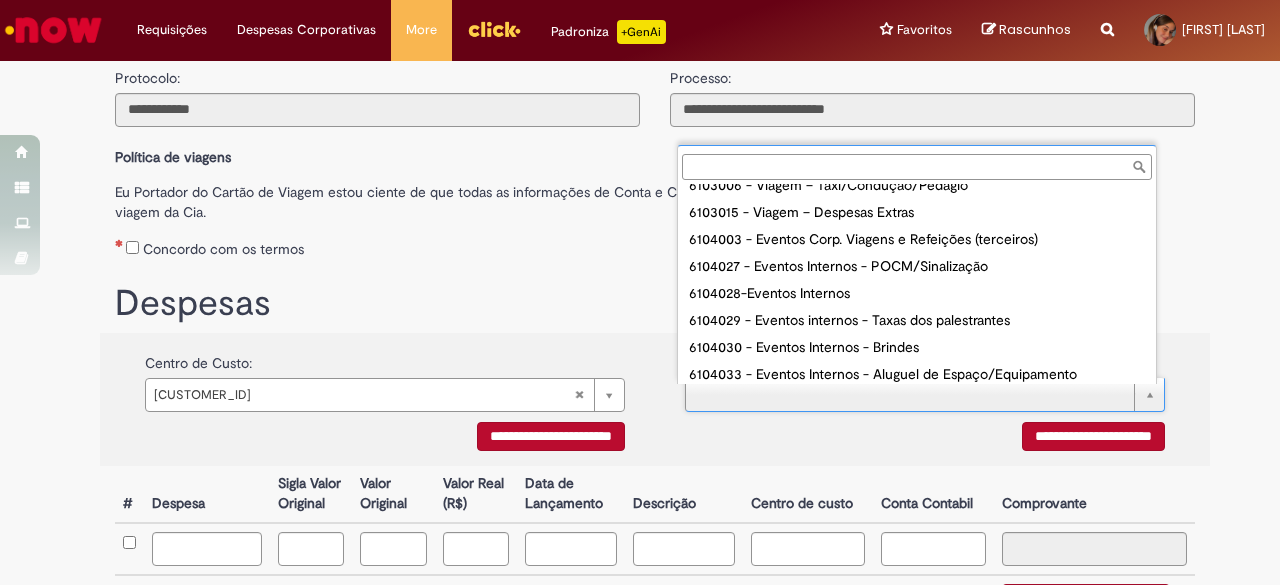 scroll, scrollTop: 100, scrollLeft: 0, axis: vertical 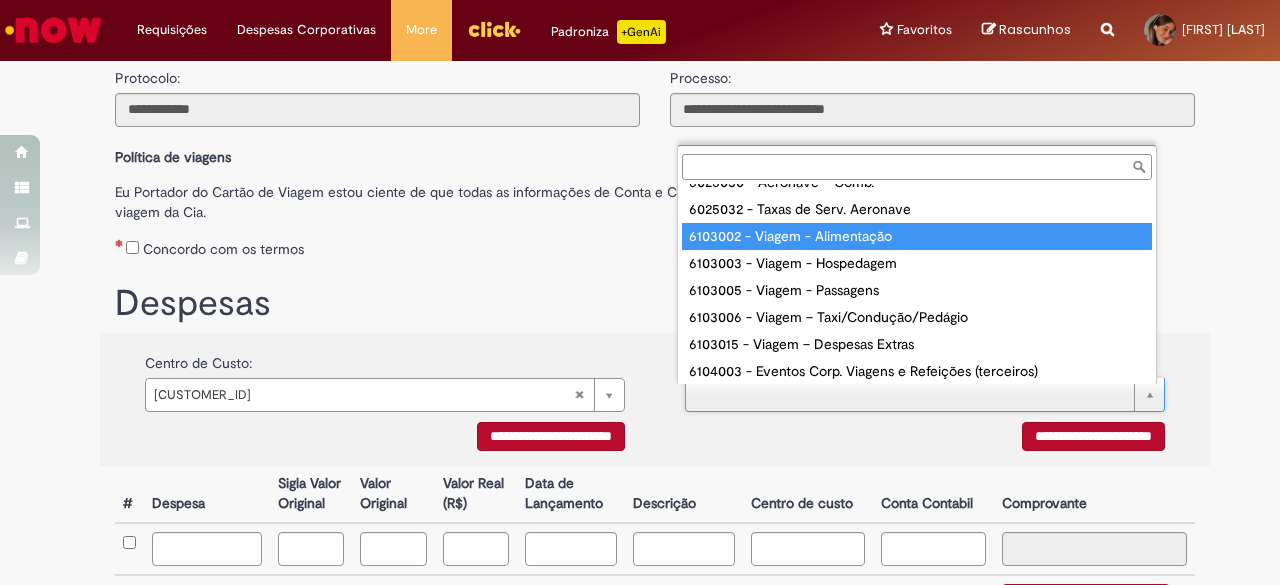 type on "**********" 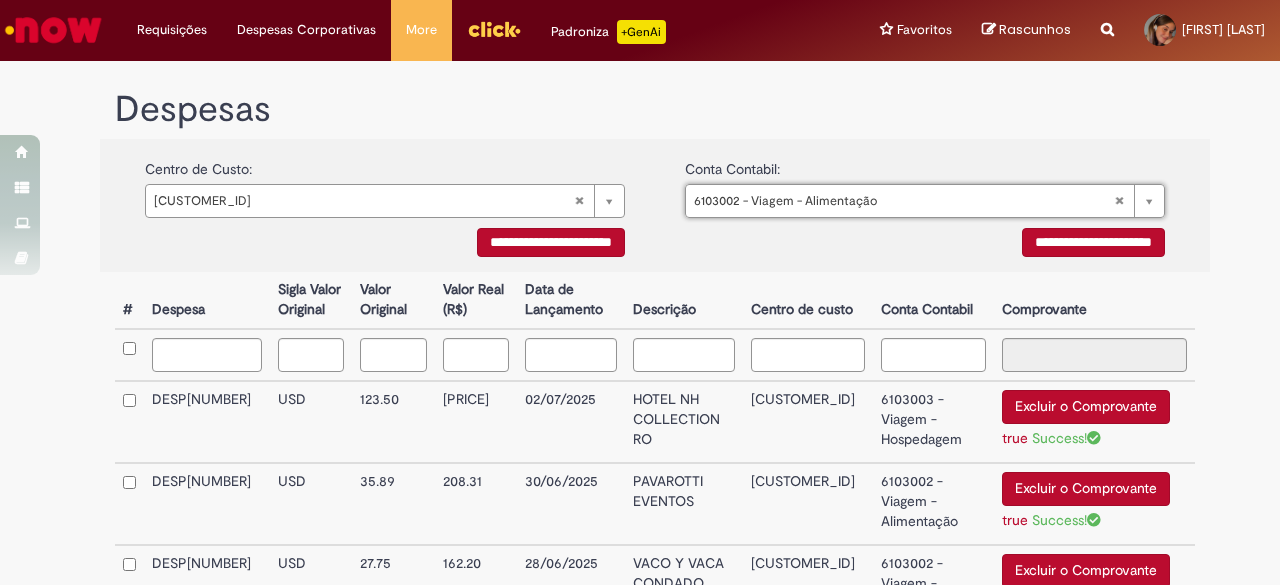 scroll, scrollTop: 361, scrollLeft: 0, axis: vertical 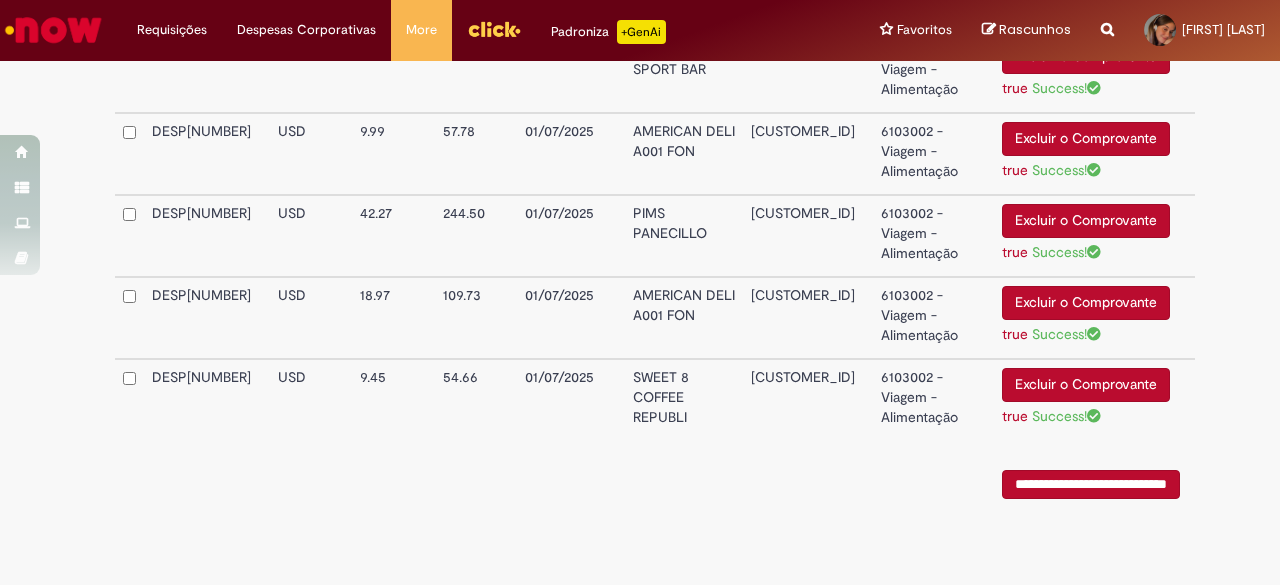 click on "**********" at bounding box center (1091, 484) 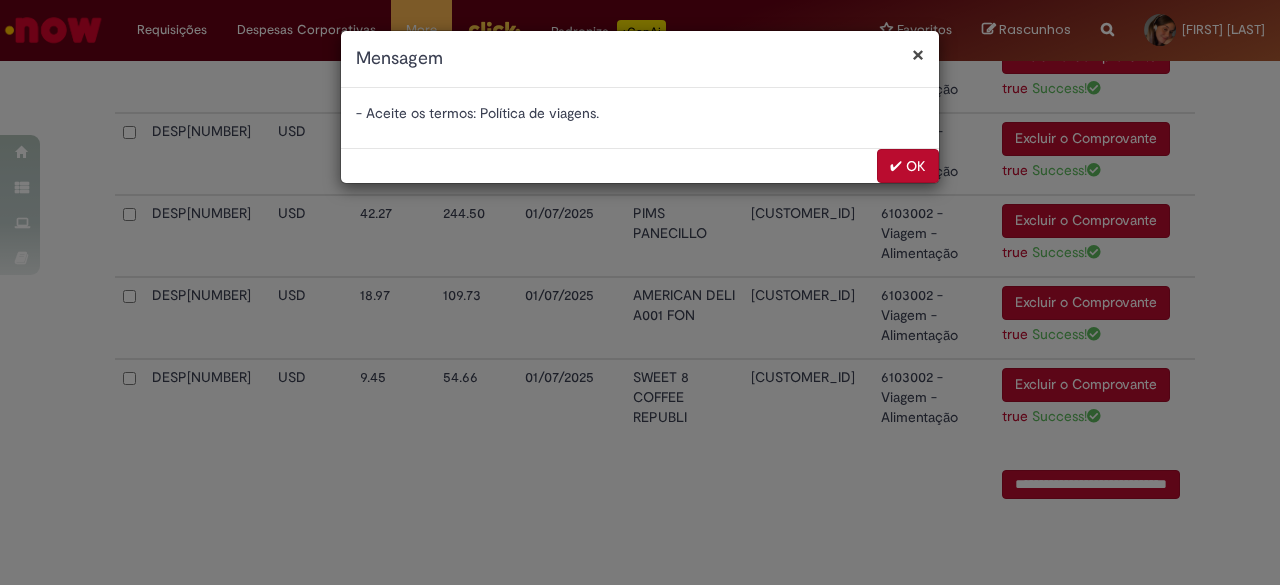 click on "✔ OK" at bounding box center (908, 166) 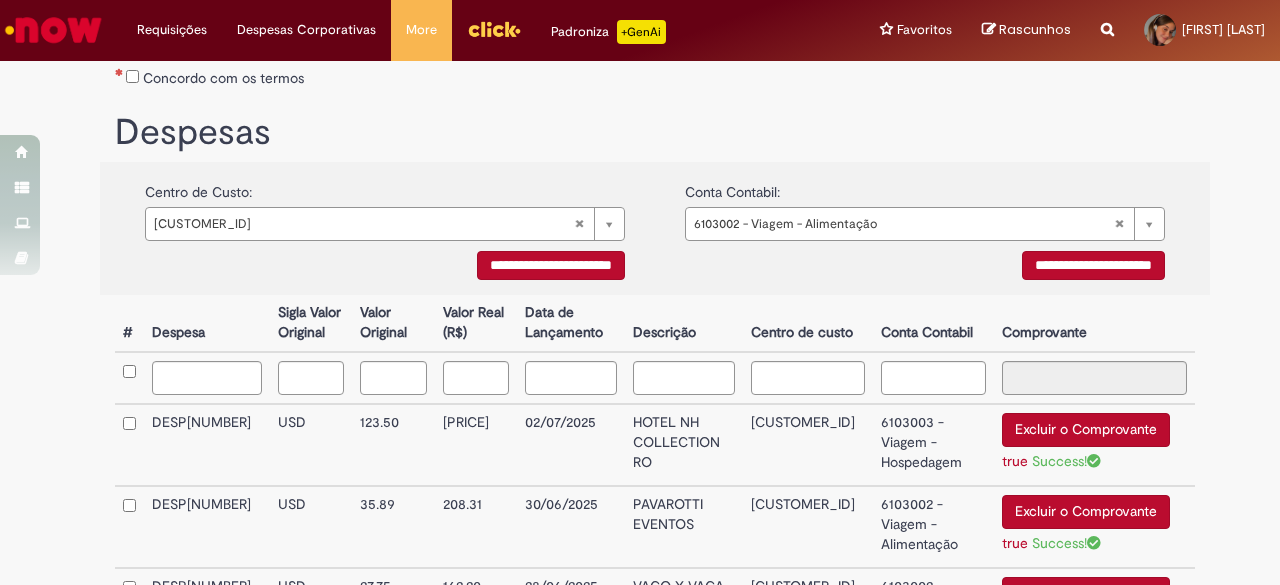 scroll, scrollTop: 261, scrollLeft: 0, axis: vertical 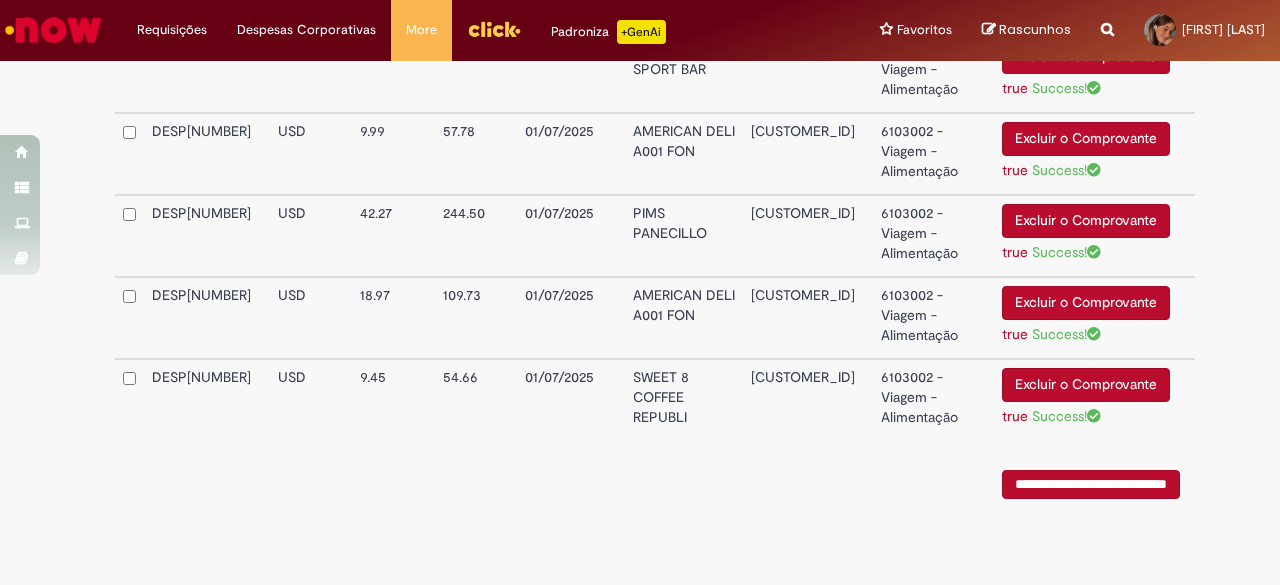 click on "**********" at bounding box center [1091, 484] 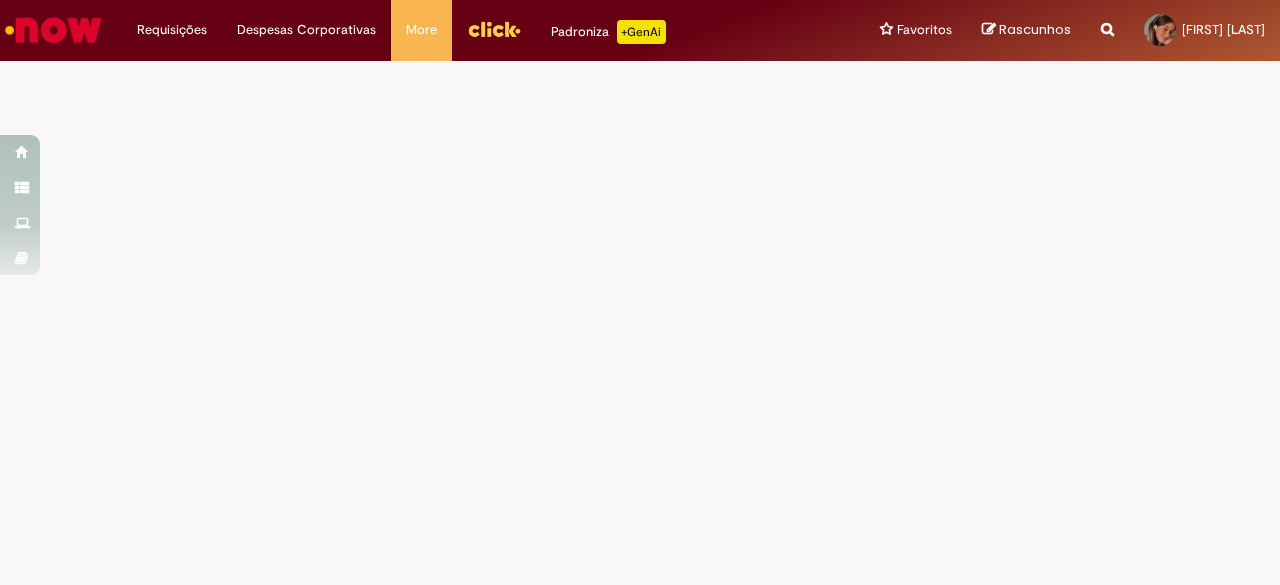 scroll, scrollTop: 0, scrollLeft: 0, axis: both 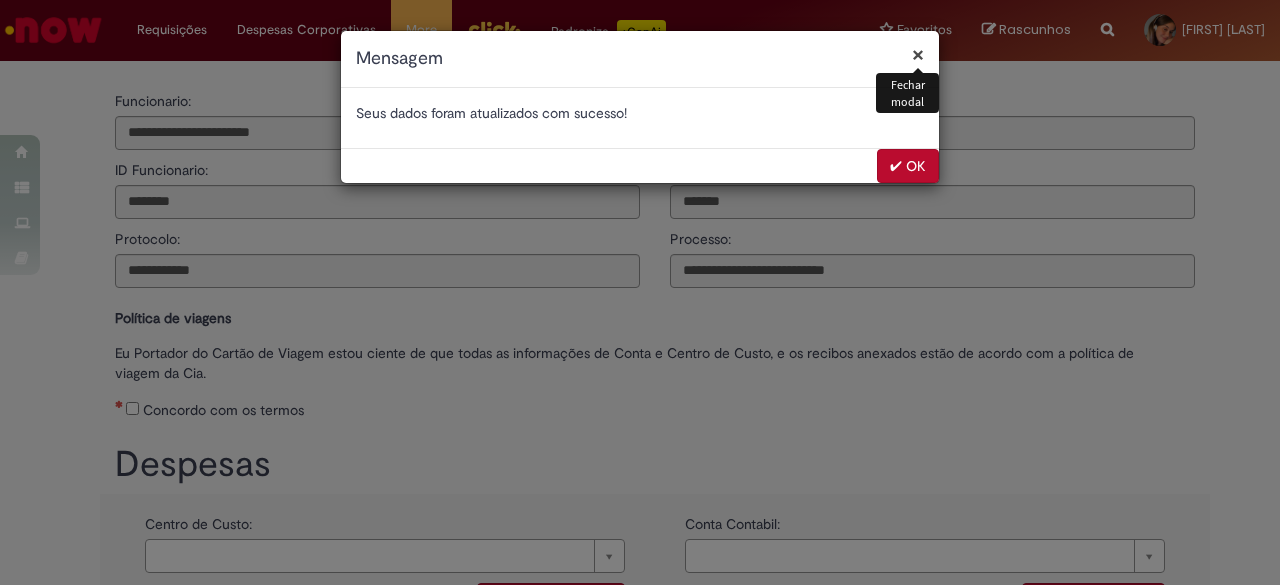 click on "✔ OK" at bounding box center (908, 166) 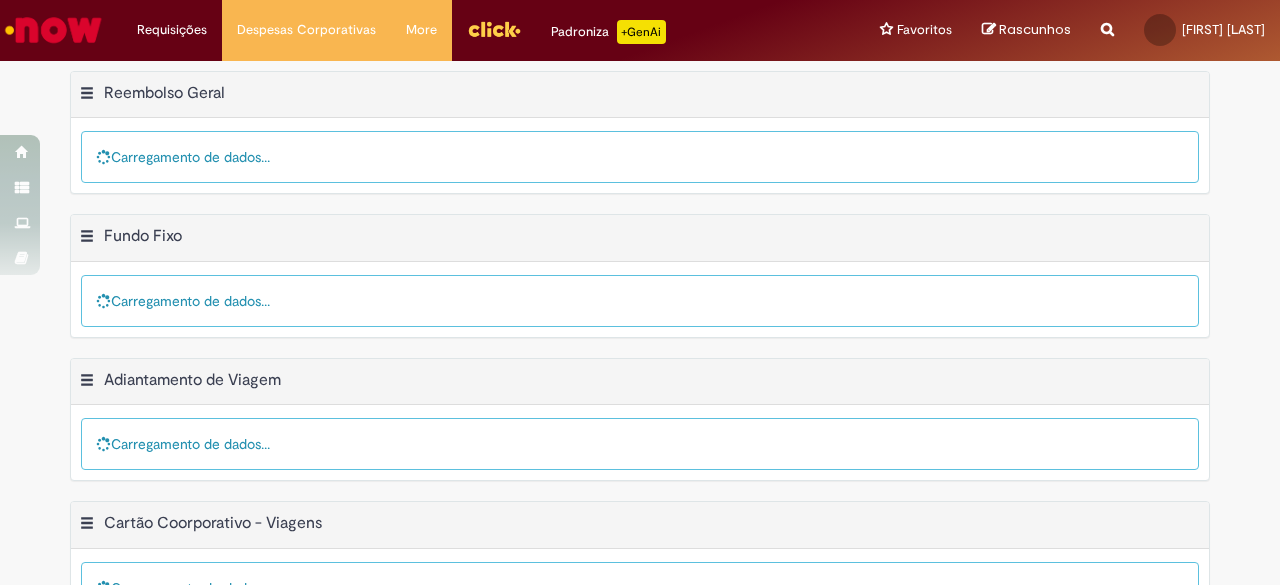 scroll, scrollTop: 0, scrollLeft: 0, axis: both 